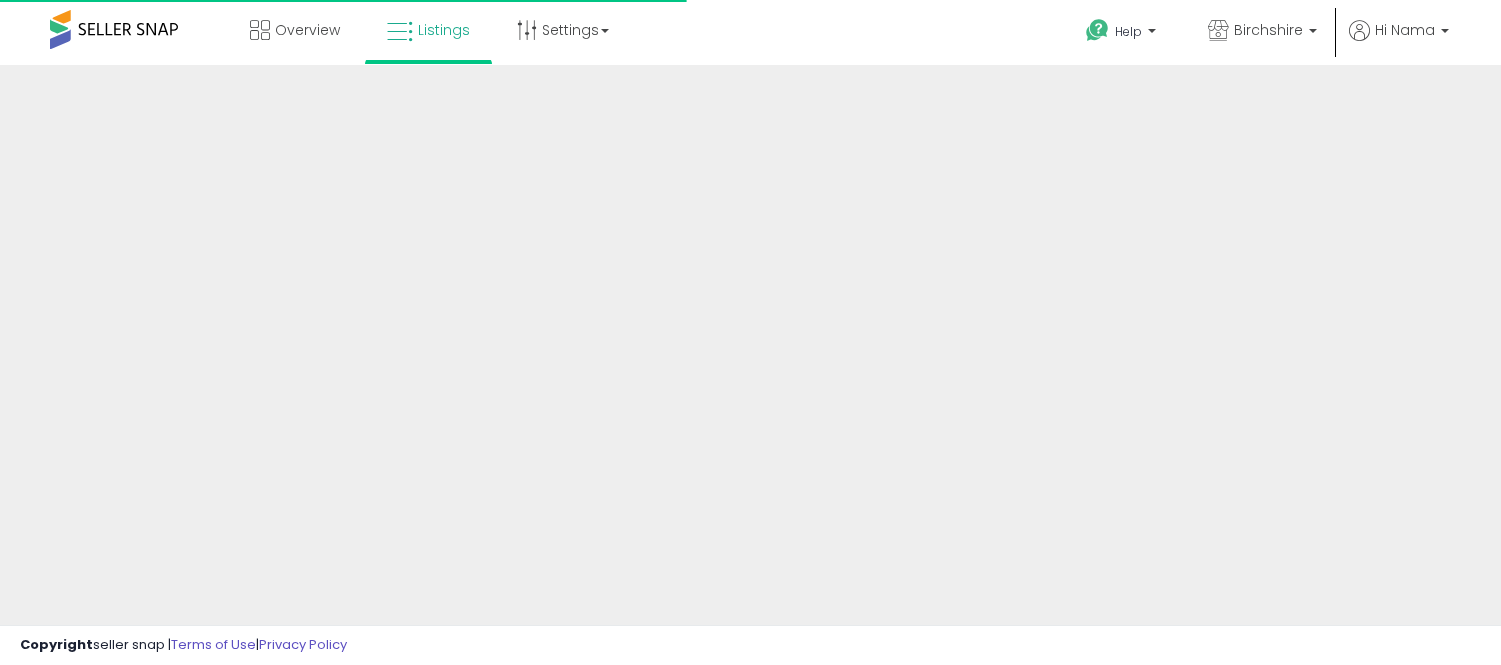 scroll, scrollTop: 0, scrollLeft: 0, axis: both 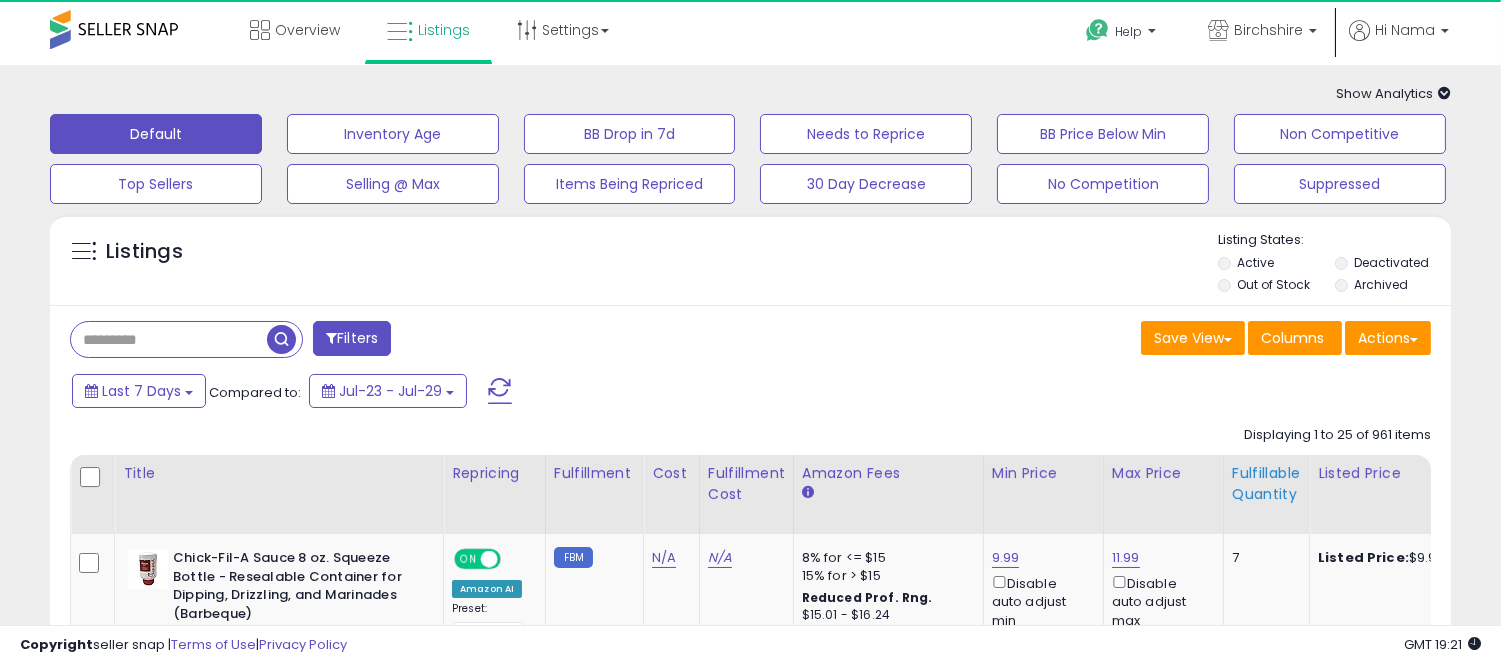 click on "Fulfillable Quantity" at bounding box center [1266, 484] 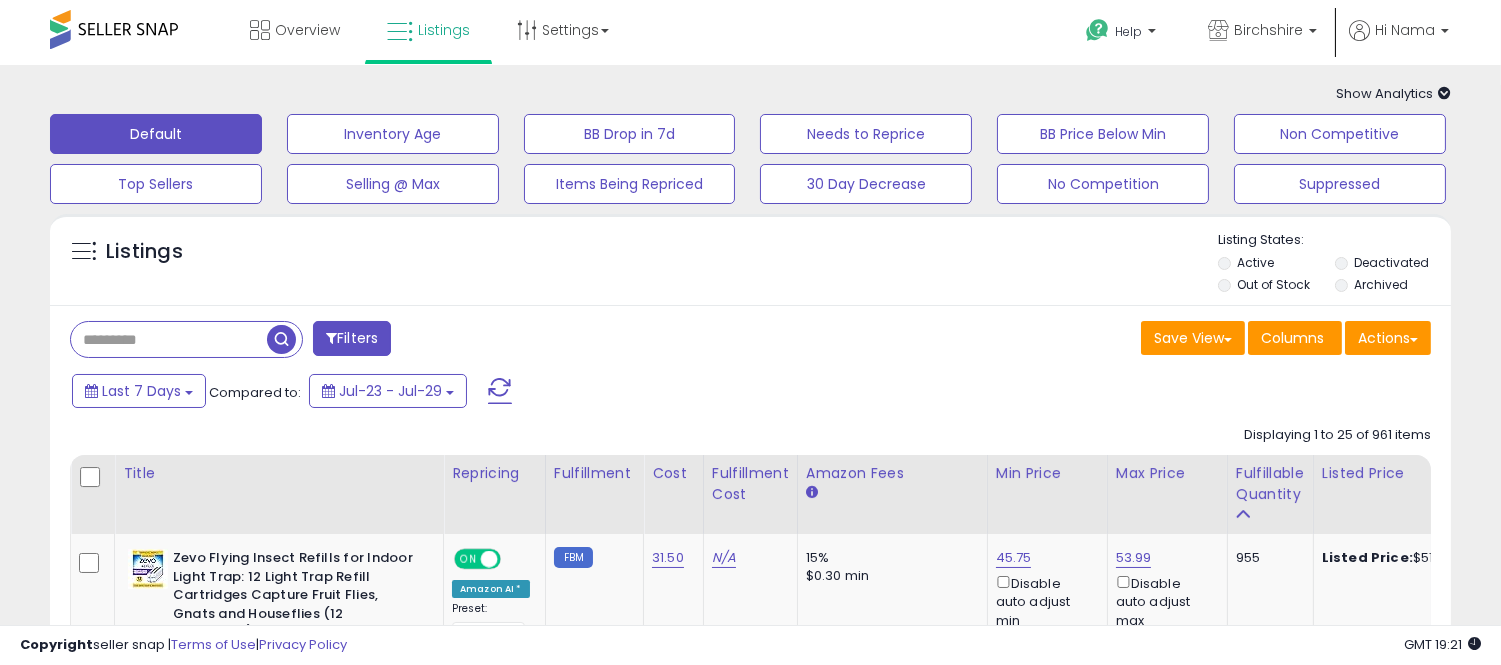 scroll, scrollTop: 222, scrollLeft: 0, axis: vertical 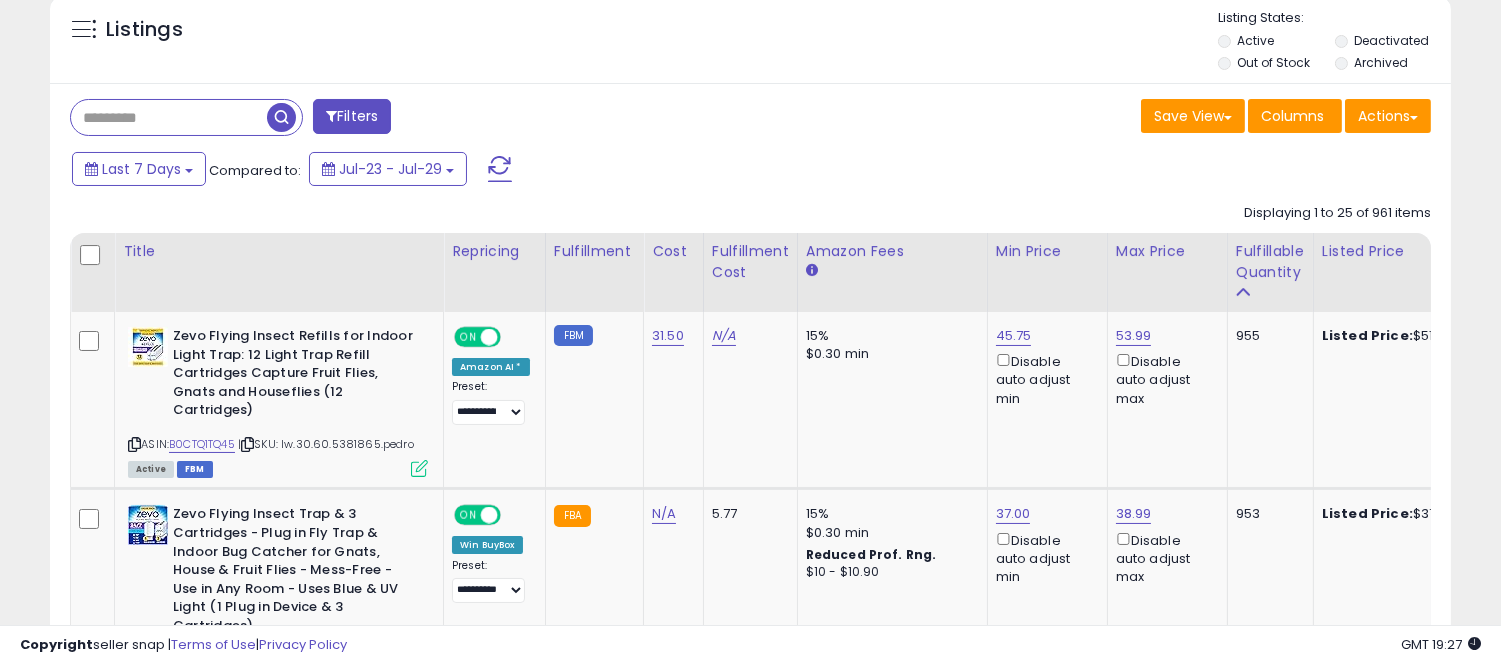 click at bounding box center [169, 117] 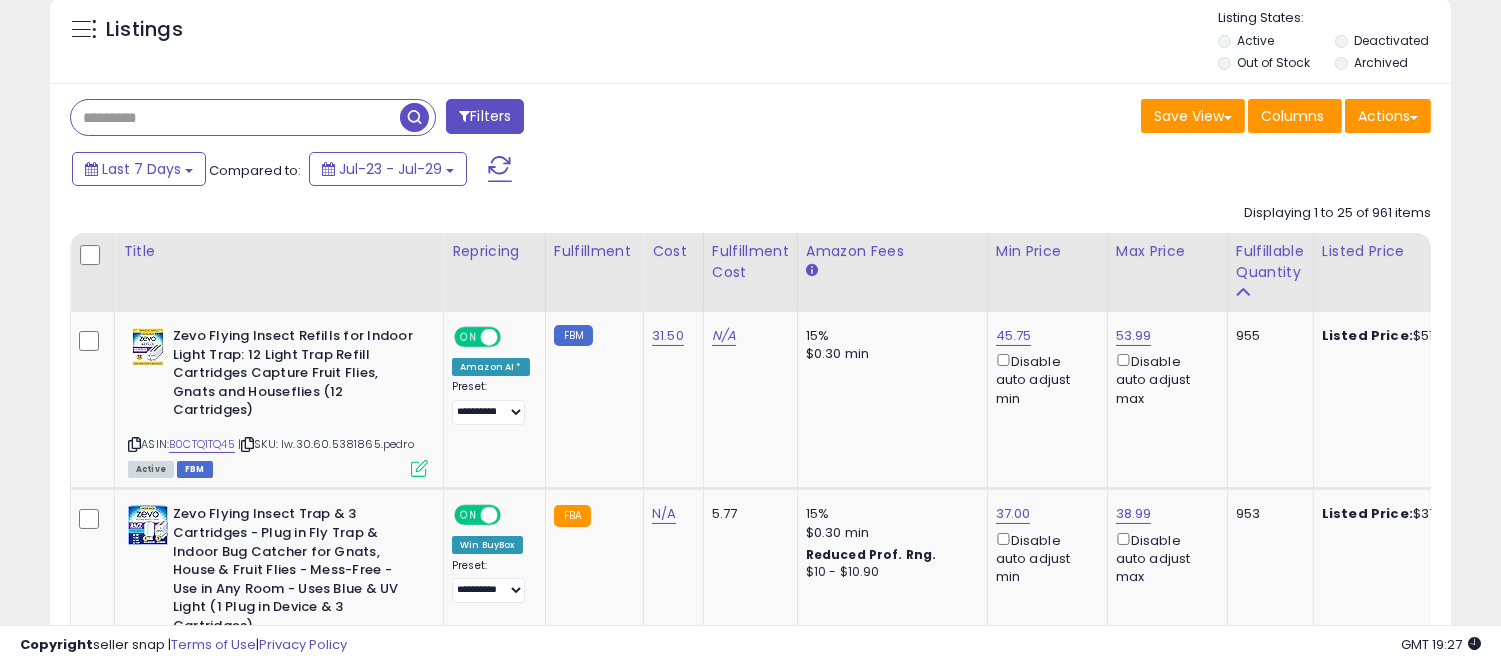 paste on "**********" 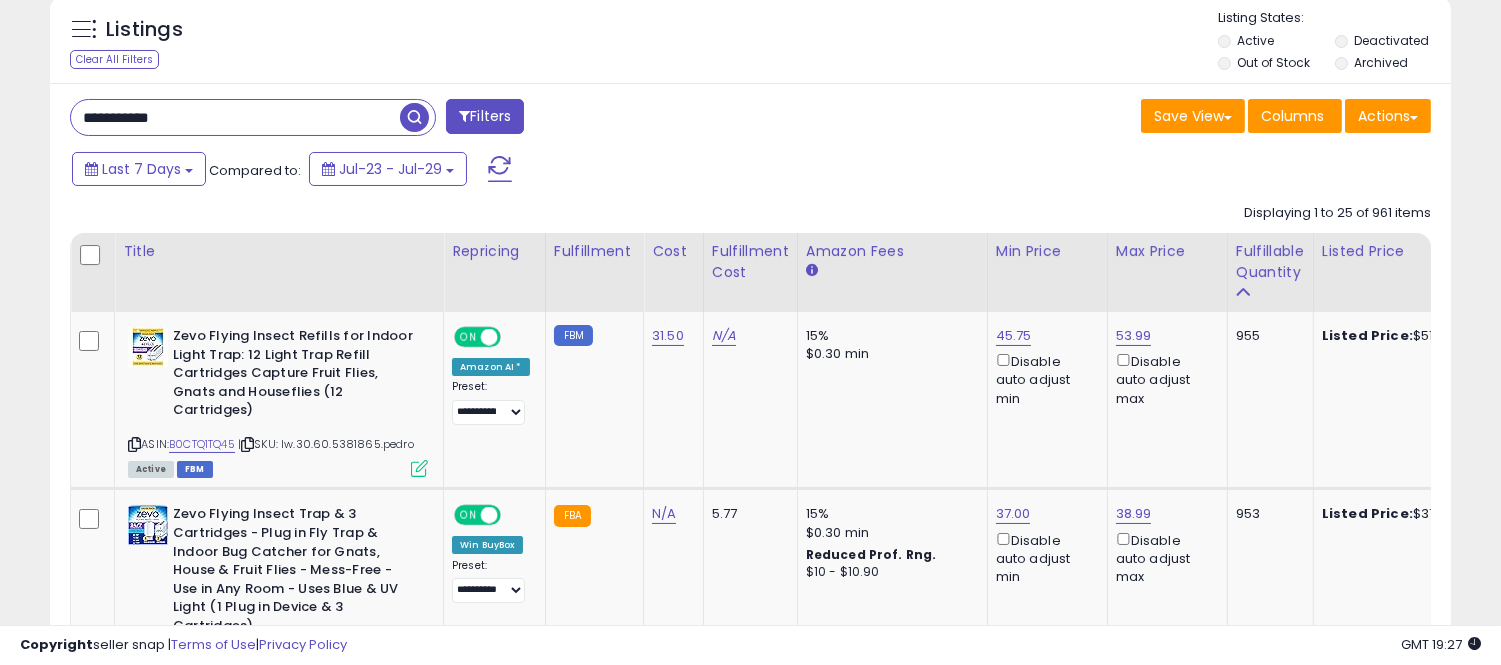 type on "**********" 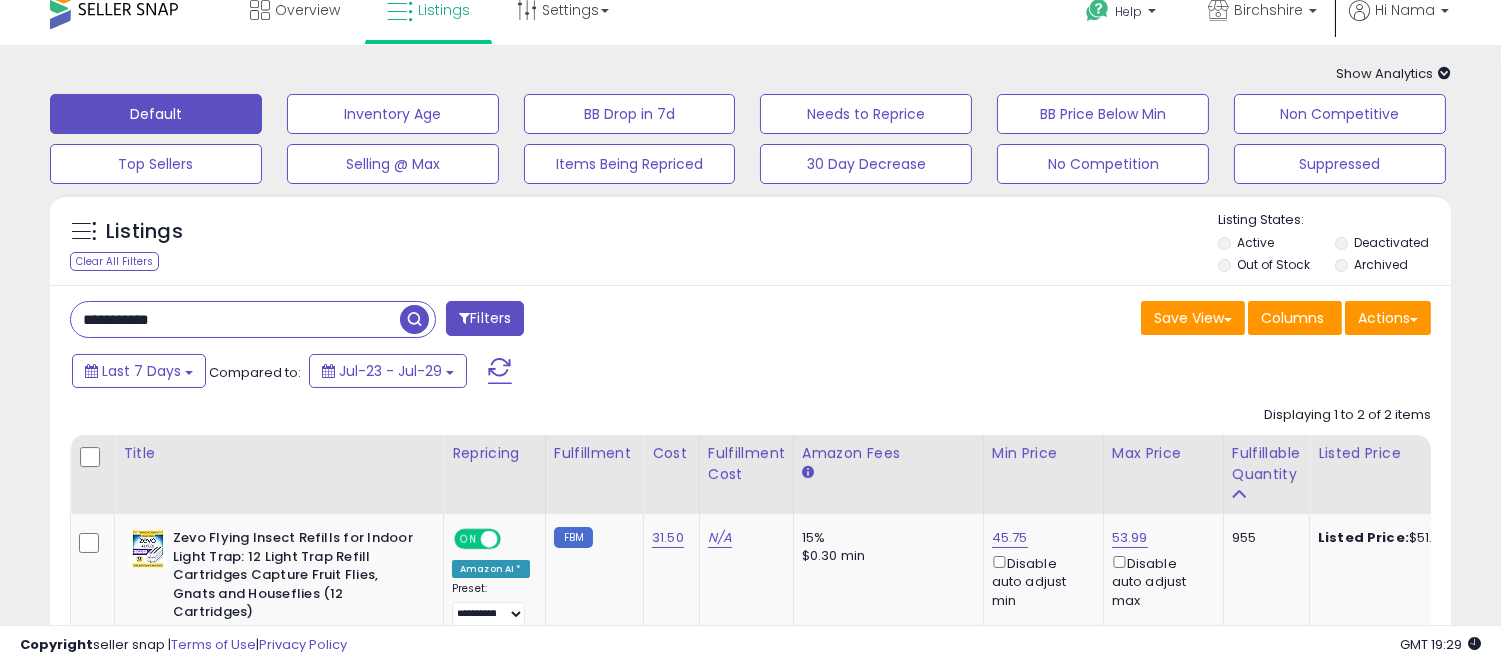 scroll, scrollTop: 0, scrollLeft: 0, axis: both 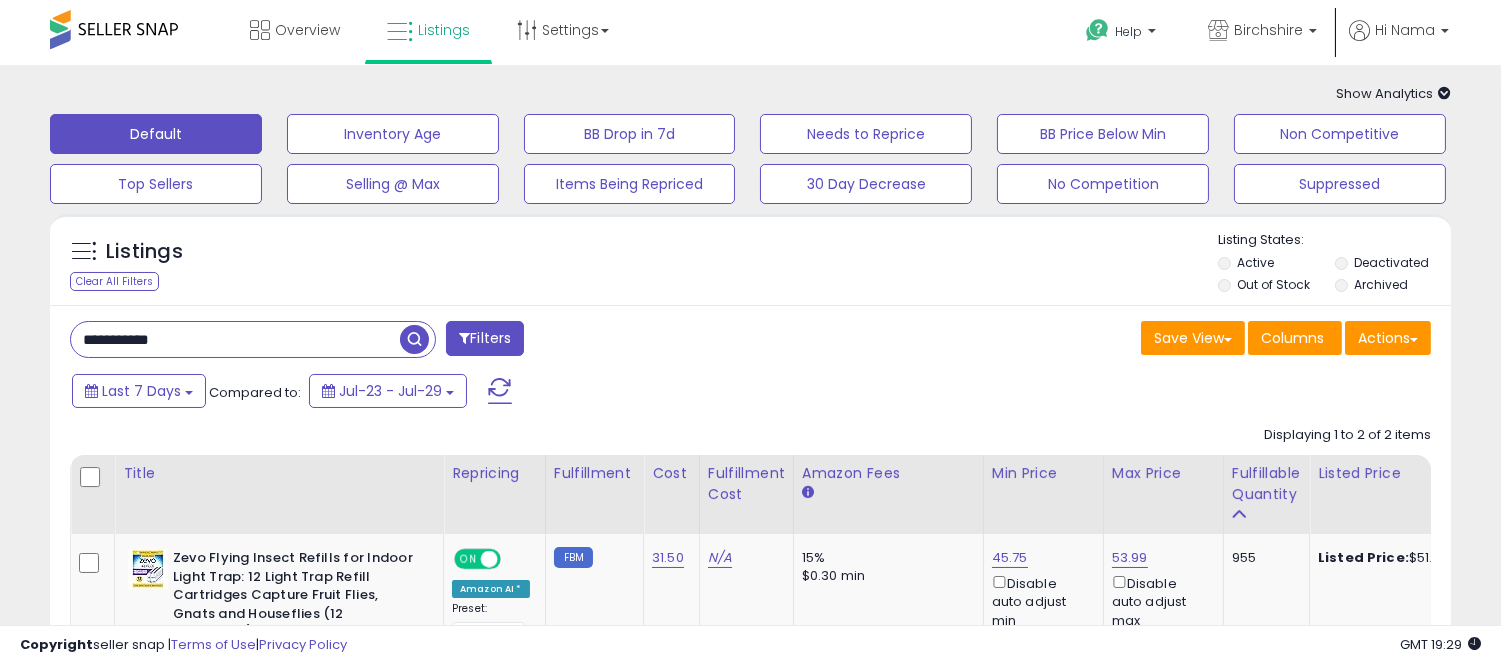 drag, startPoint x: 330, startPoint y: 343, endPoint x: 17, endPoint y: 333, distance: 313.1597 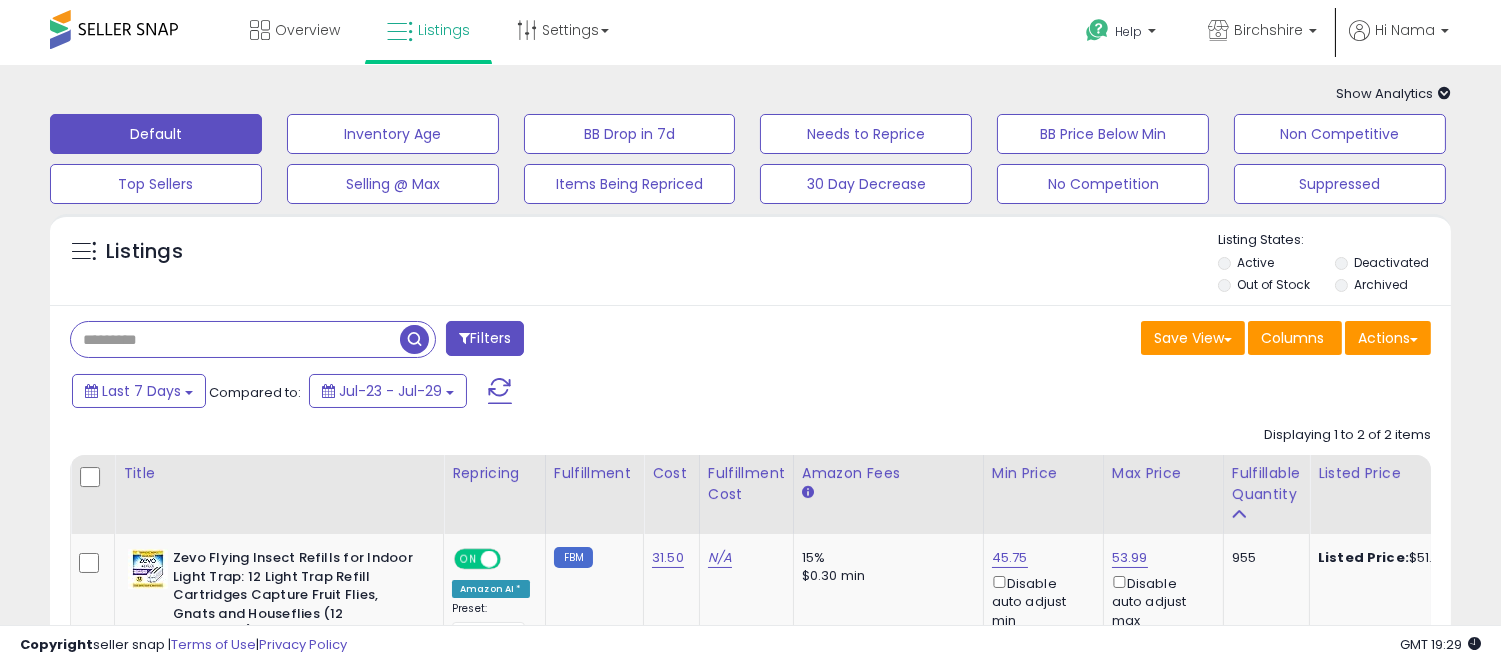 type 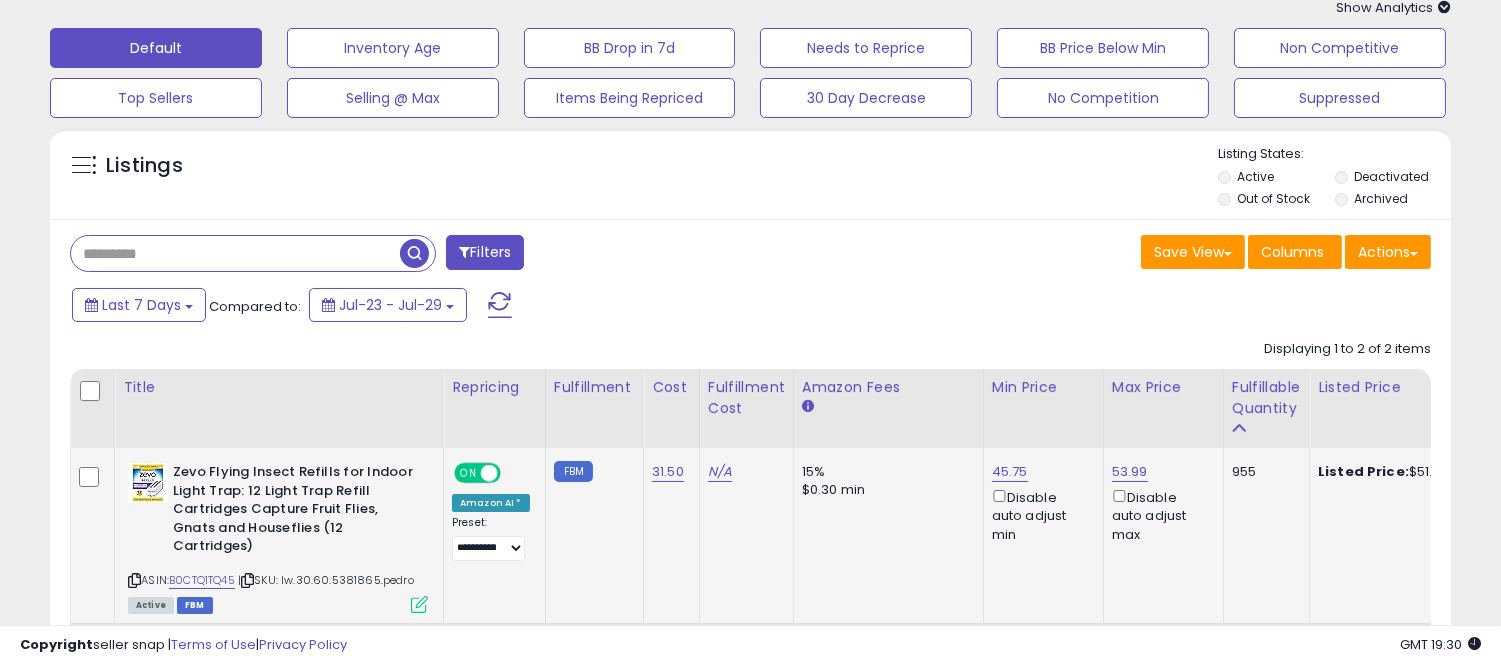 scroll, scrollTop: 0, scrollLeft: 0, axis: both 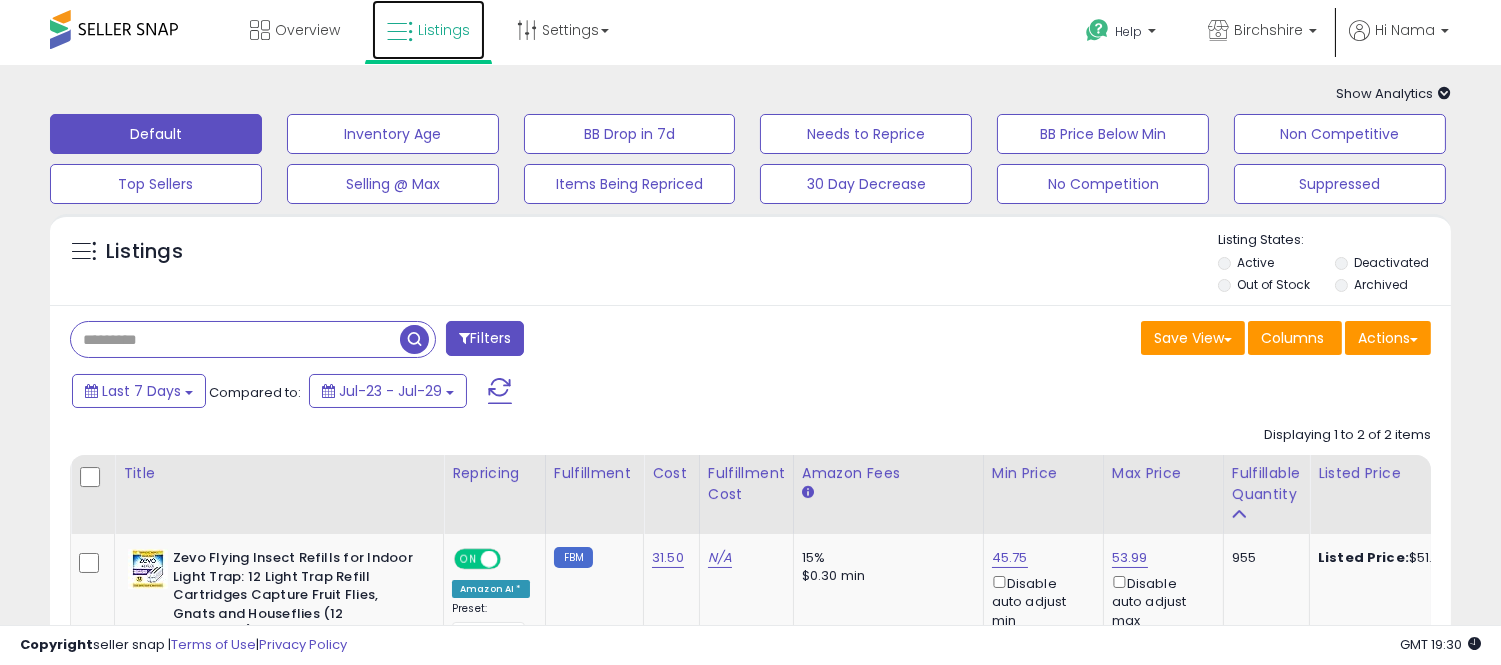click at bounding box center [400, 32] 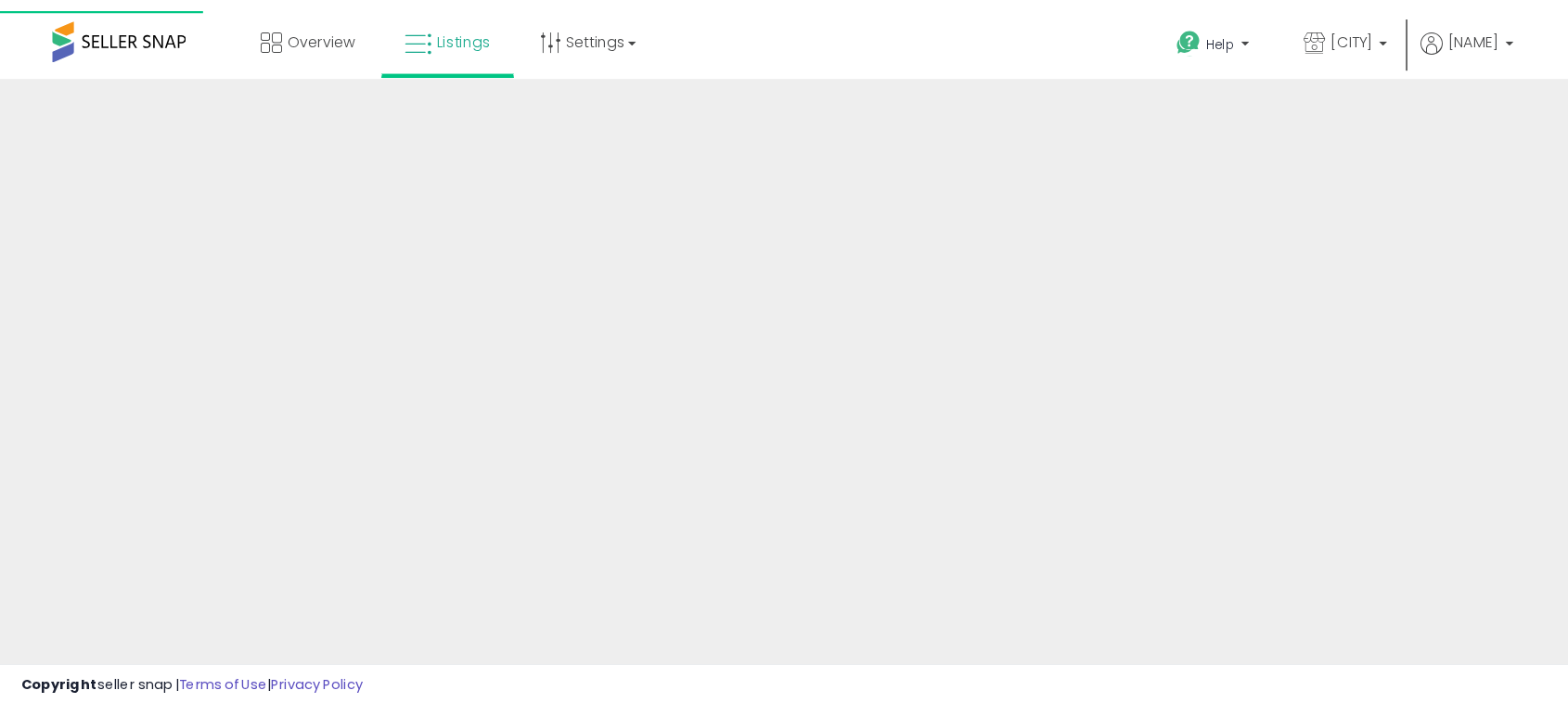 scroll, scrollTop: 0, scrollLeft: 0, axis: both 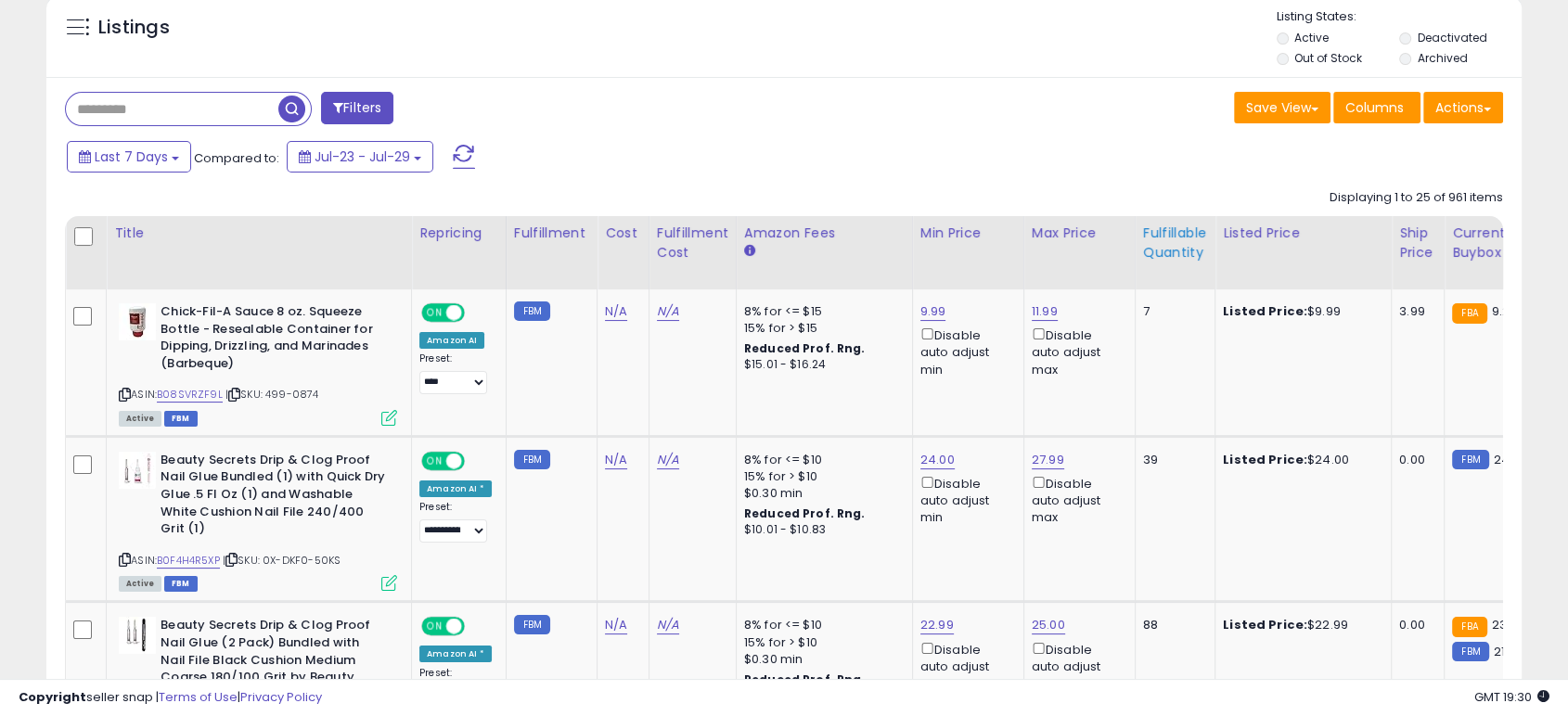 click on "Fulfillable Quantity" at bounding box center (1175, 243) 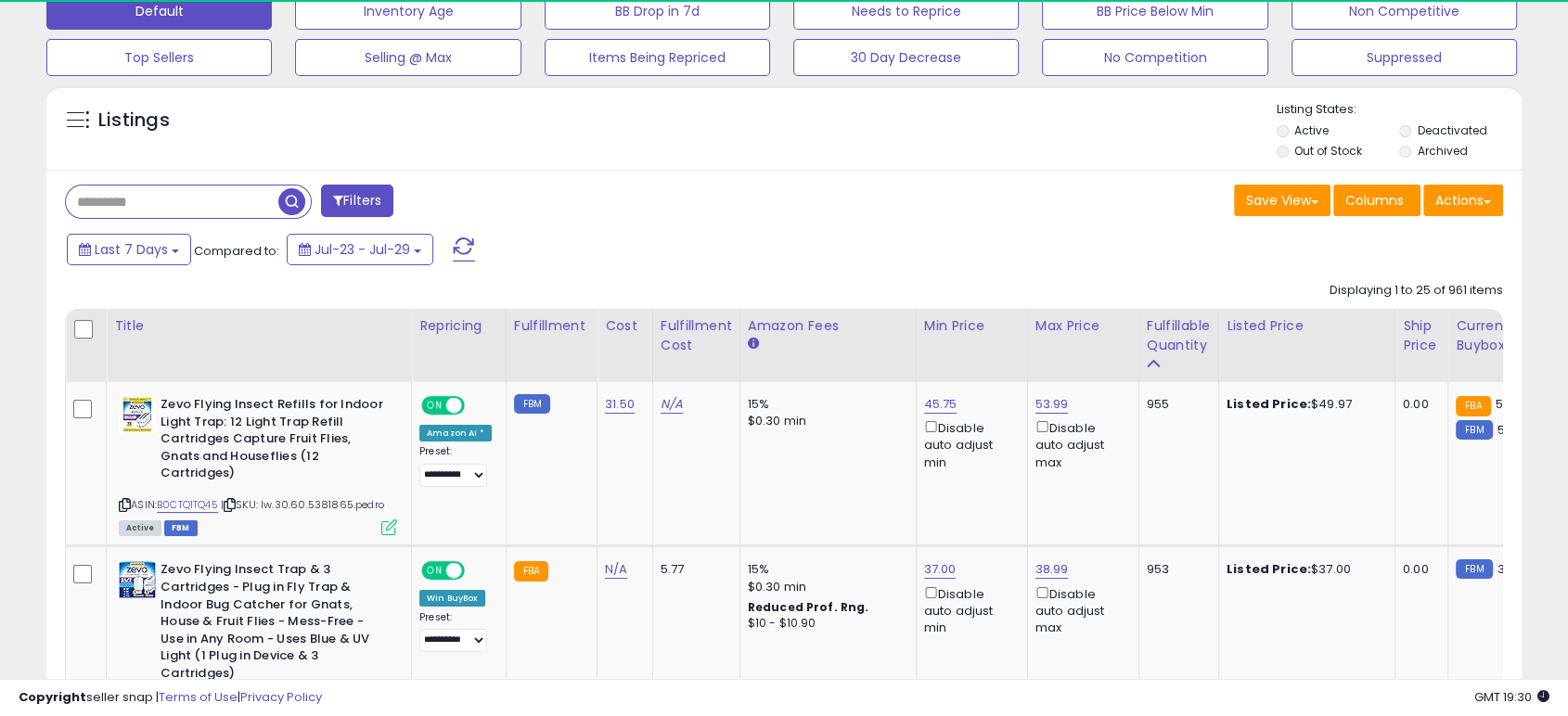 scroll, scrollTop: 206, scrollLeft: 0, axis: vertical 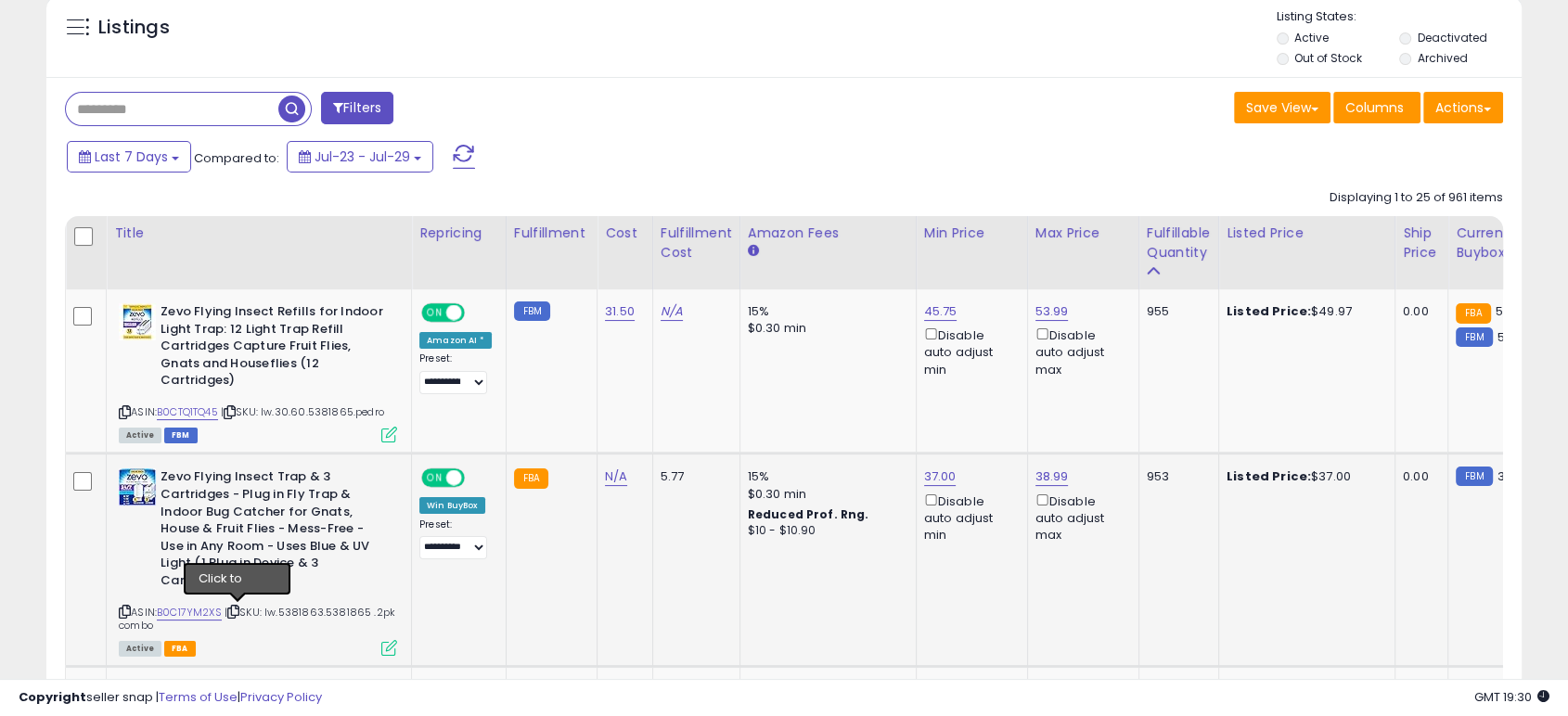 click at bounding box center [233, 611] 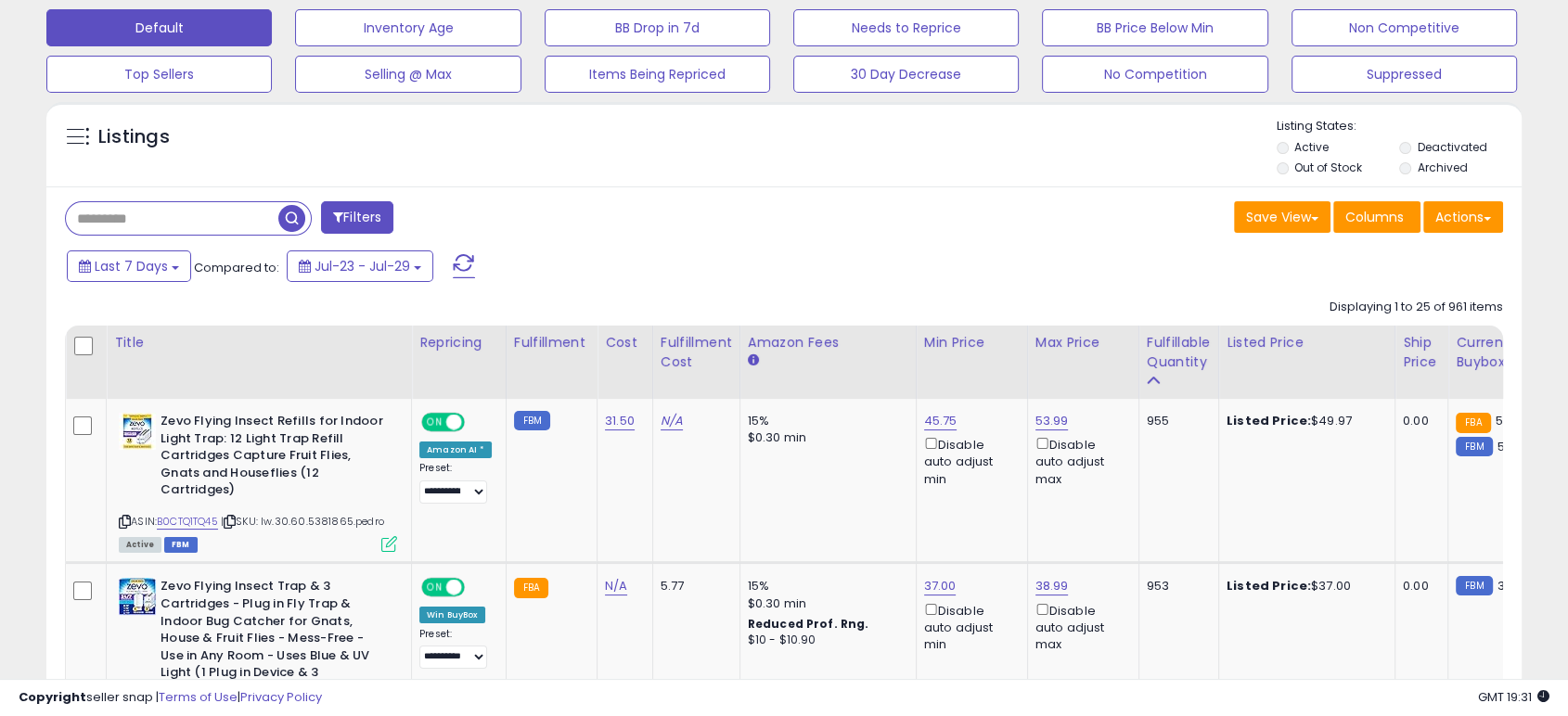 scroll, scrollTop: 206, scrollLeft: 0, axis: vertical 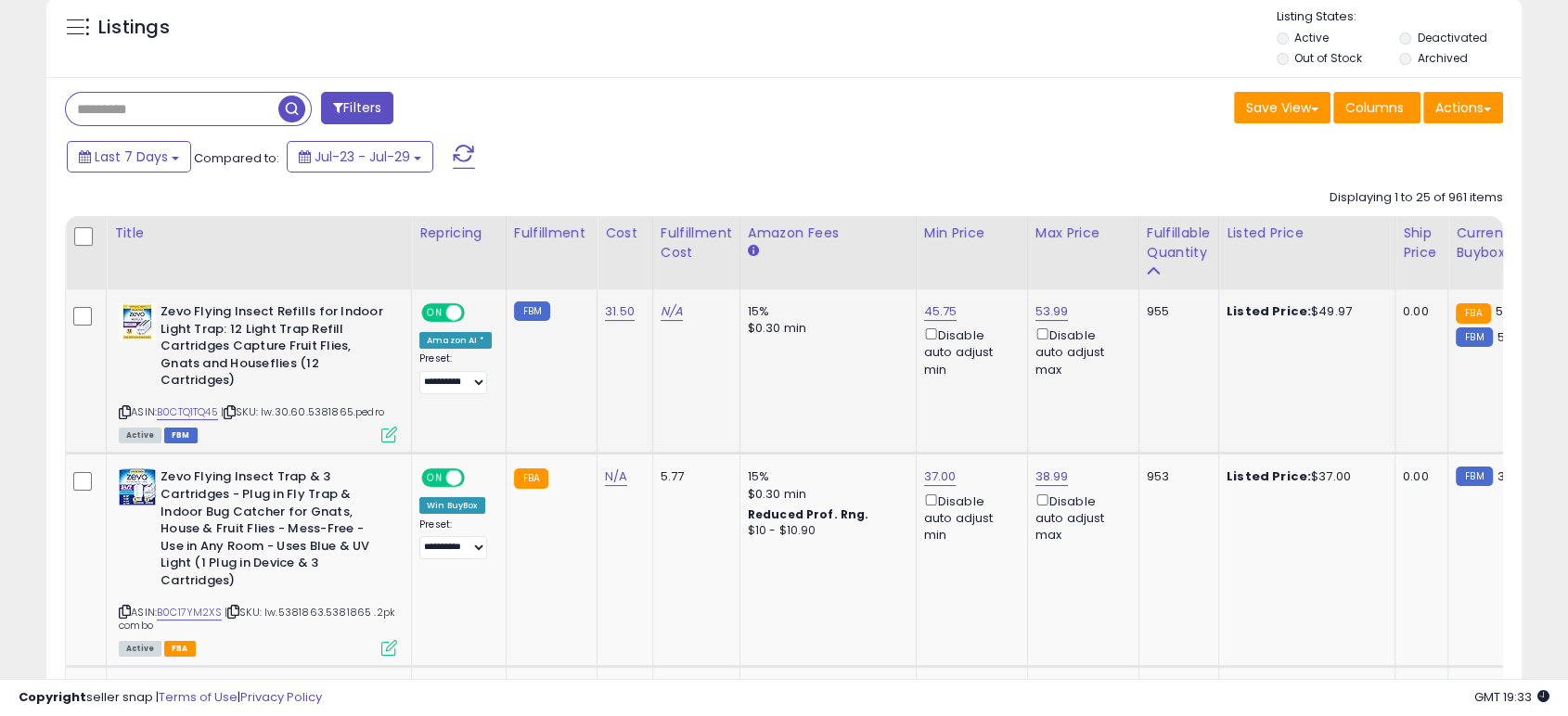 drag, startPoint x: 240, startPoint y: 407, endPoint x: 88, endPoint y: 424, distance: 152.9477 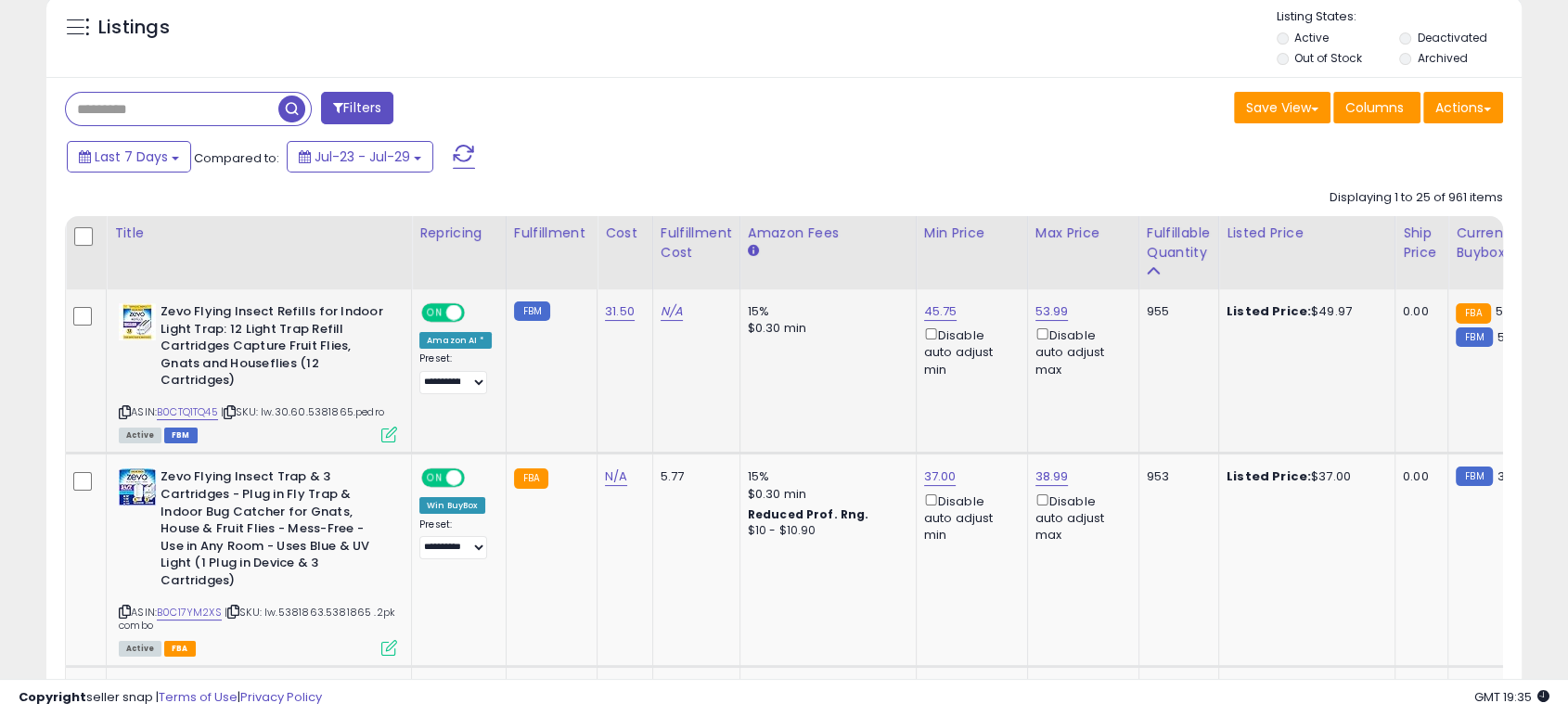 click at bounding box center (229, 412) 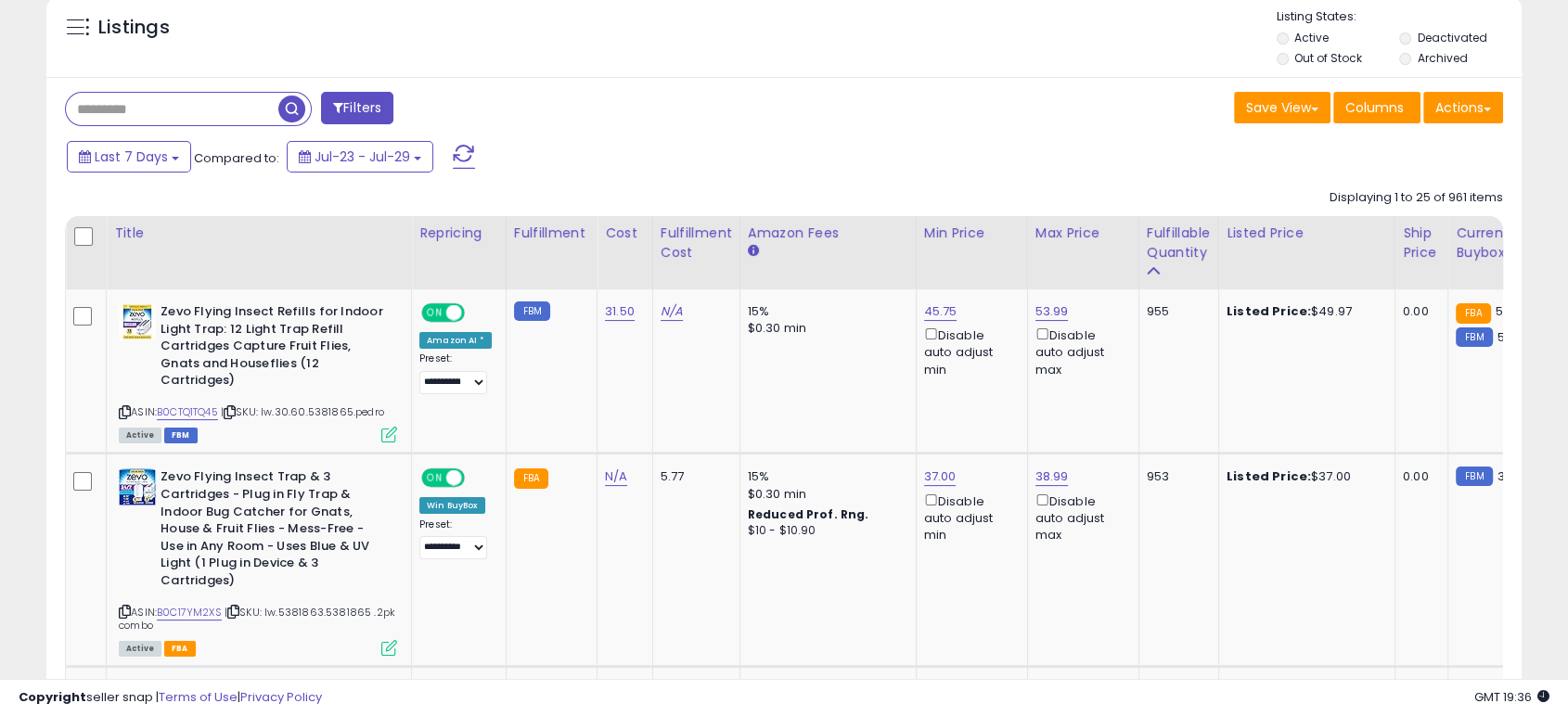 click at bounding box center (291, 109) 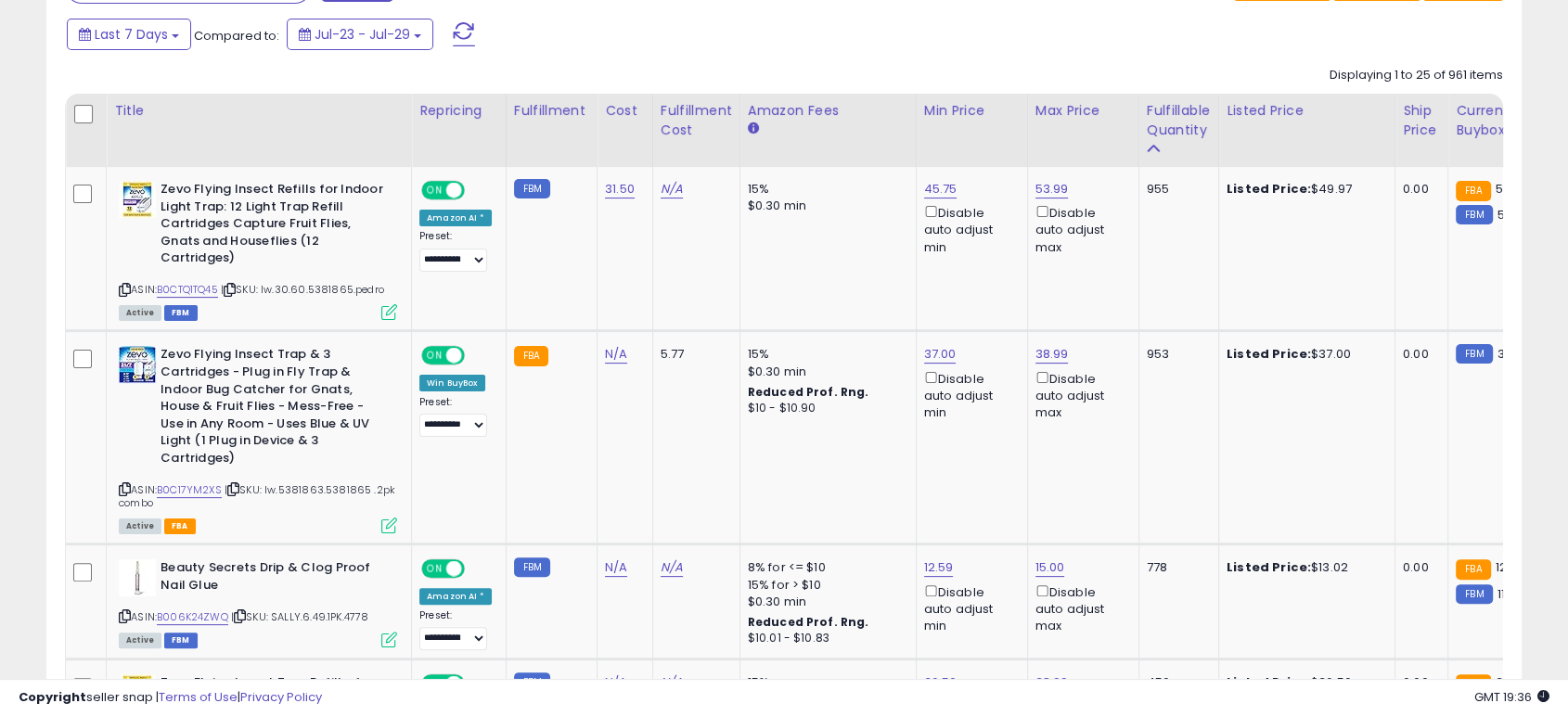 scroll, scrollTop: 309, scrollLeft: 0, axis: vertical 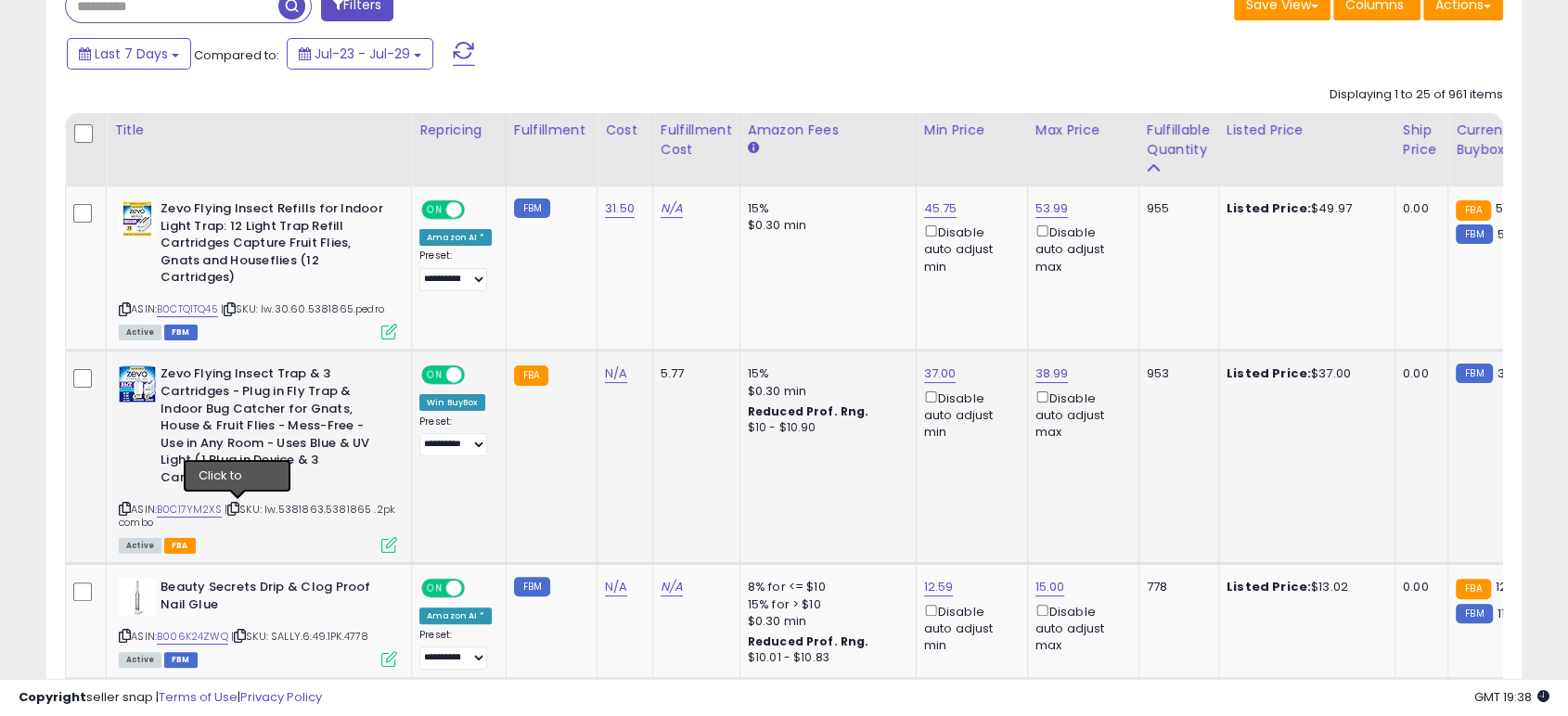 click at bounding box center (233, 508) 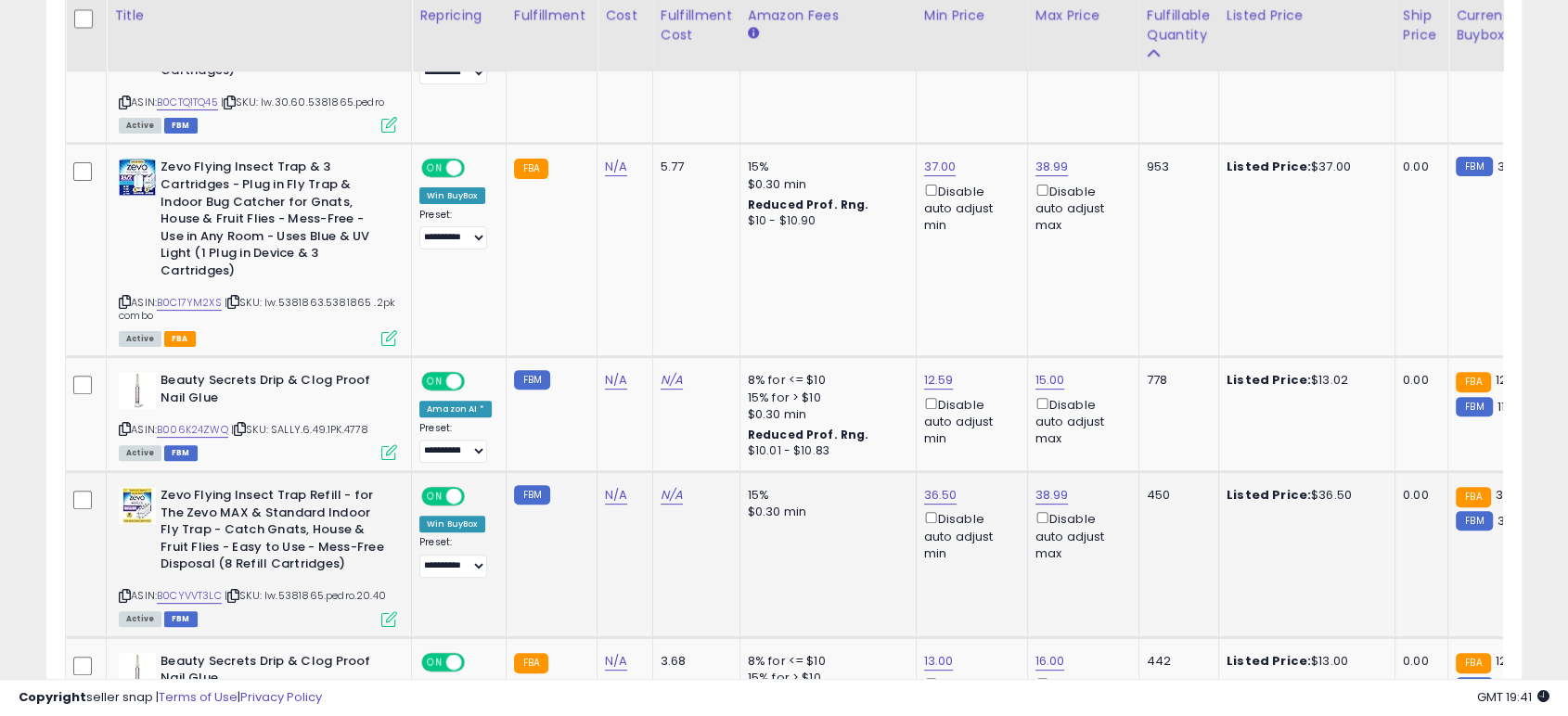 scroll, scrollTop: 515, scrollLeft: 0, axis: vertical 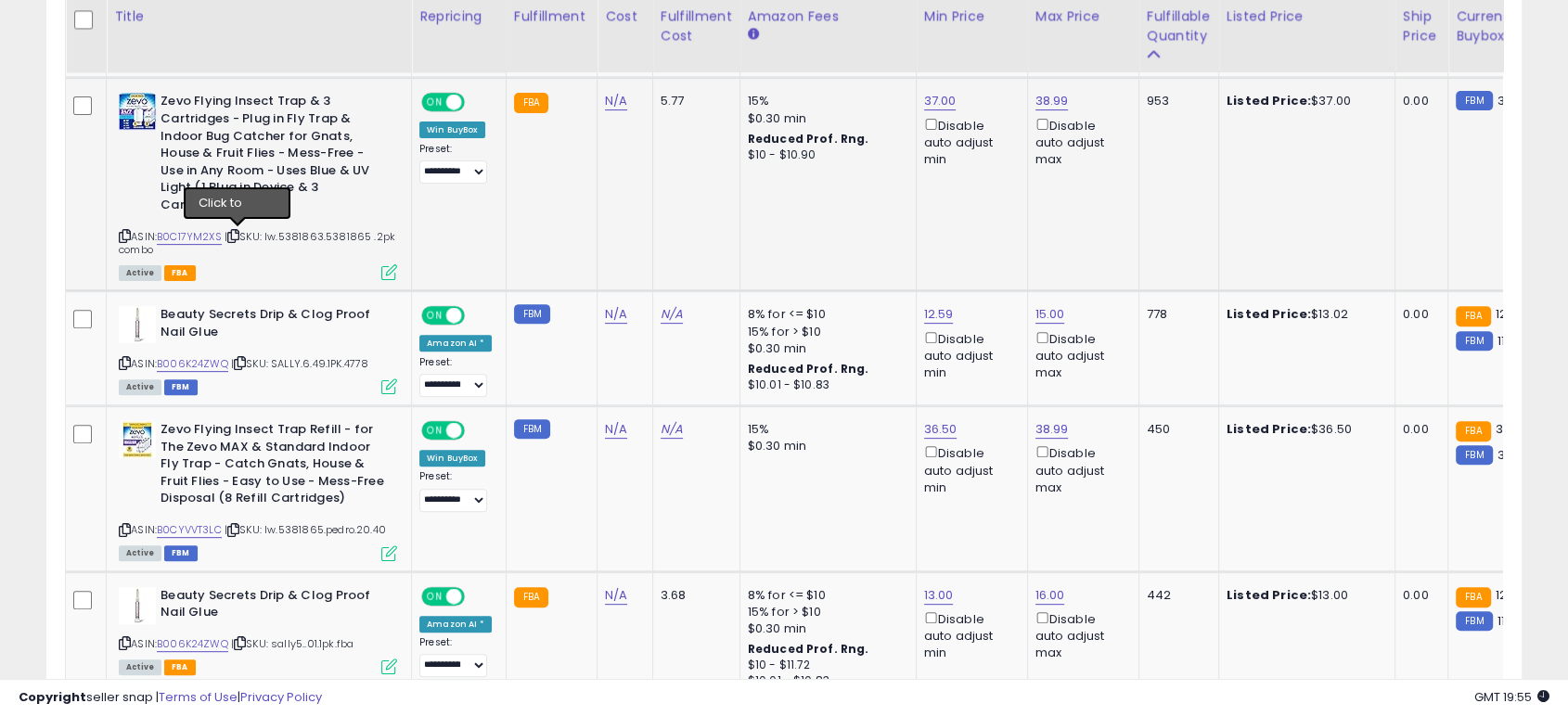 drag, startPoint x: 233, startPoint y: 235, endPoint x: 70, endPoint y: 240, distance: 163.07667 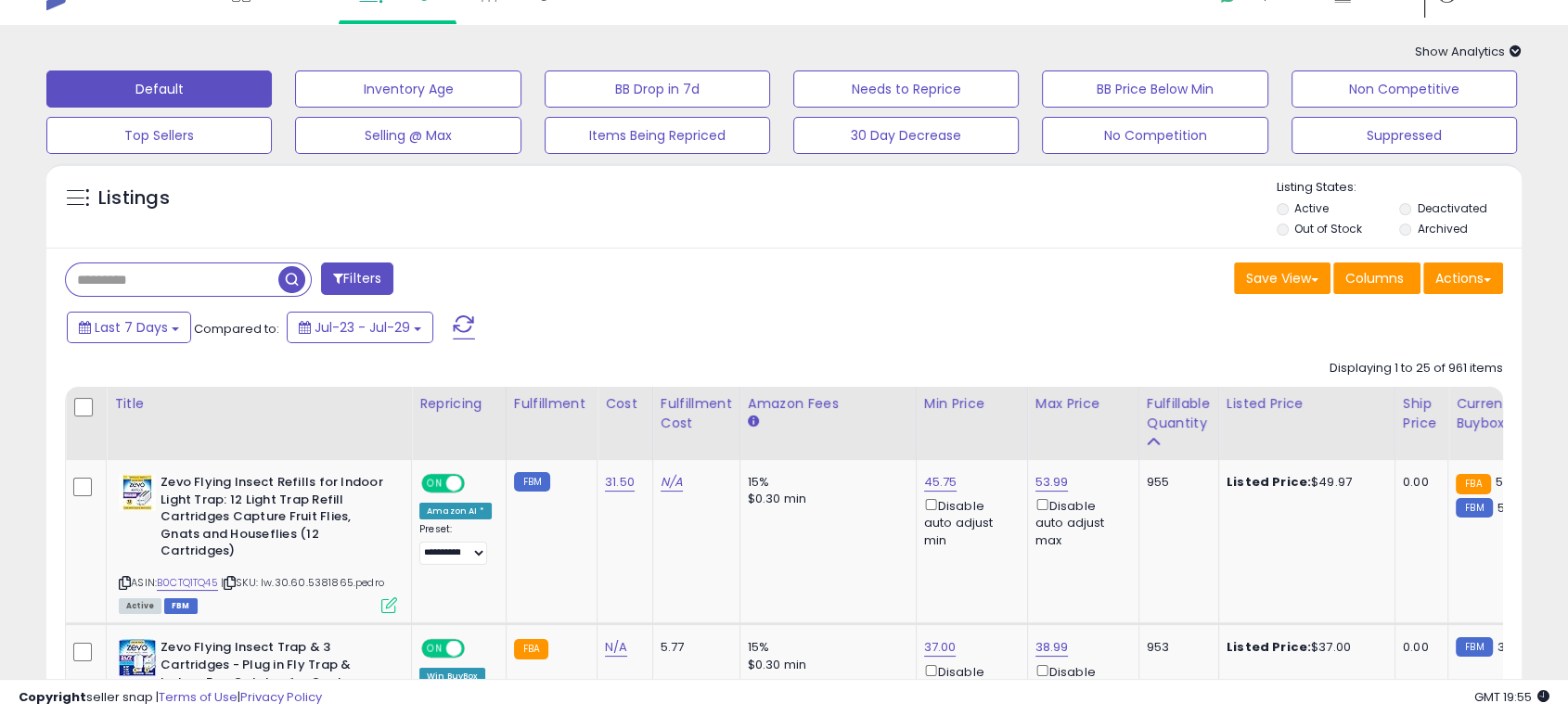 scroll, scrollTop: 0, scrollLeft: 0, axis: both 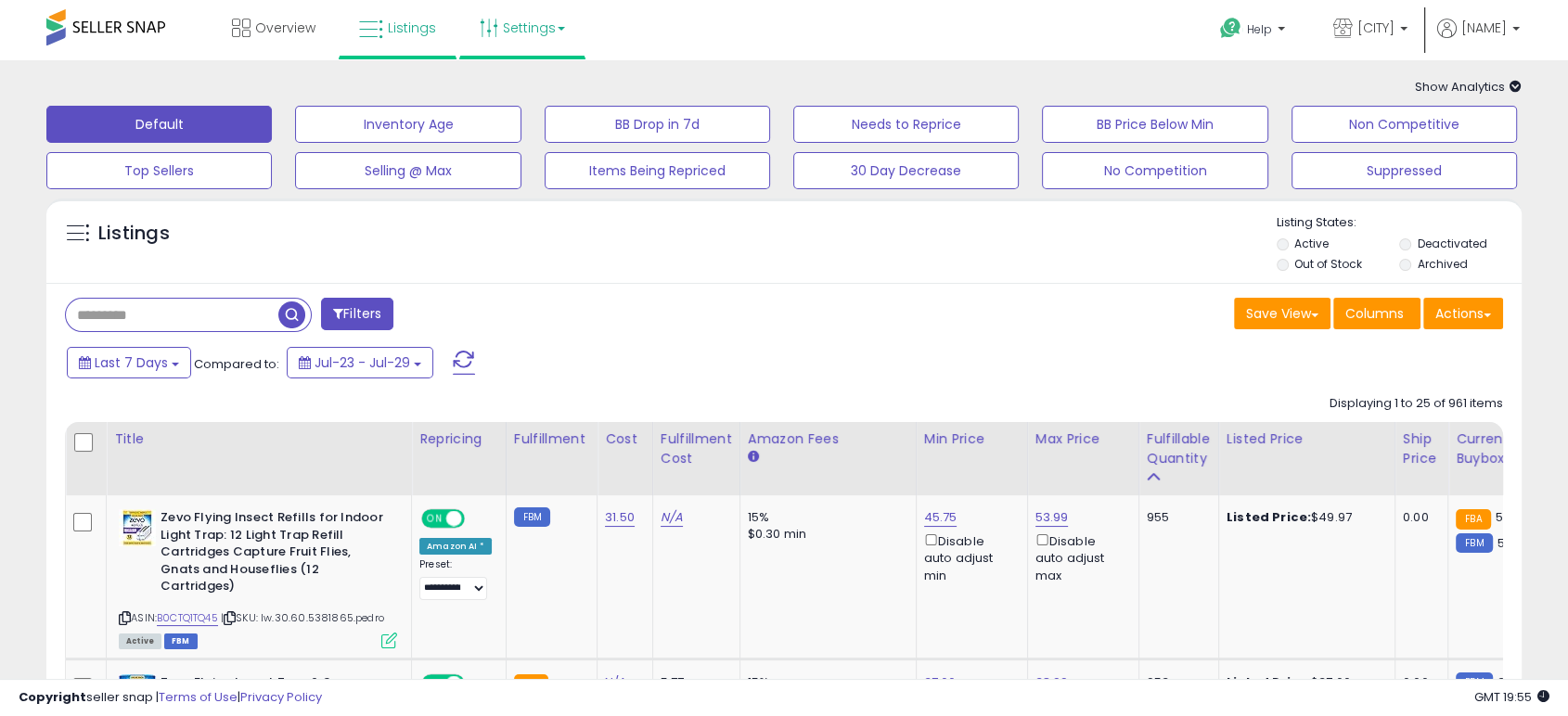 click on "Settings" at bounding box center (522, 28) 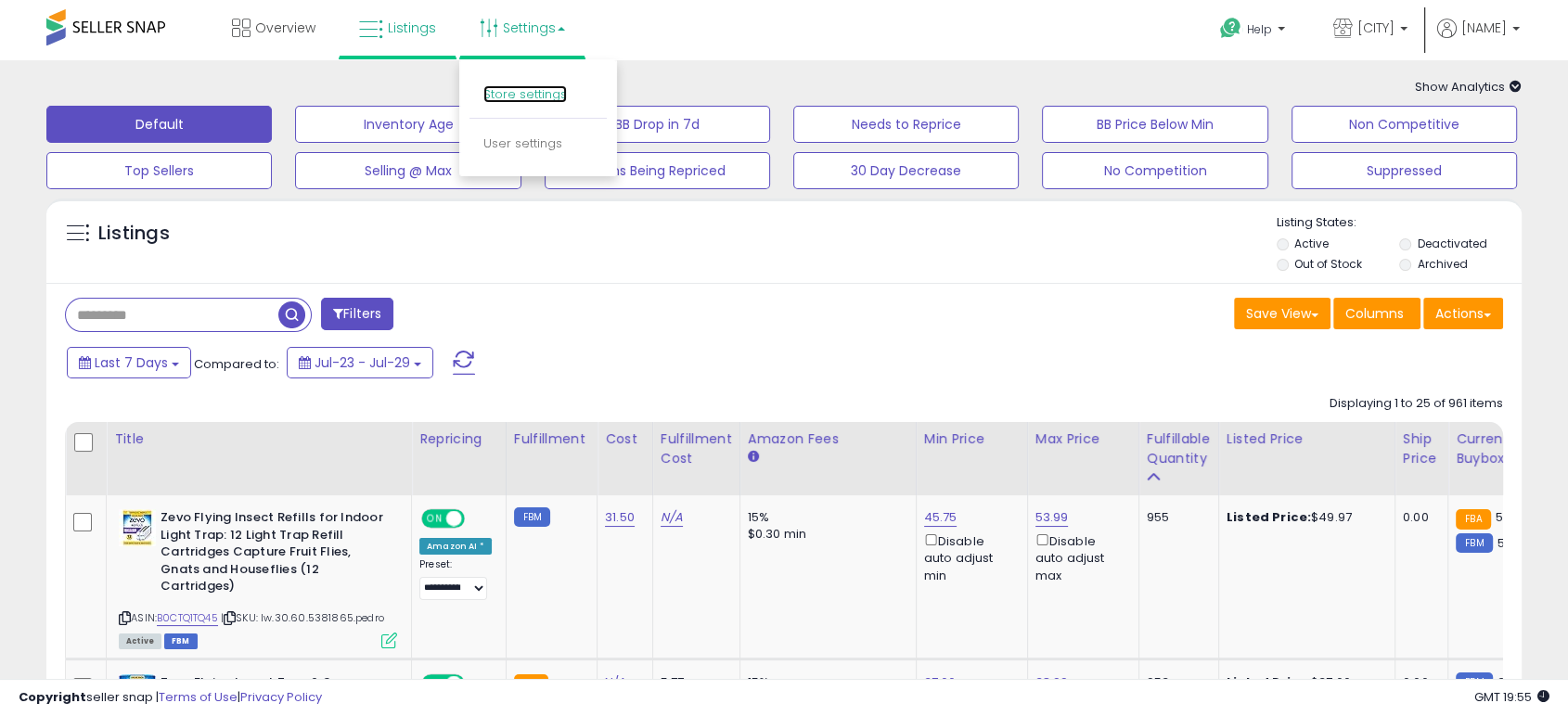 click on "Store
settings" at bounding box center (525, 94) 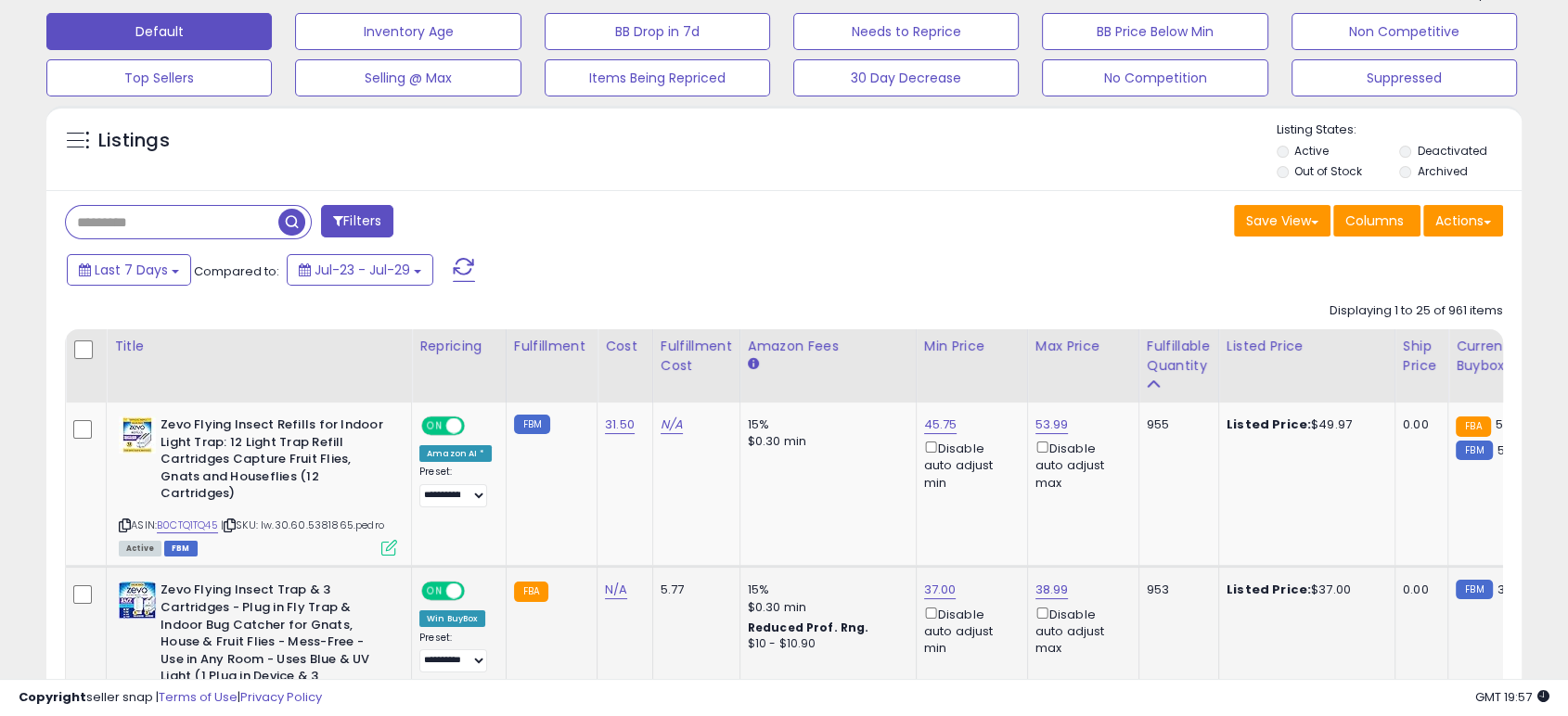 scroll, scrollTop: 0, scrollLeft: 0, axis: both 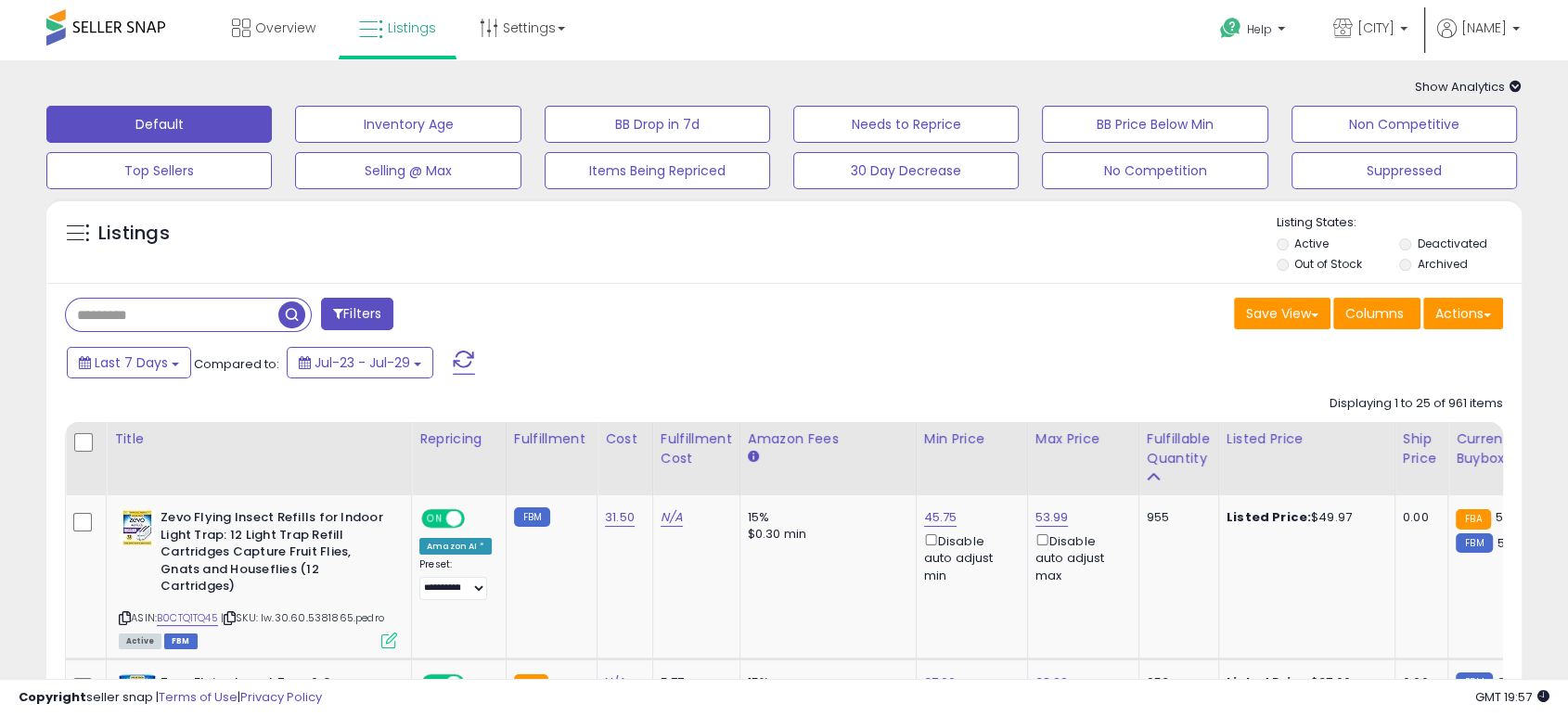 click at bounding box center [291, 314] 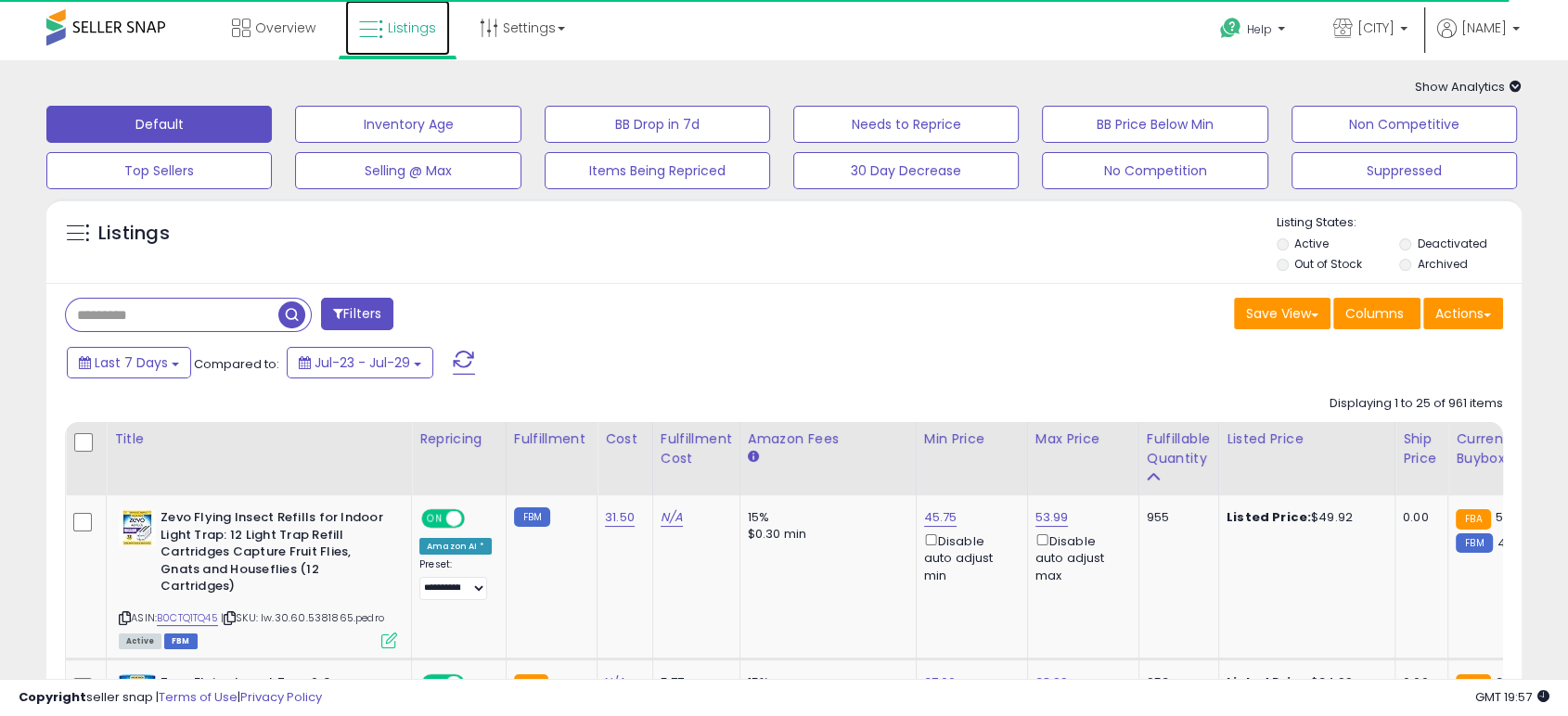 click on "Listings" at bounding box center (397, 28) 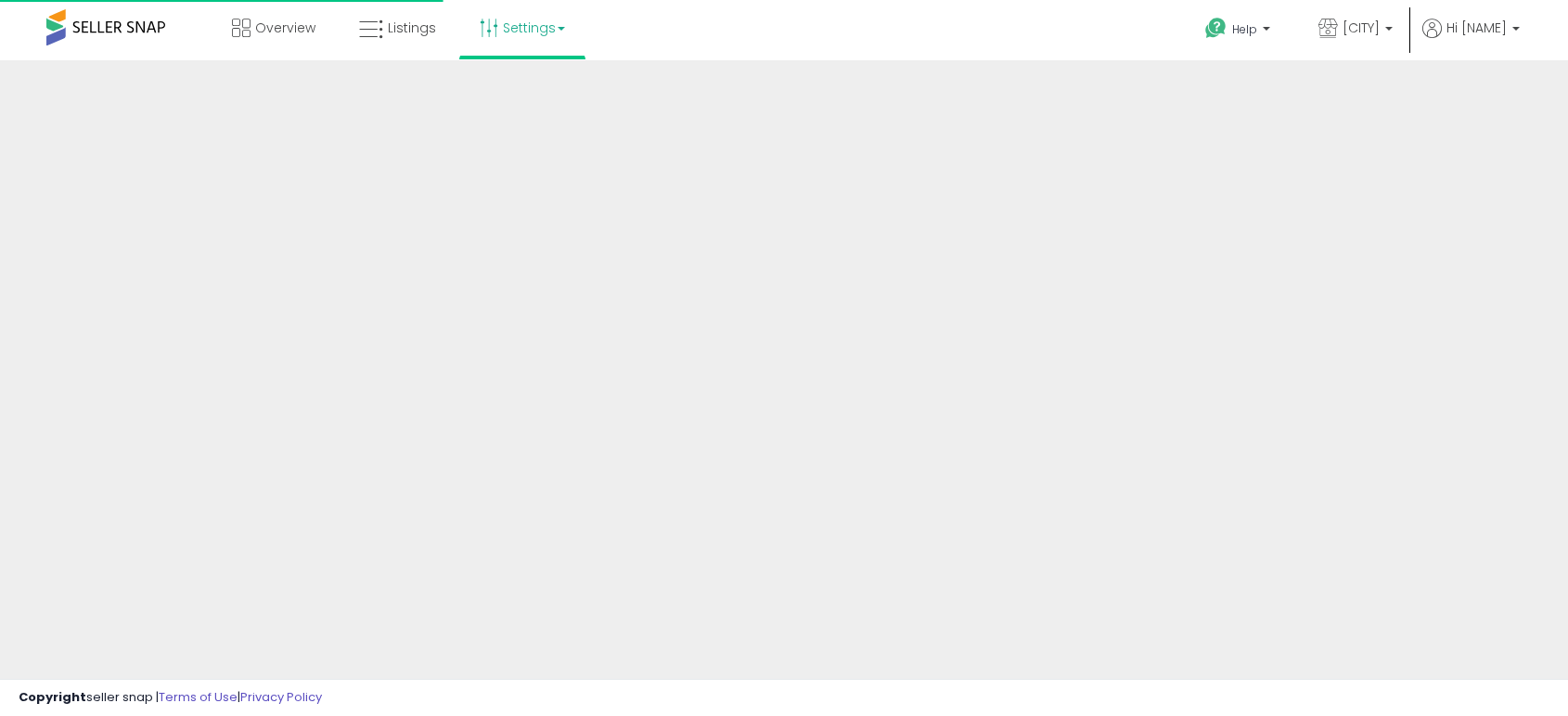 scroll, scrollTop: 0, scrollLeft: 0, axis: both 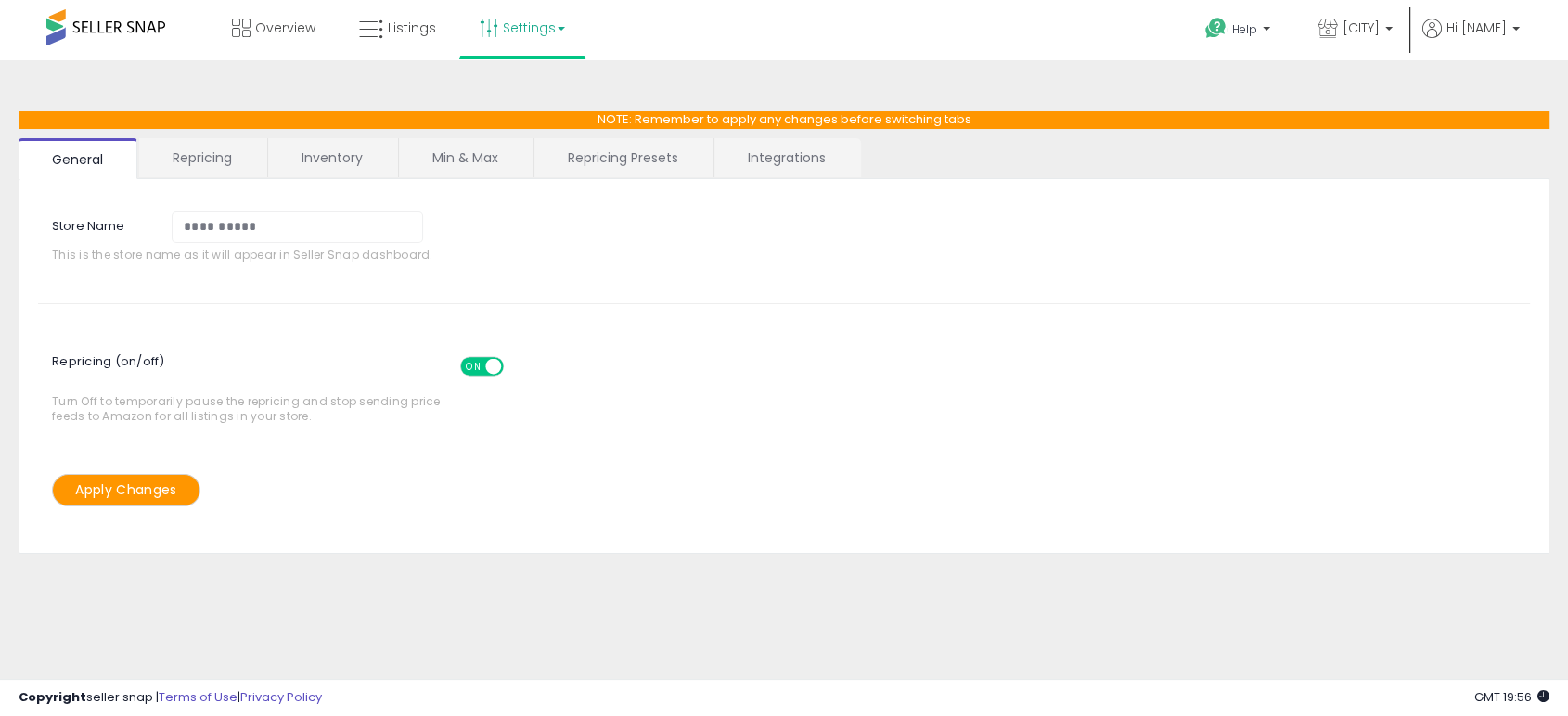 click on "Repricing" at bounding box center [202, 158] 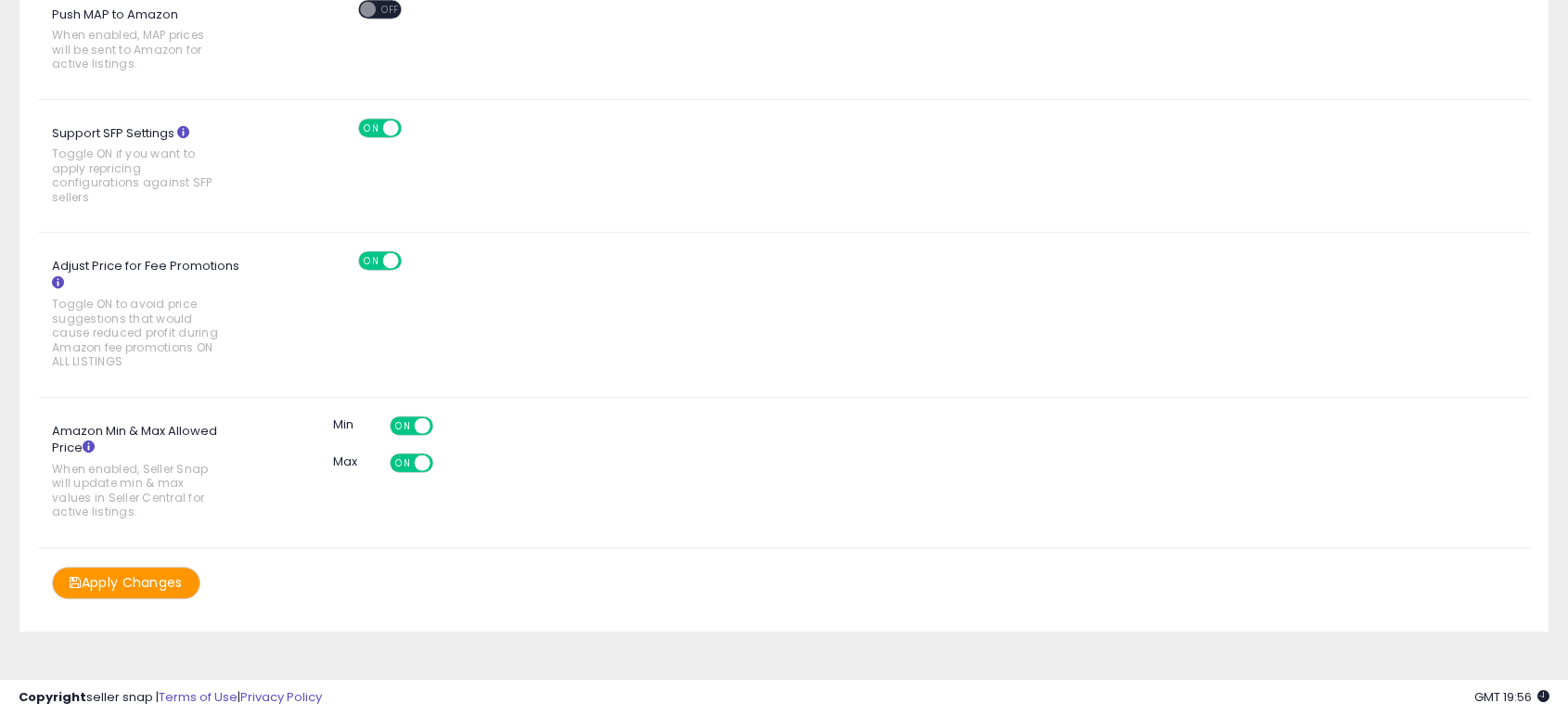 scroll, scrollTop: 1002, scrollLeft: 0, axis: vertical 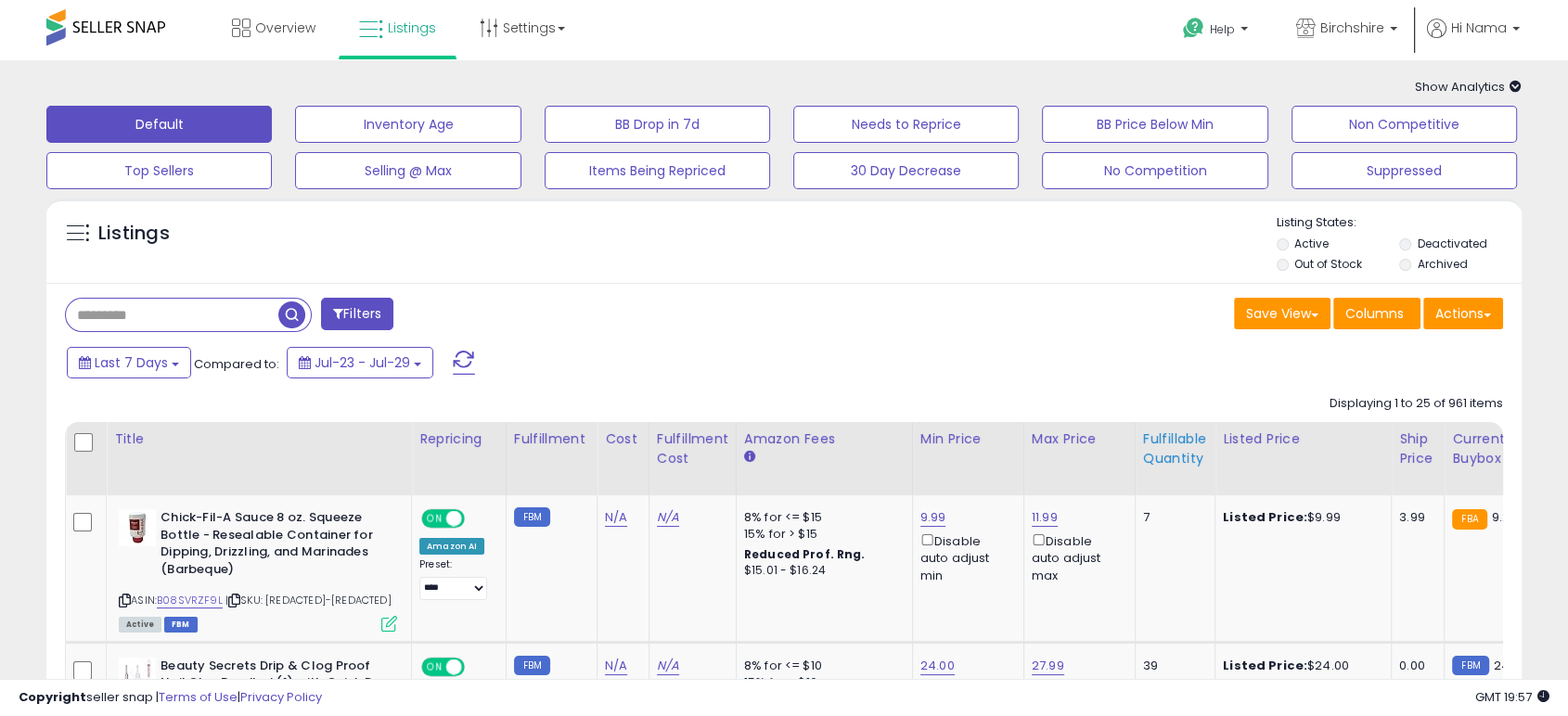 click on "Fulfillable Quantity" at bounding box center [1175, 449] 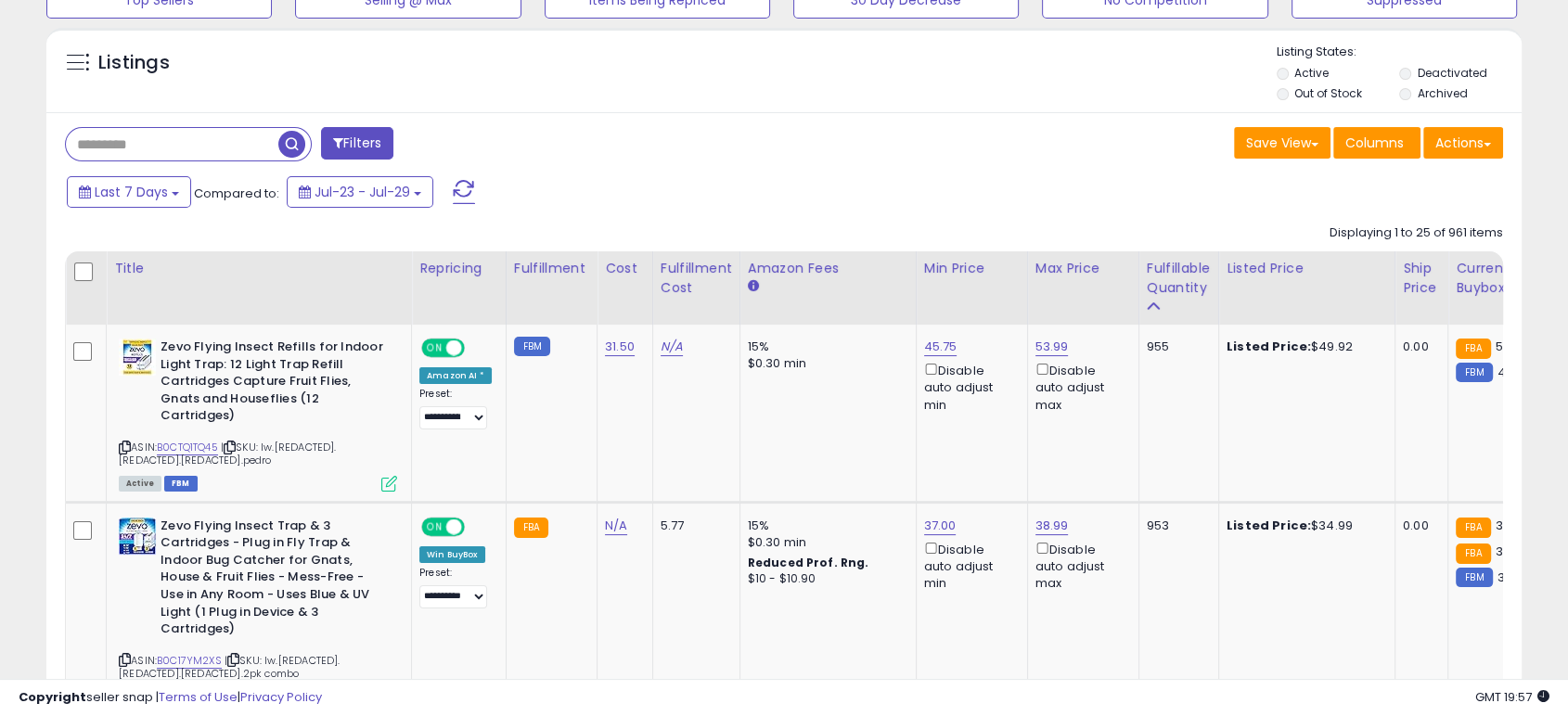 scroll, scrollTop: 206, scrollLeft: 0, axis: vertical 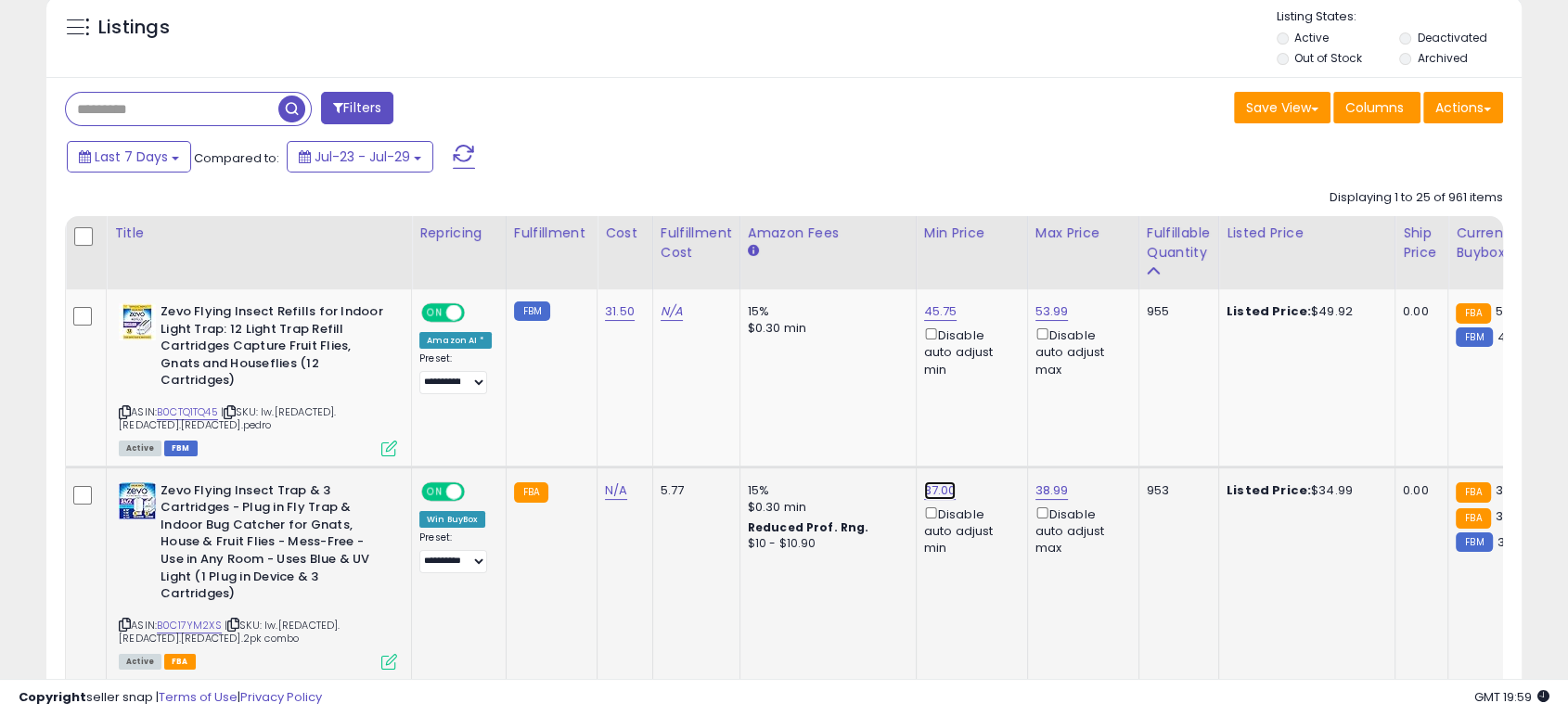 click on "37.00" at bounding box center [941, 312] 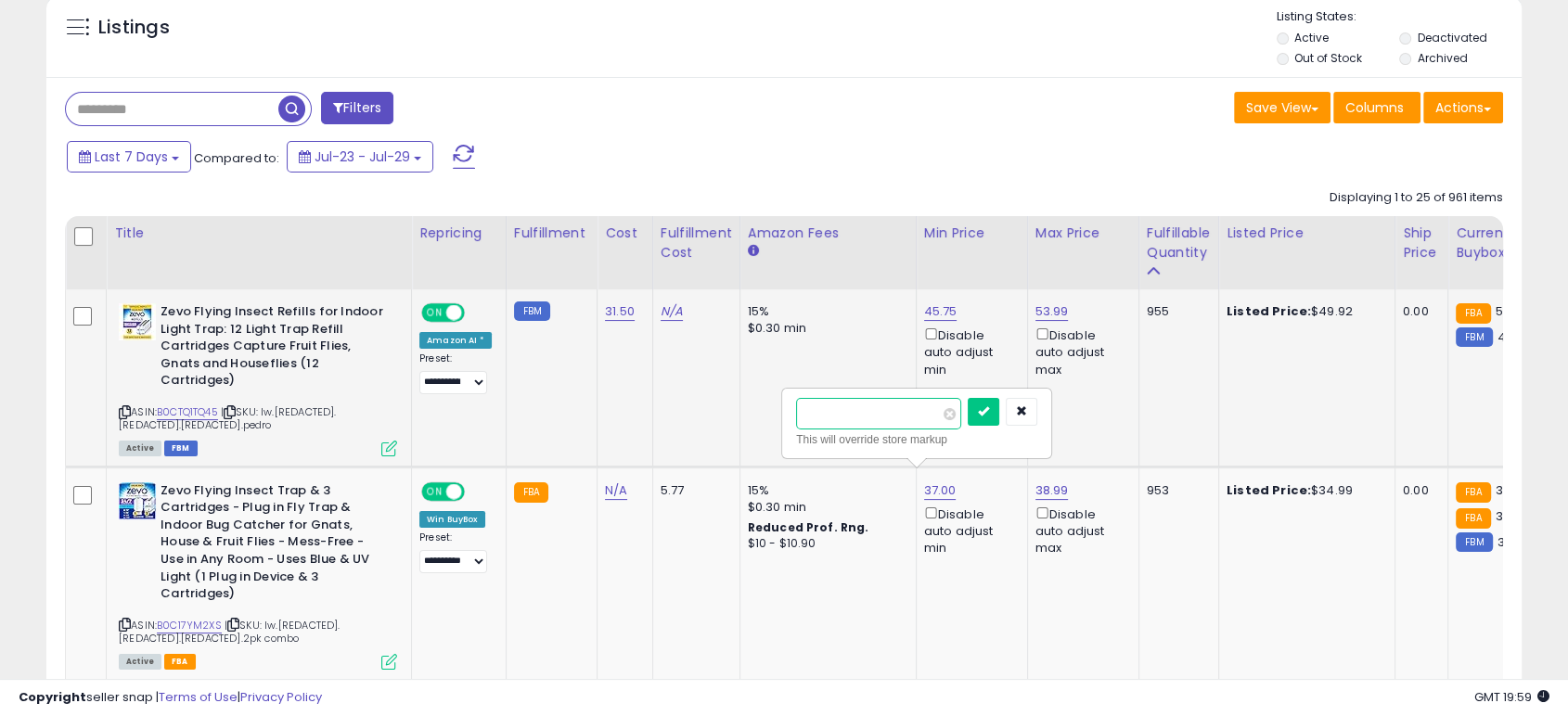 drag, startPoint x: 889, startPoint y: 411, endPoint x: 587, endPoint y: 376, distance: 304.021 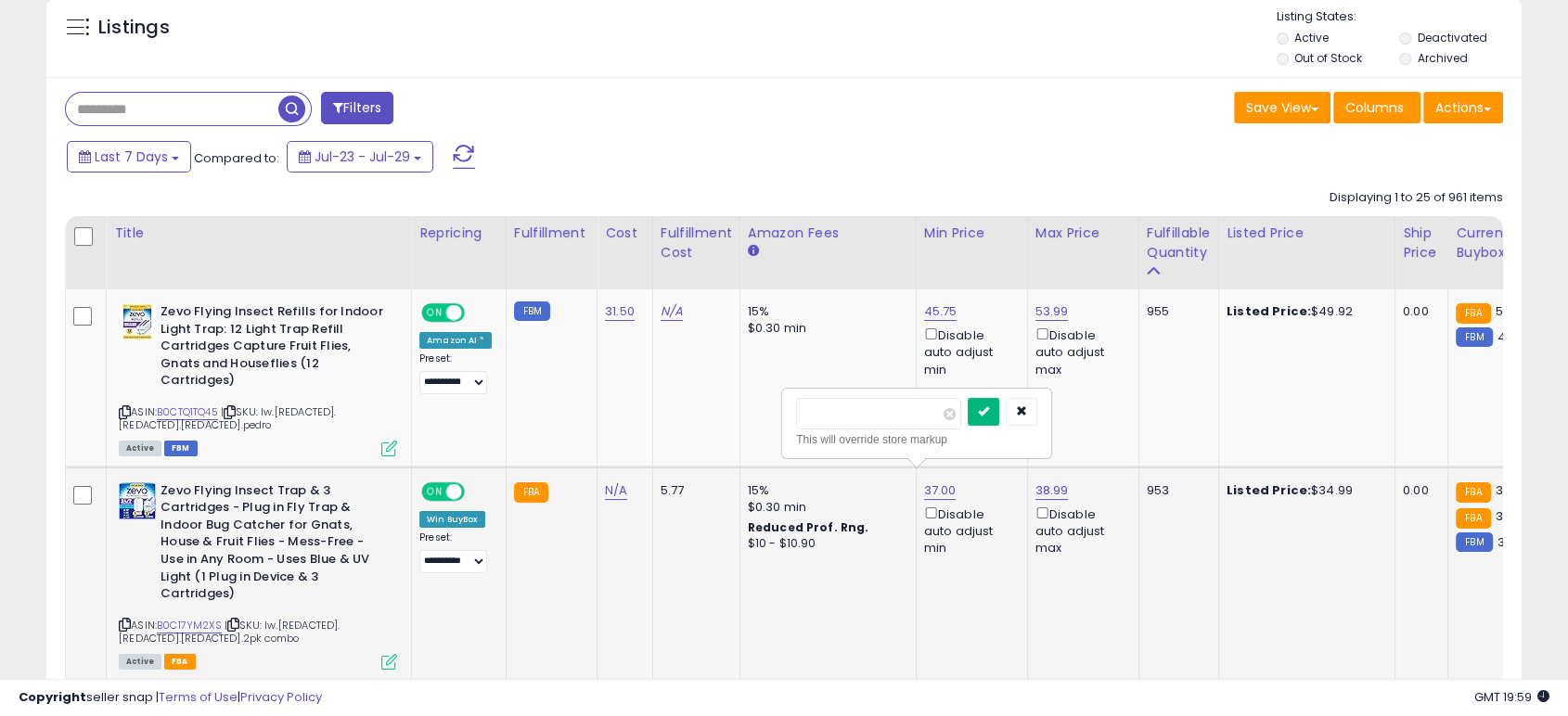 click at bounding box center [983, 411] 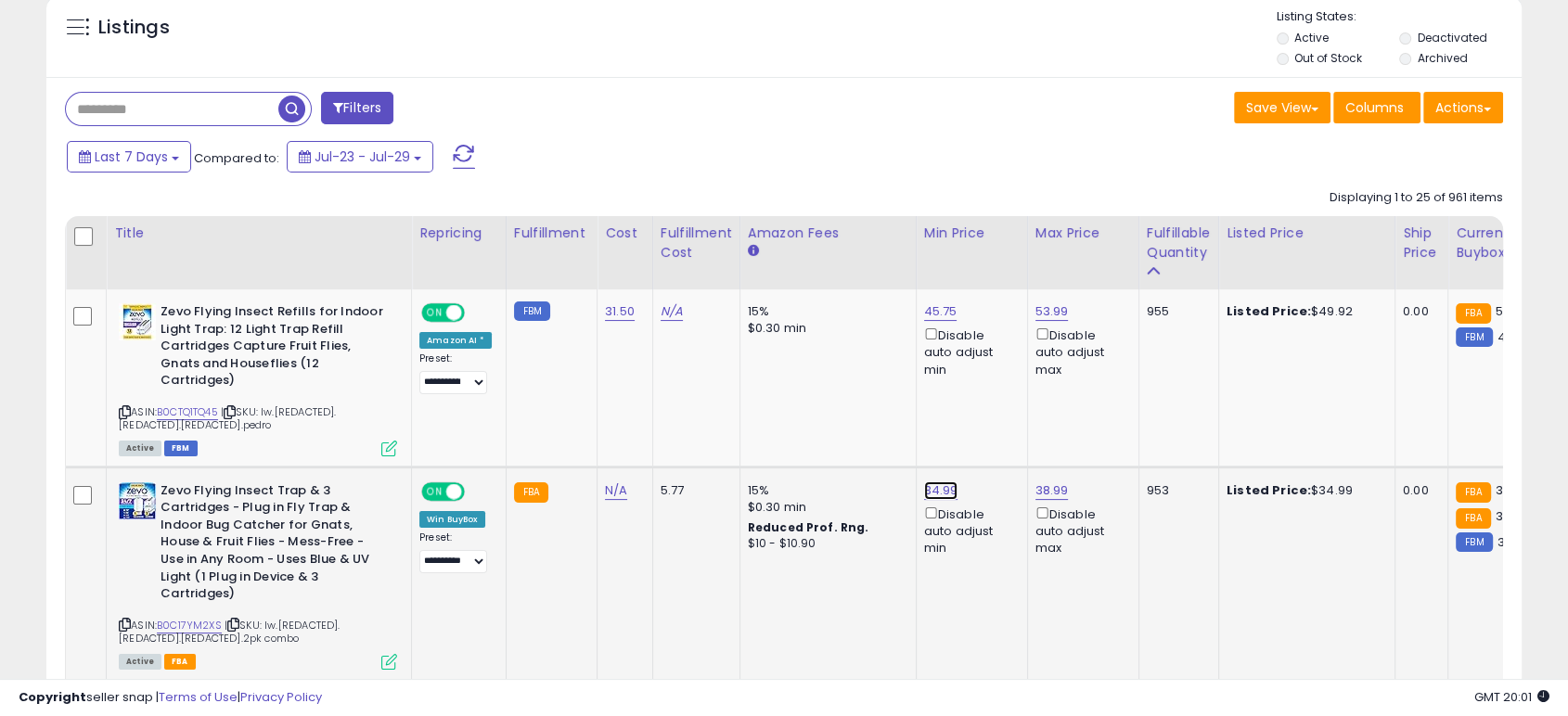 click on "34.99" at bounding box center (941, 312) 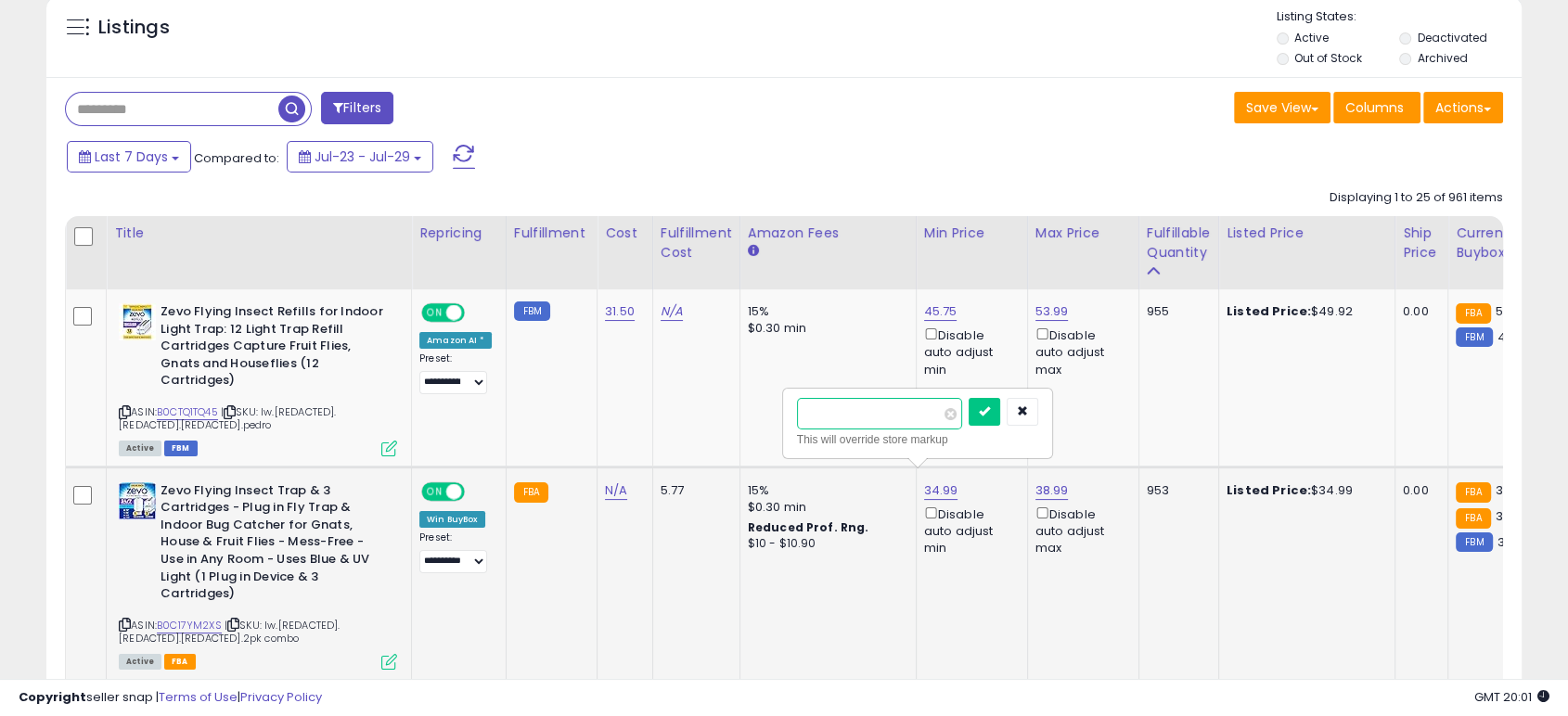 type on "*" 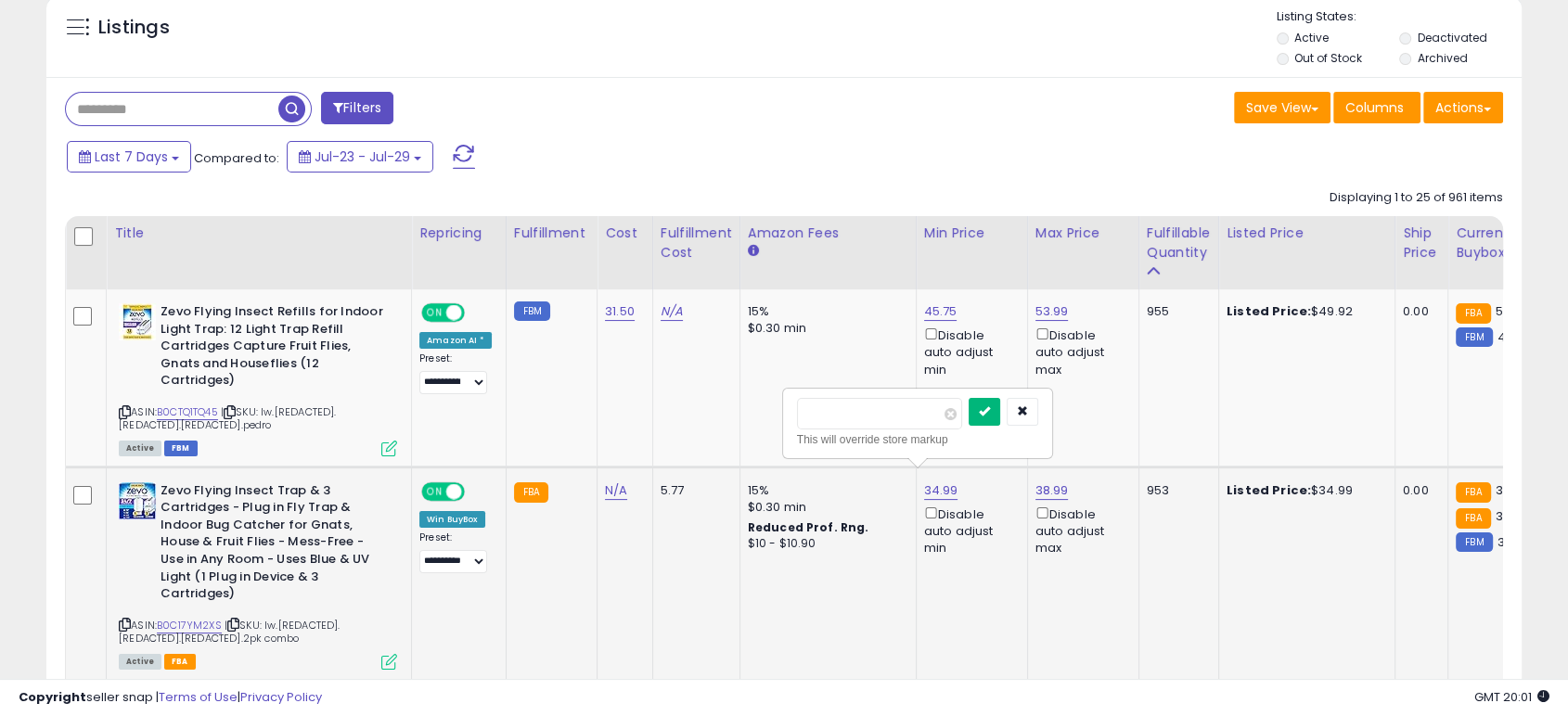 click at bounding box center [984, 412] 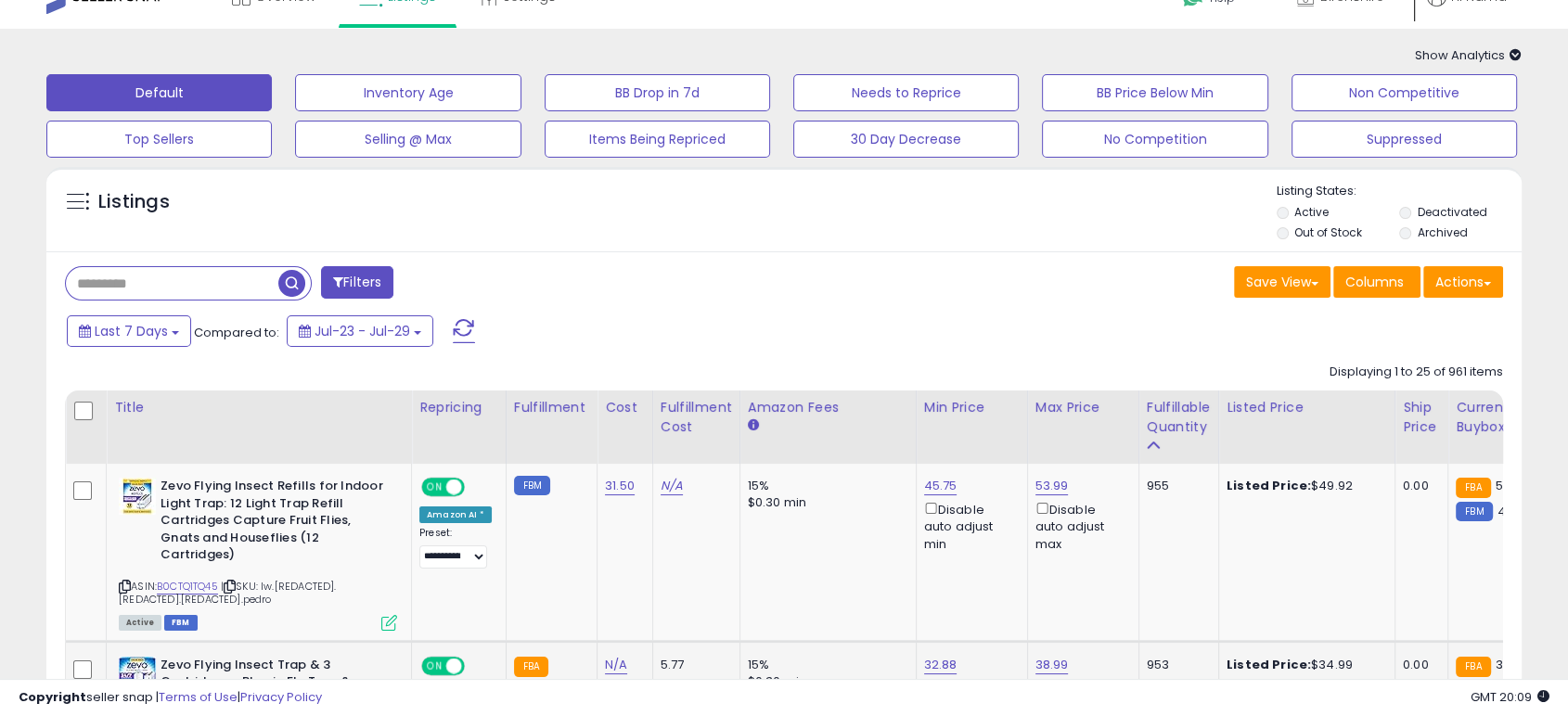 scroll, scrollTop: 0, scrollLeft: 0, axis: both 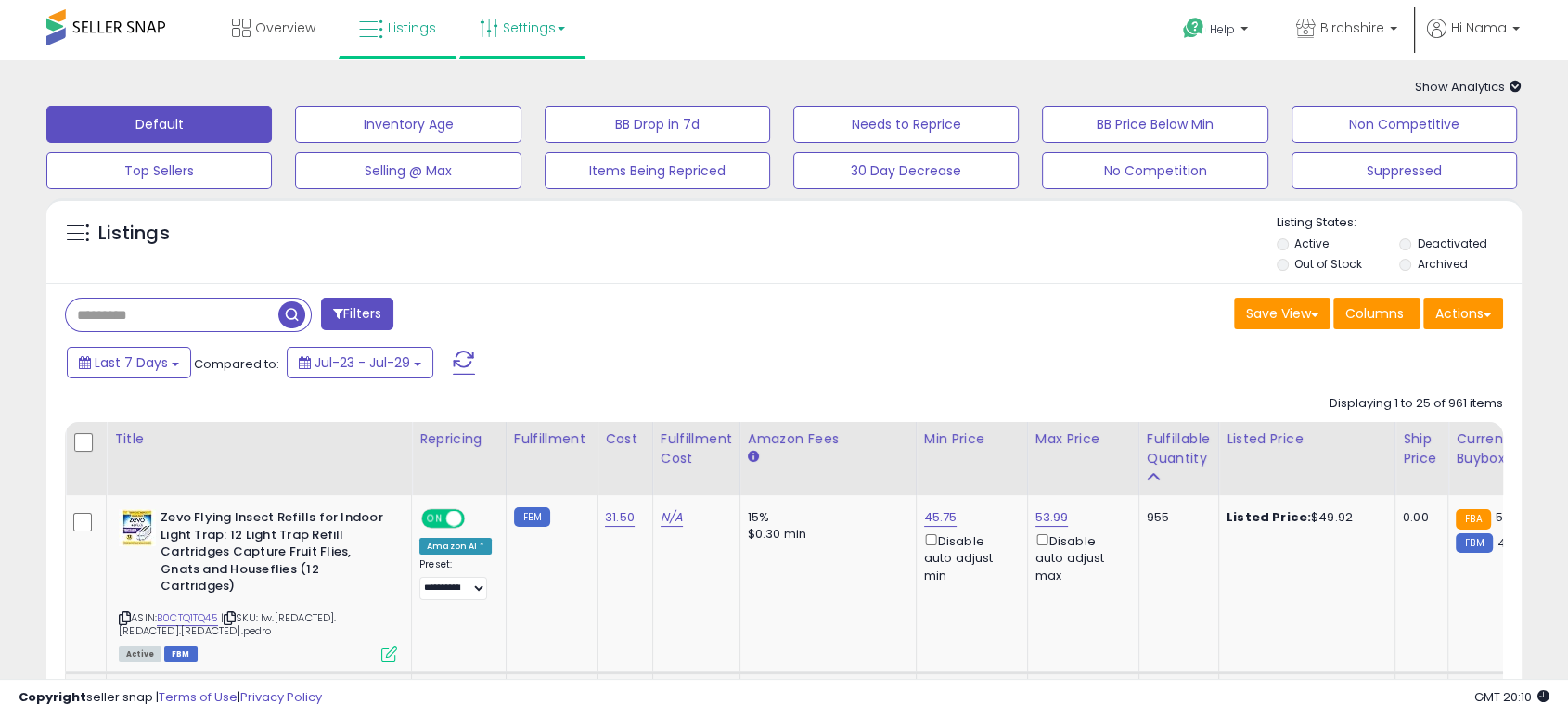 click on "Settings" at bounding box center (522, 28) 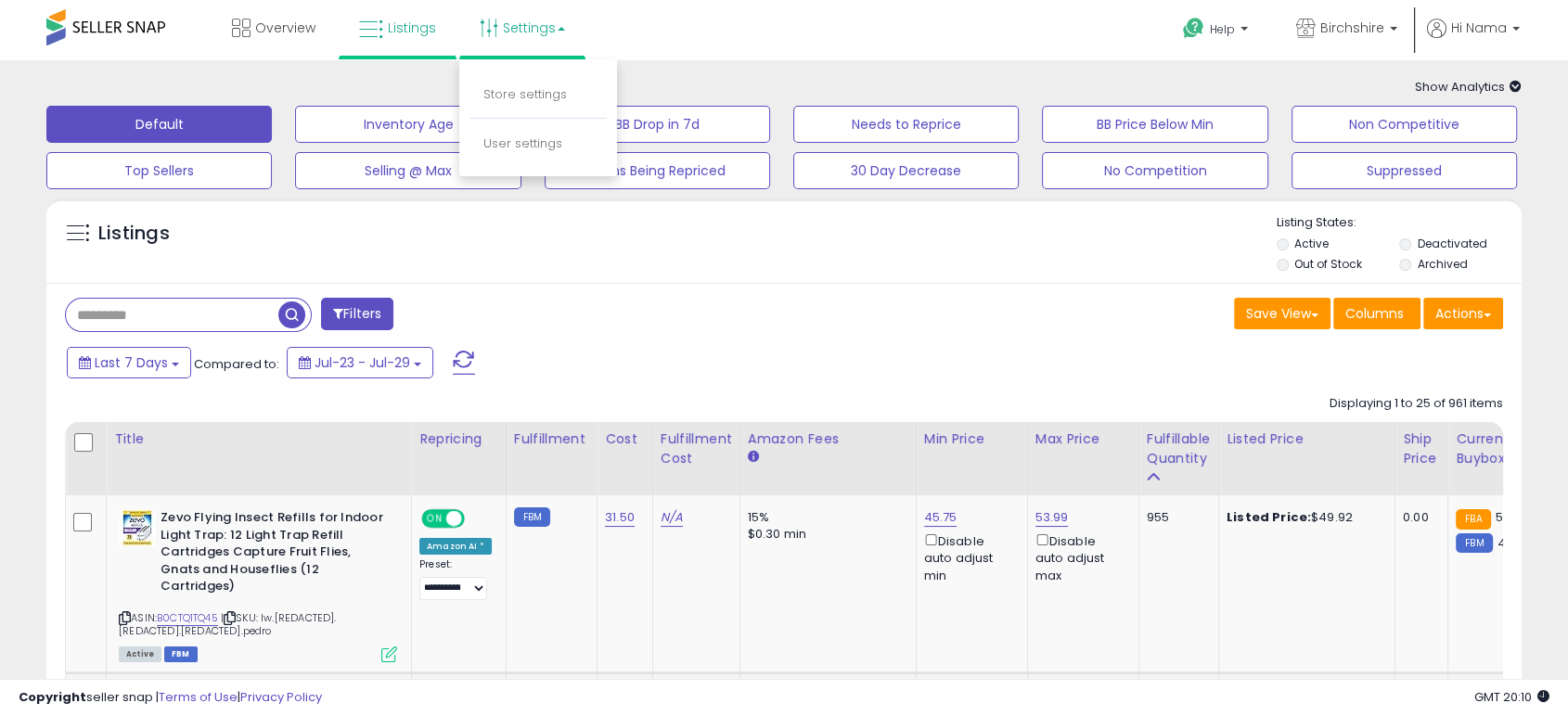 click on "Store
settings" at bounding box center (538, 96) 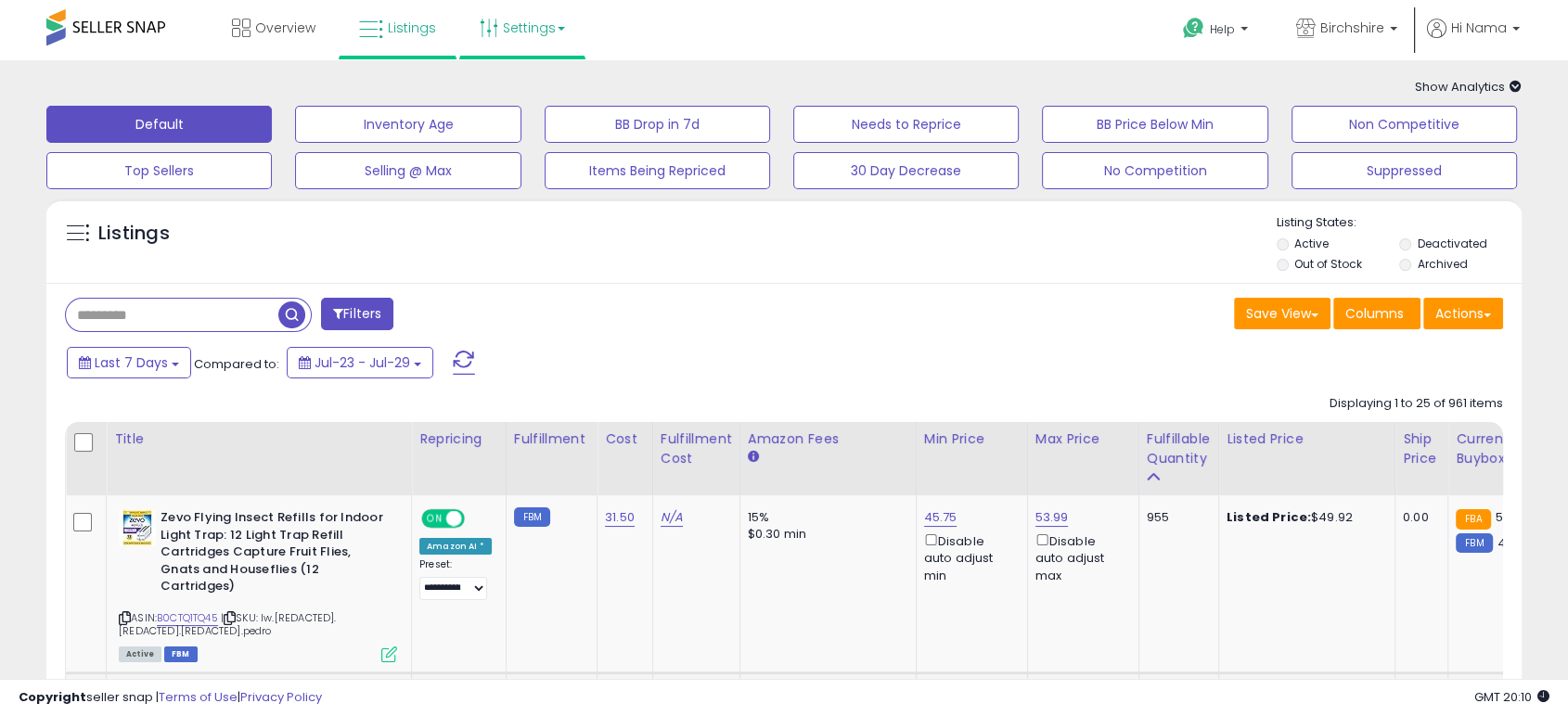click on "Settings" at bounding box center (522, 28) 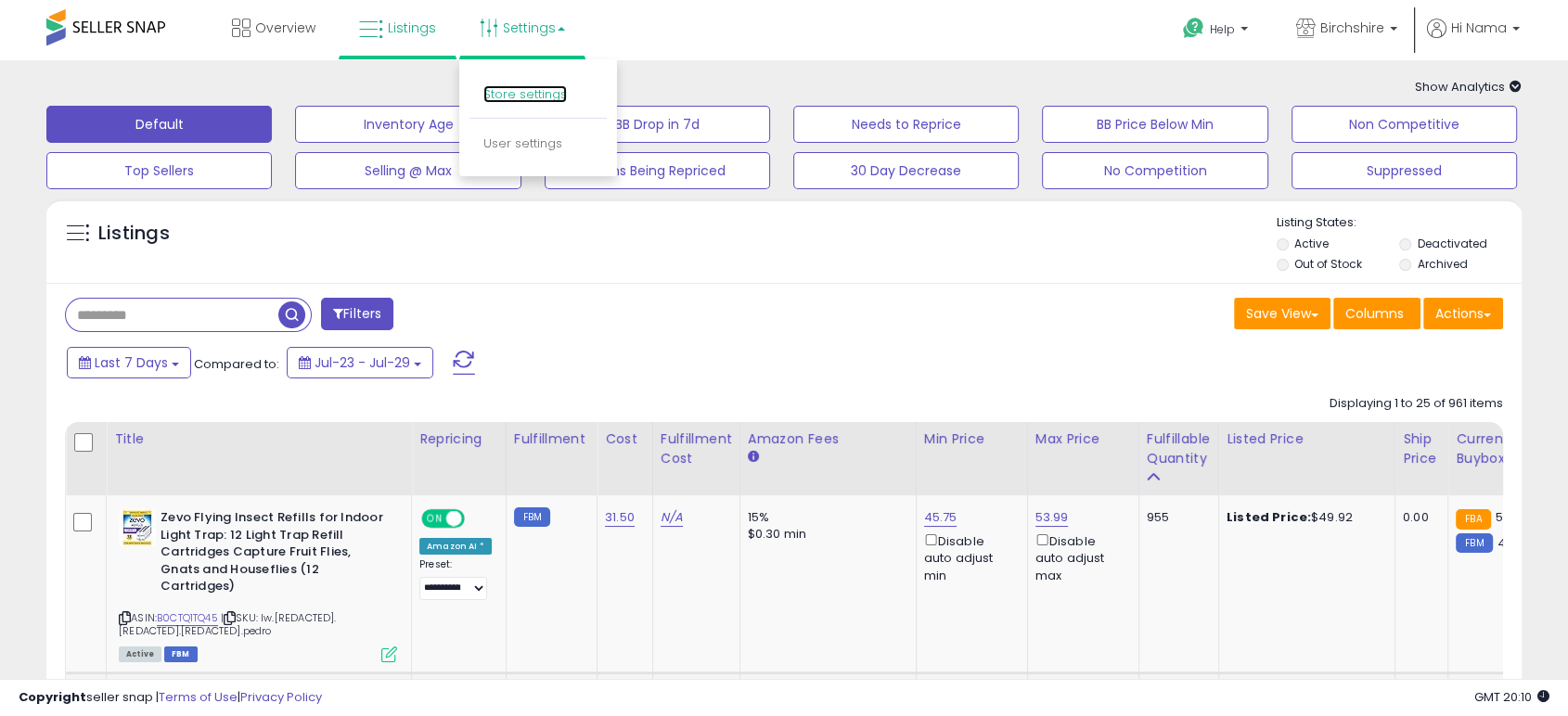 click on "Store
settings" at bounding box center [525, 94] 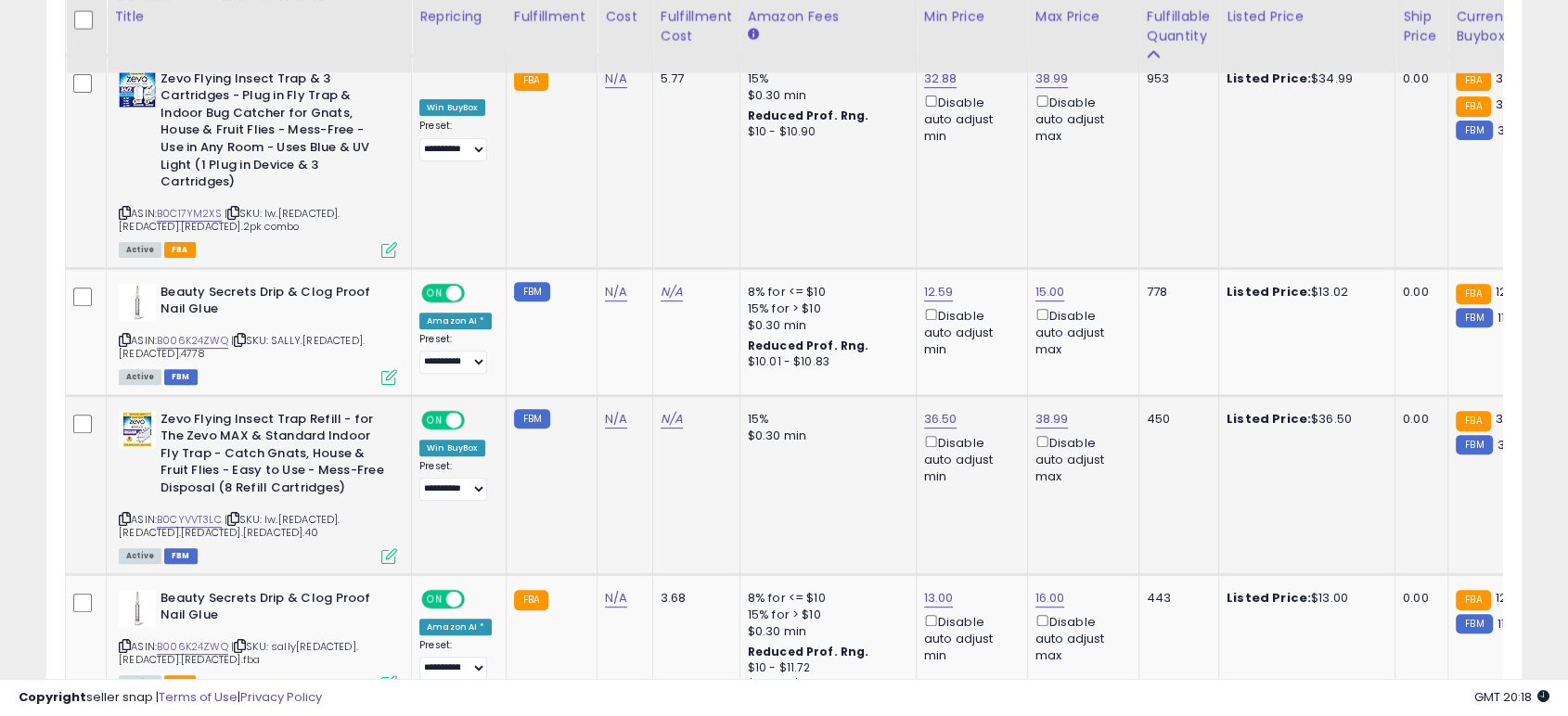 scroll, scrollTop: 515, scrollLeft: 0, axis: vertical 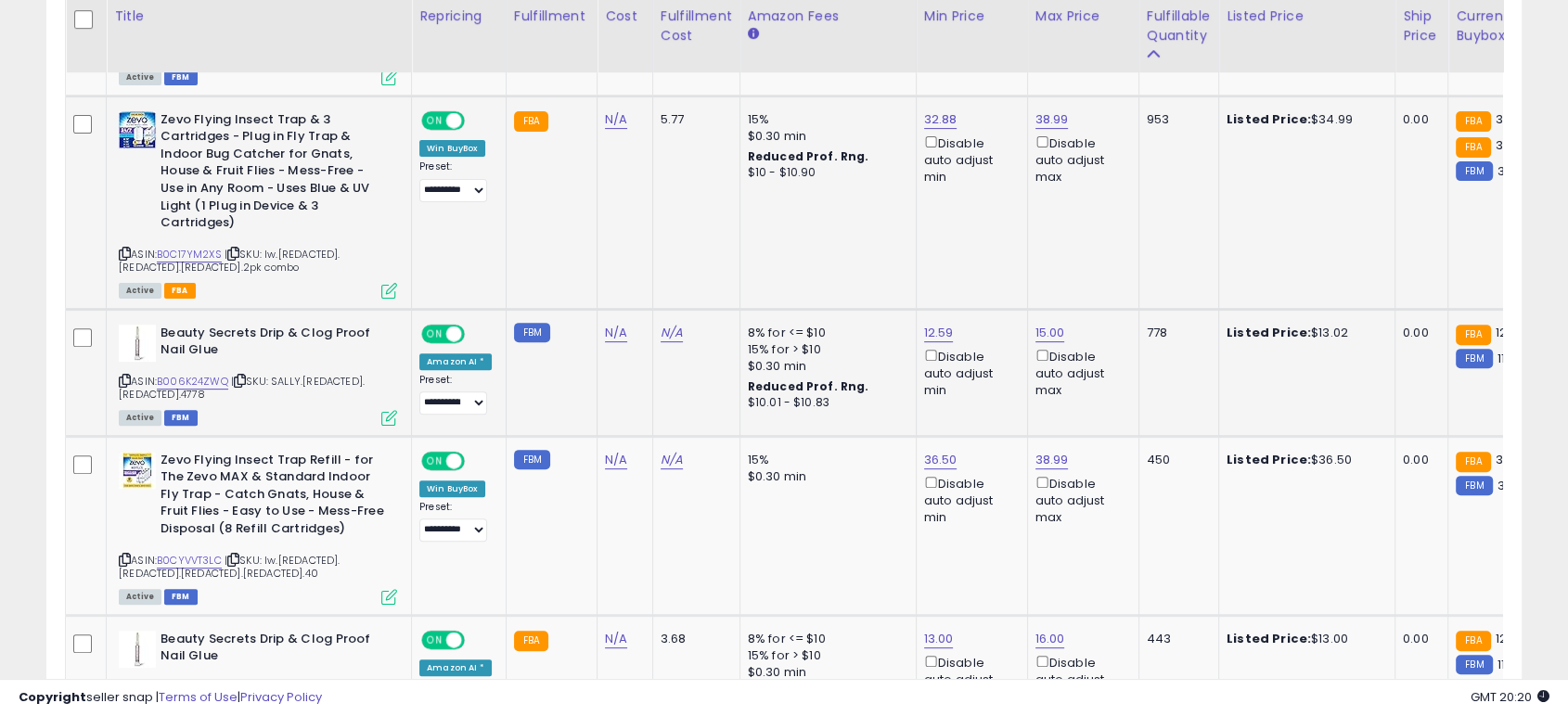 drag, startPoint x: 238, startPoint y: 368, endPoint x: 245, endPoint y: 382, distance: 16 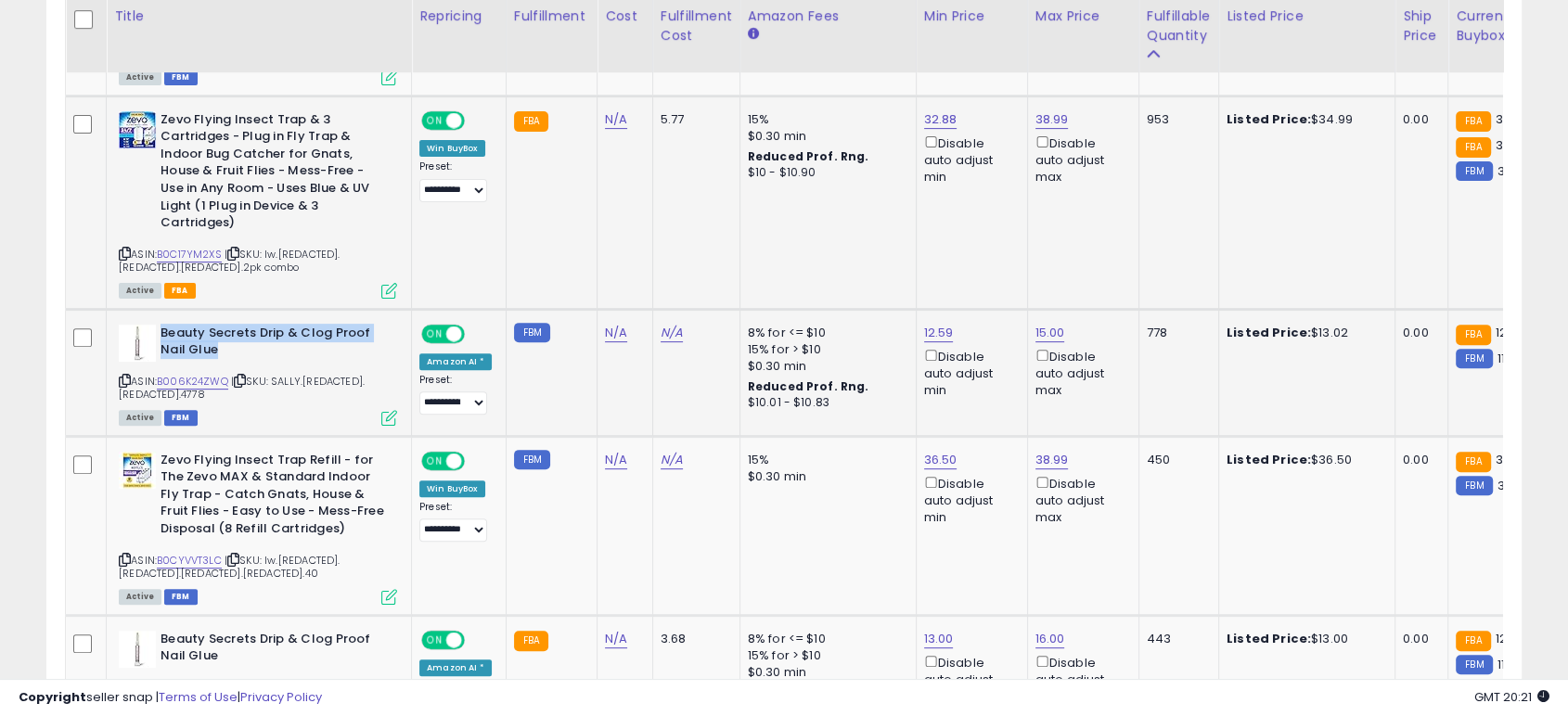 drag, startPoint x: 229, startPoint y: 332, endPoint x: 162, endPoint y: 321, distance: 67.89698 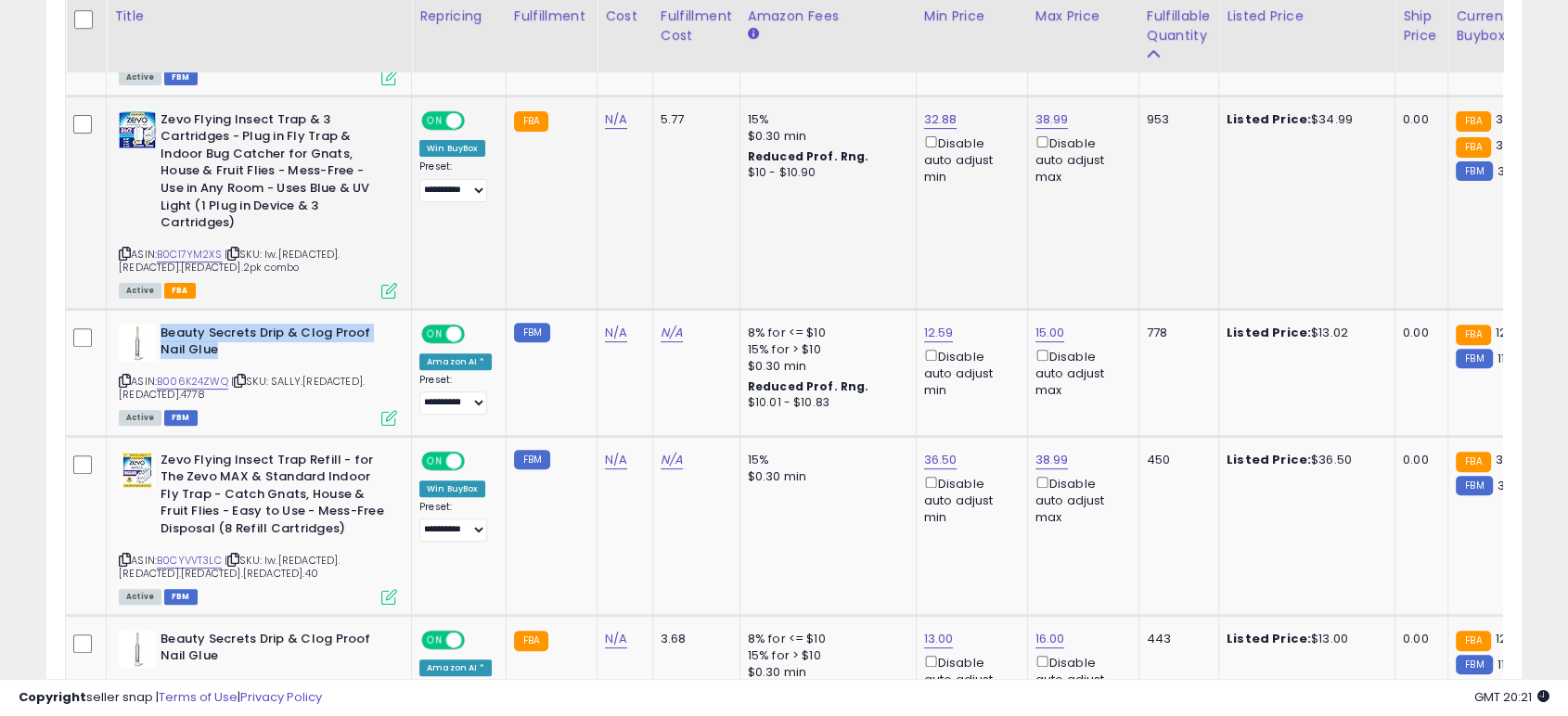 copy on "Beauty Secrets Drip & Clog Proof Nail Glue" 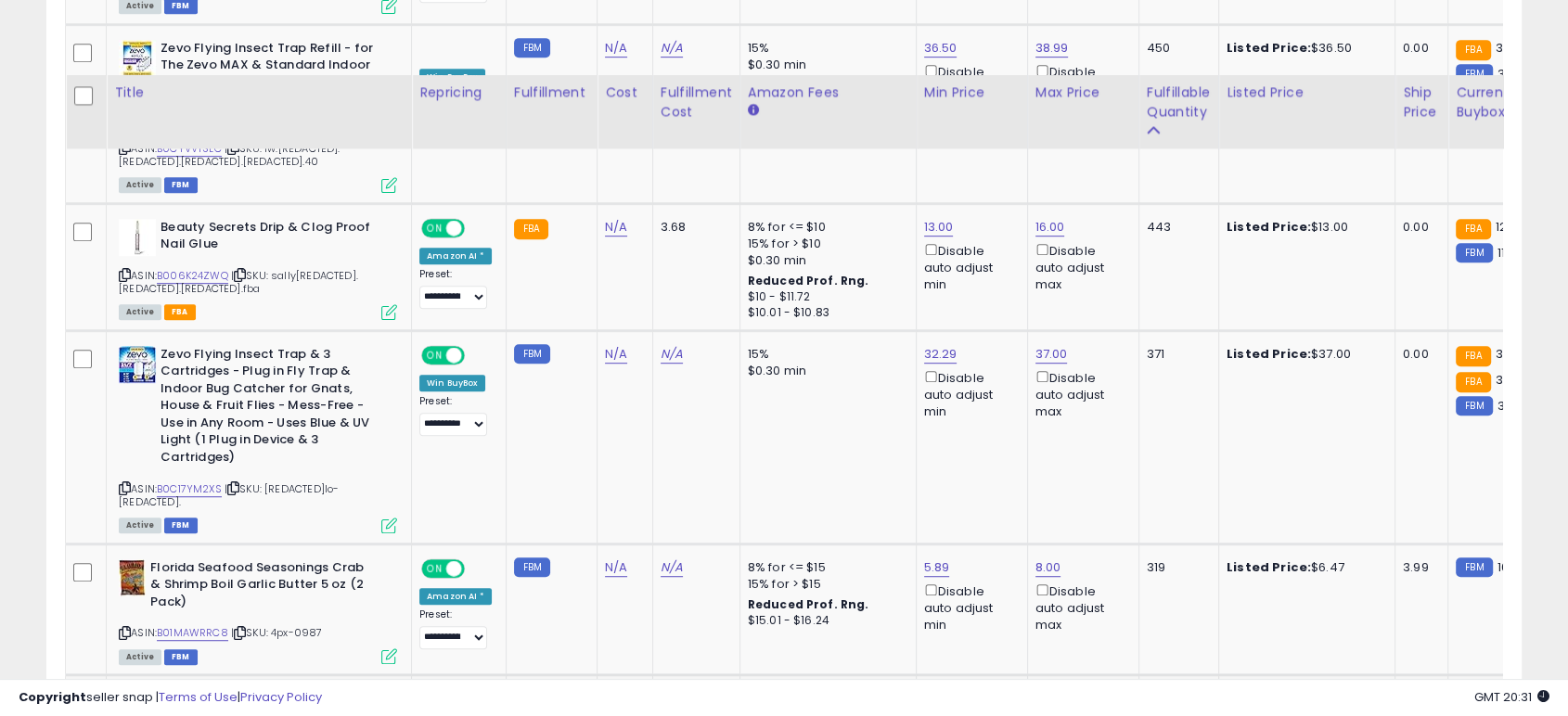 scroll, scrollTop: 1092, scrollLeft: 0, axis: vertical 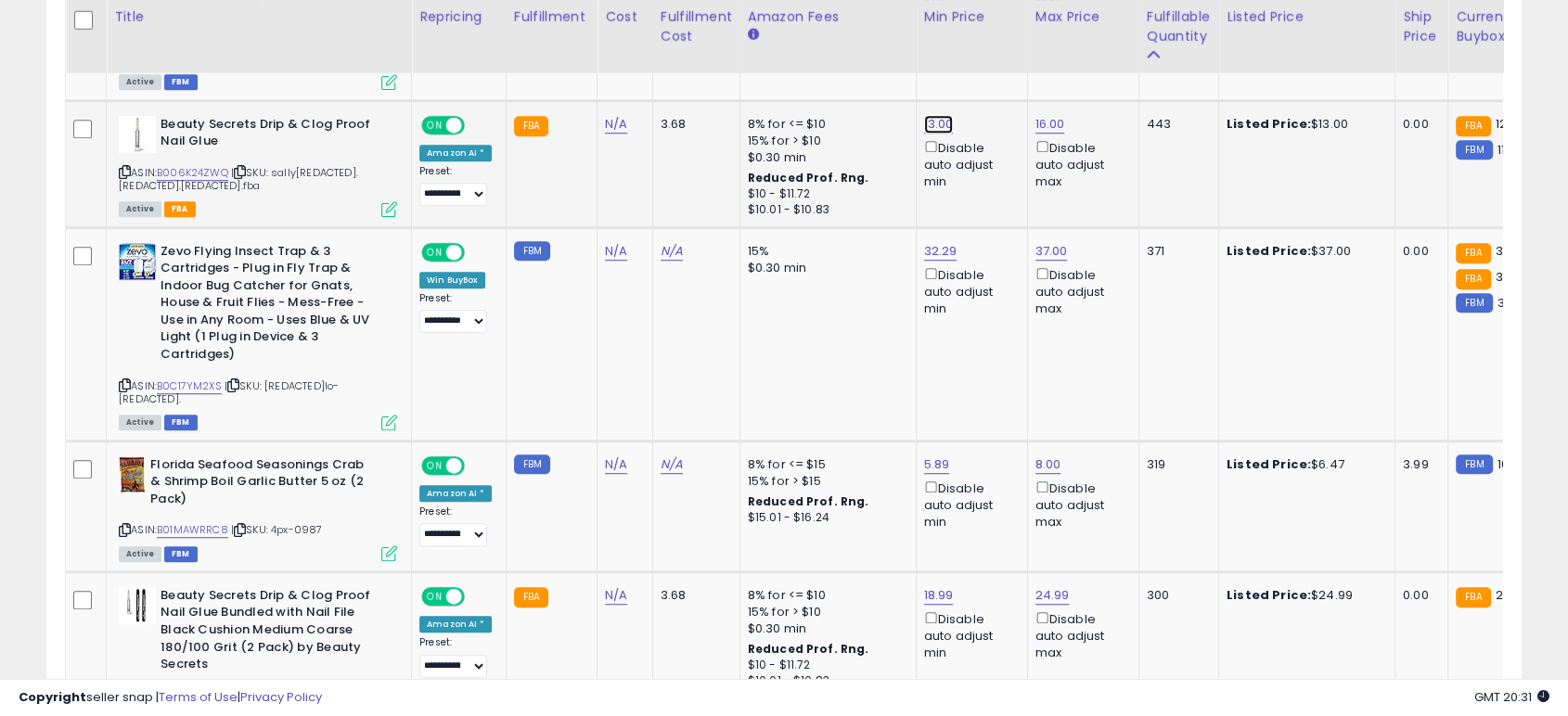 click on "13.00" at bounding box center [941, -574] 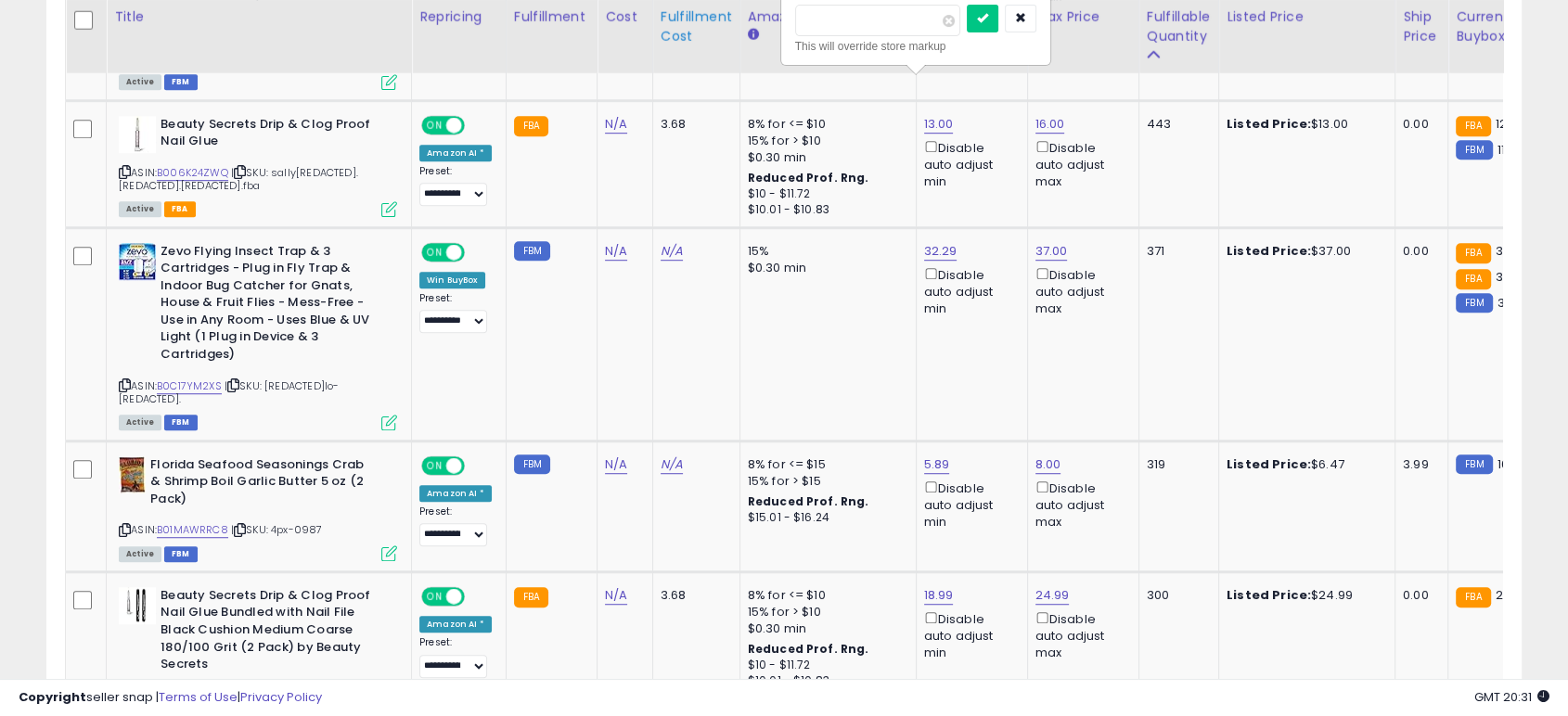 drag, startPoint x: 865, startPoint y: 25, endPoint x: 712, endPoint y: 6, distance: 154.175 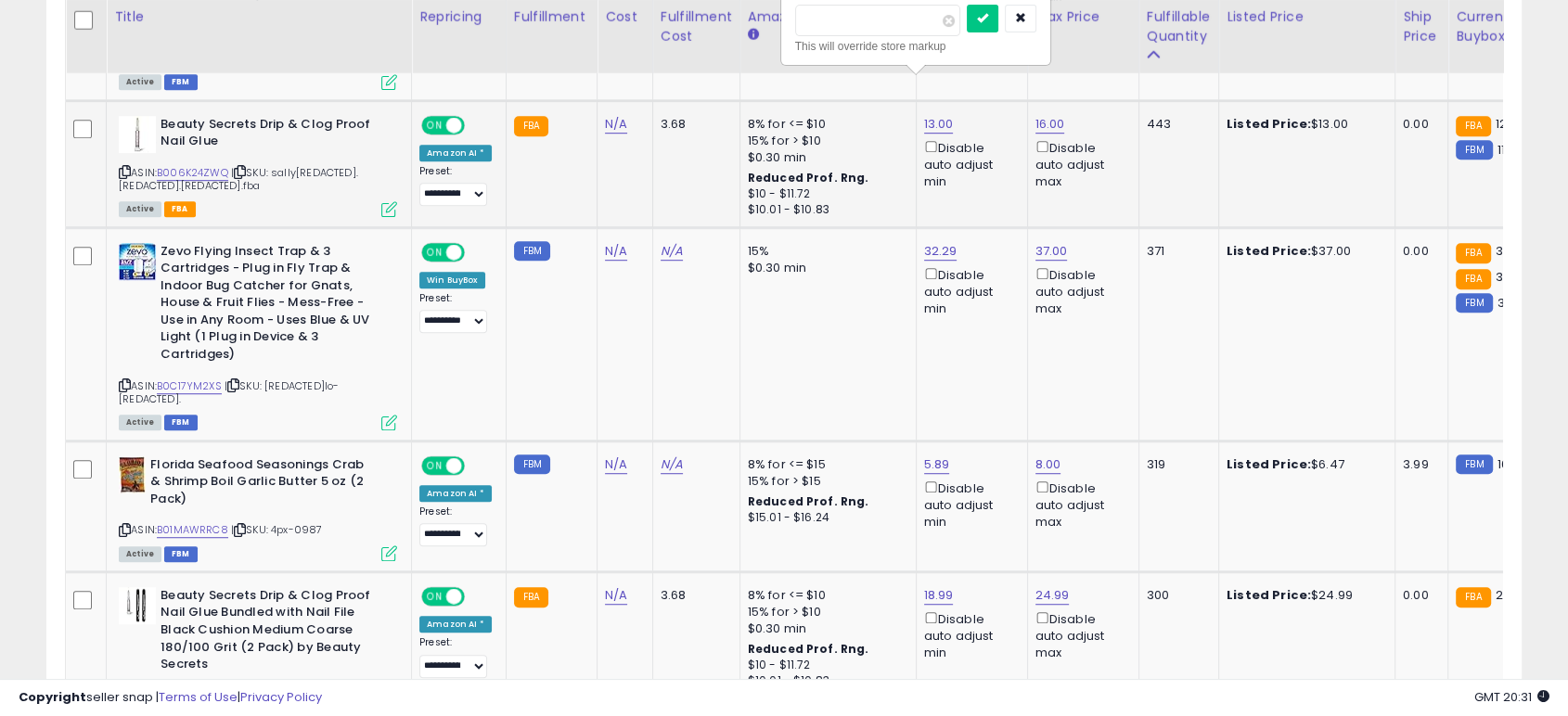 type on "*****" 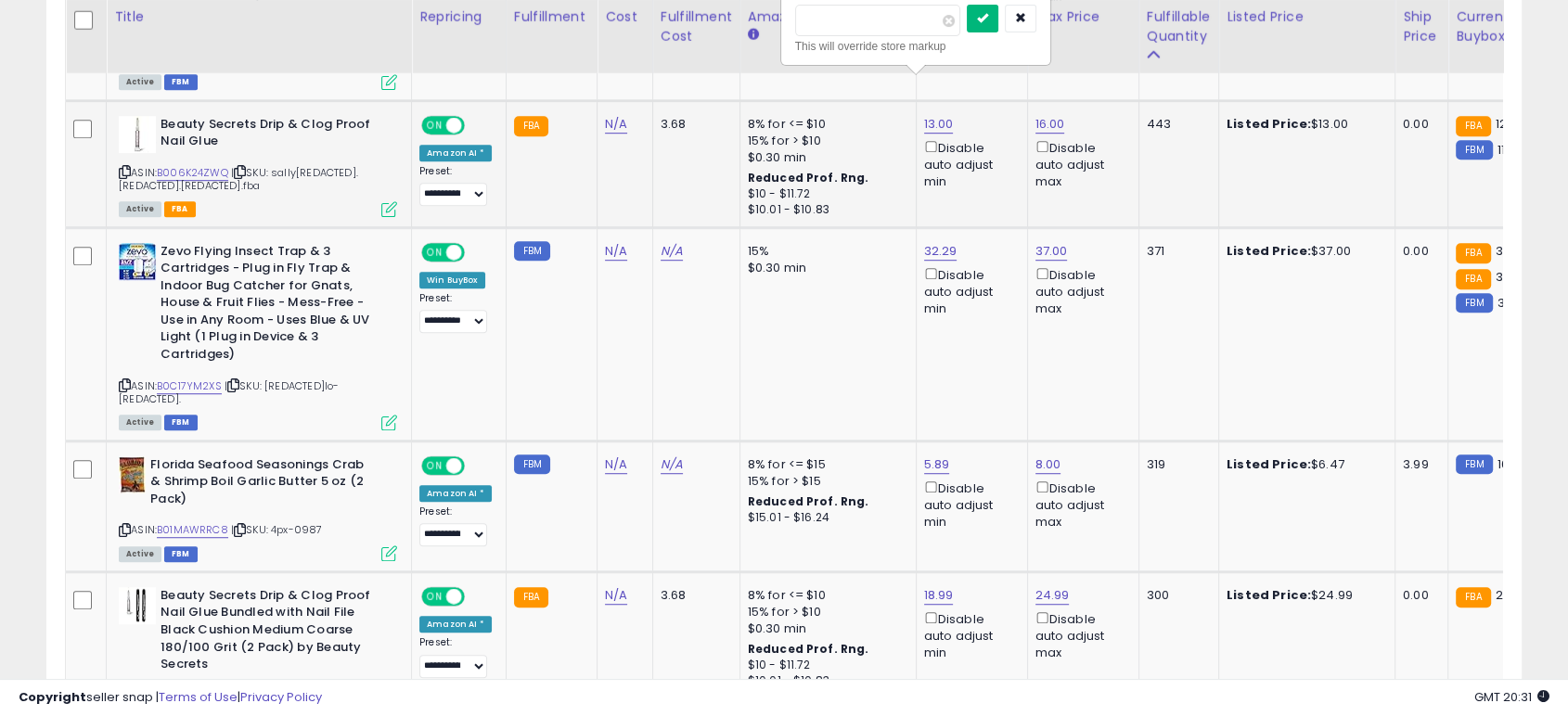 click at bounding box center (983, 18) 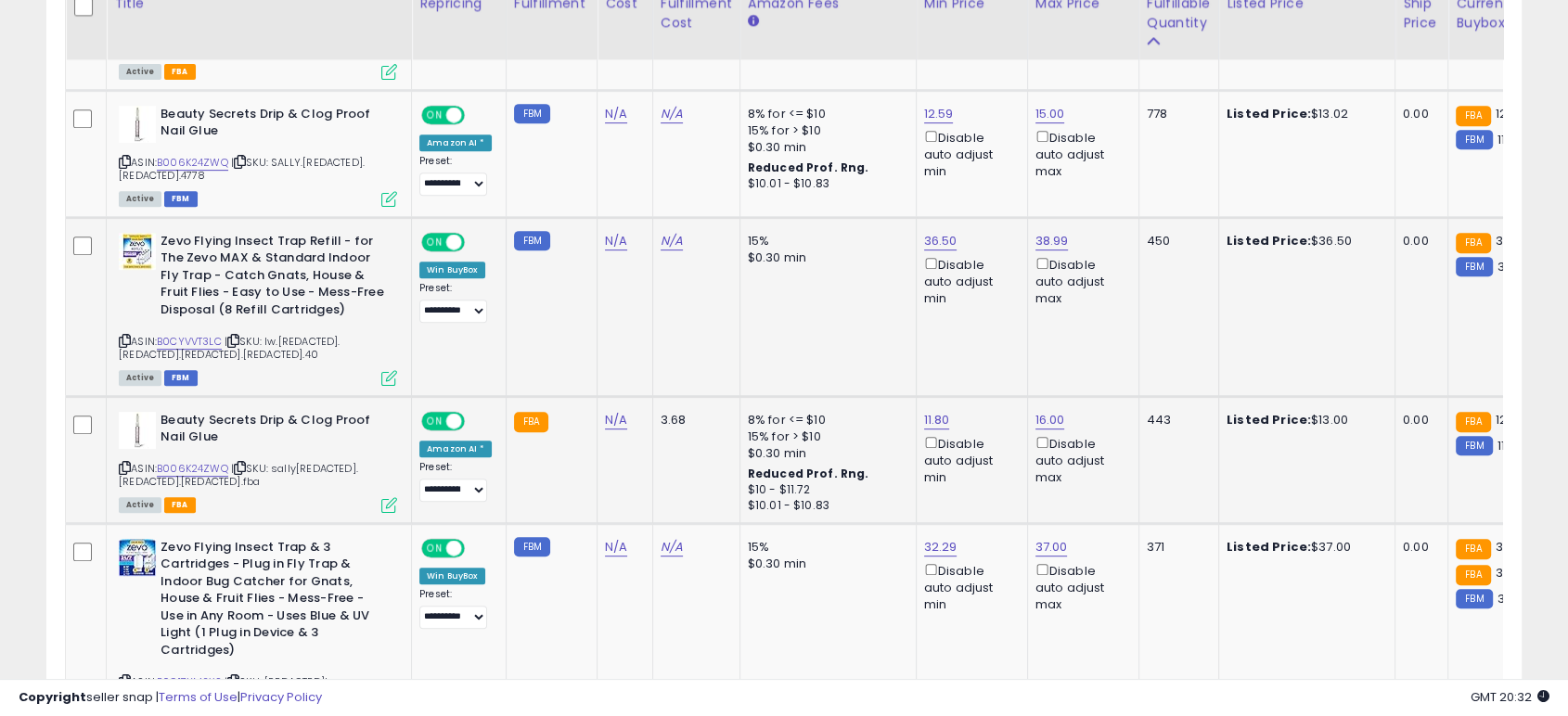scroll, scrollTop: 783, scrollLeft: 0, axis: vertical 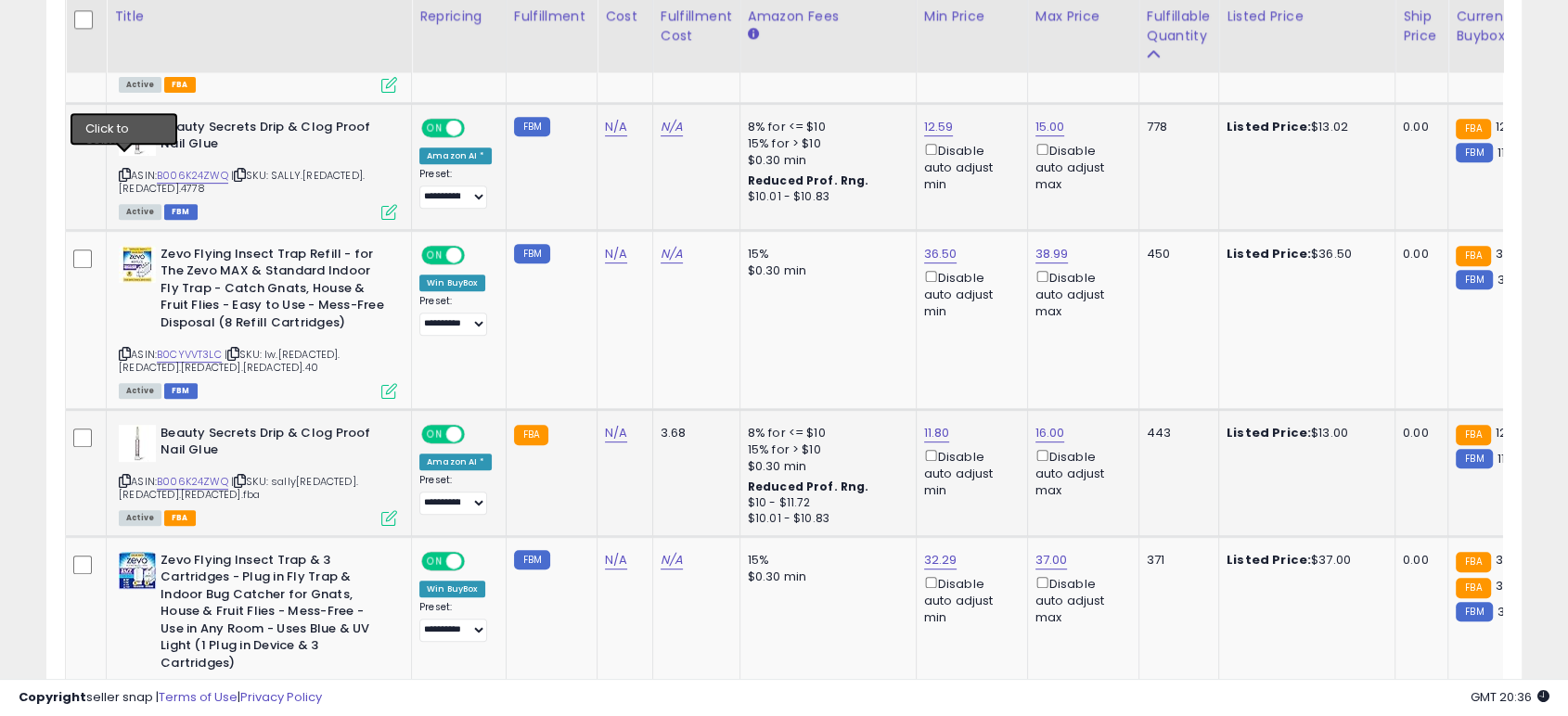 drag, startPoint x: 122, startPoint y: 160, endPoint x: 112, endPoint y: 160, distance: 10 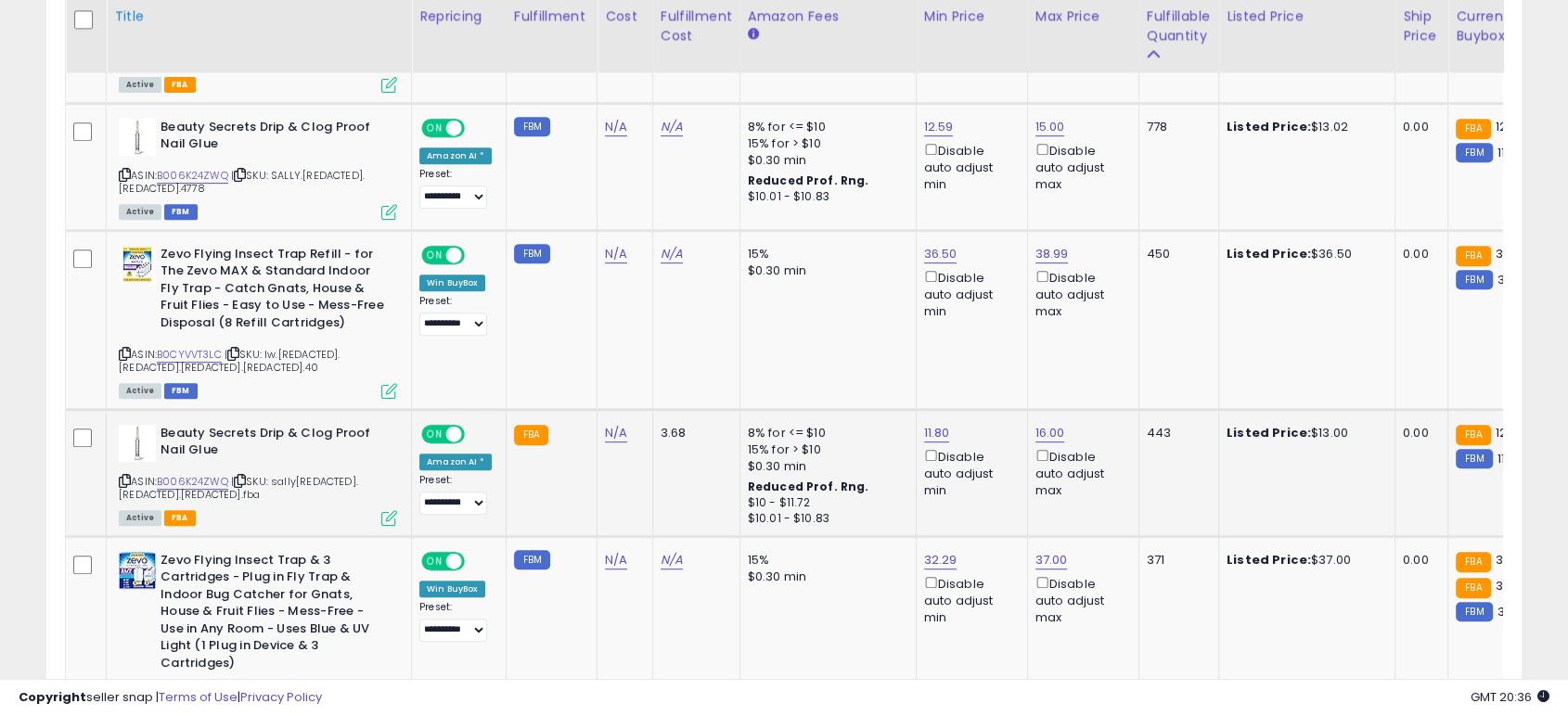 click at bounding box center [124, 174] 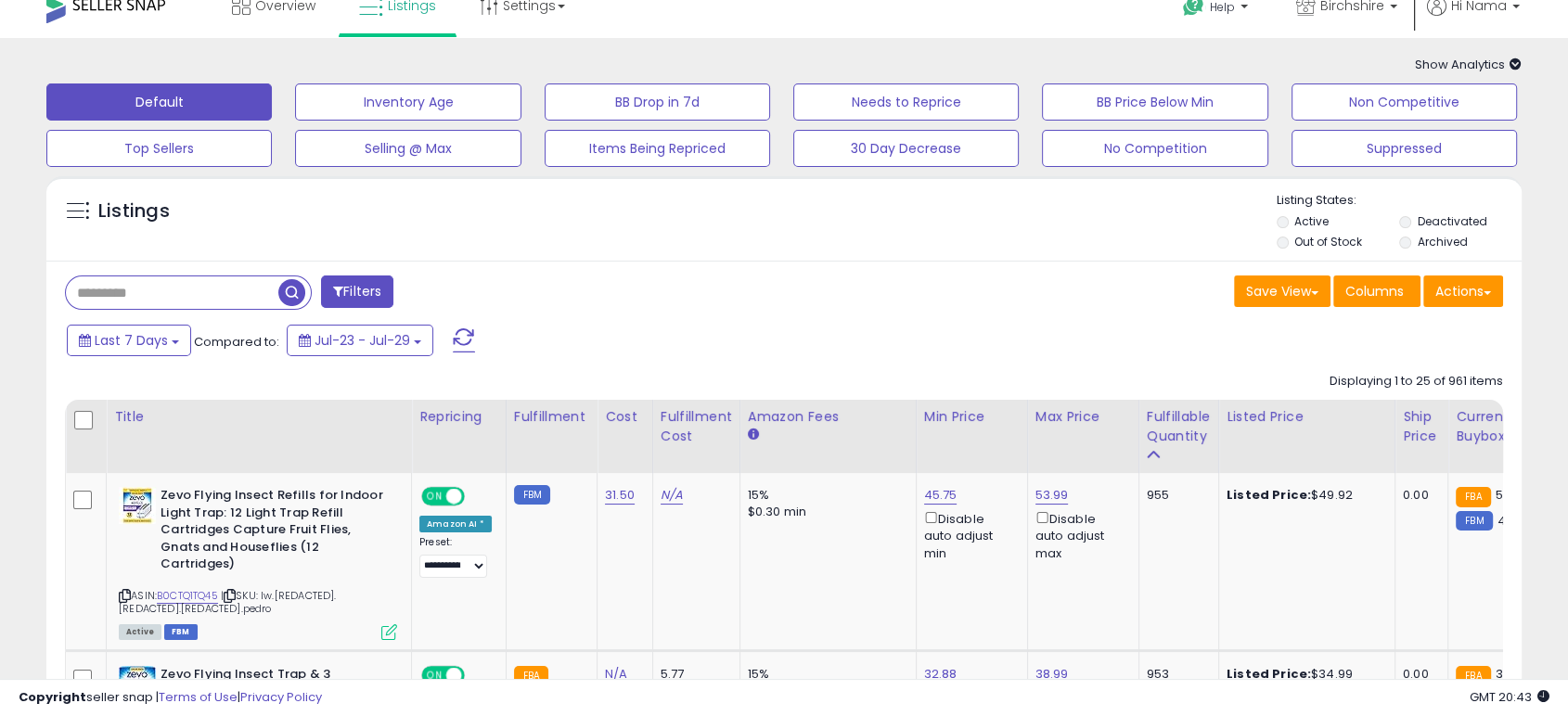 scroll, scrollTop: 0, scrollLeft: 0, axis: both 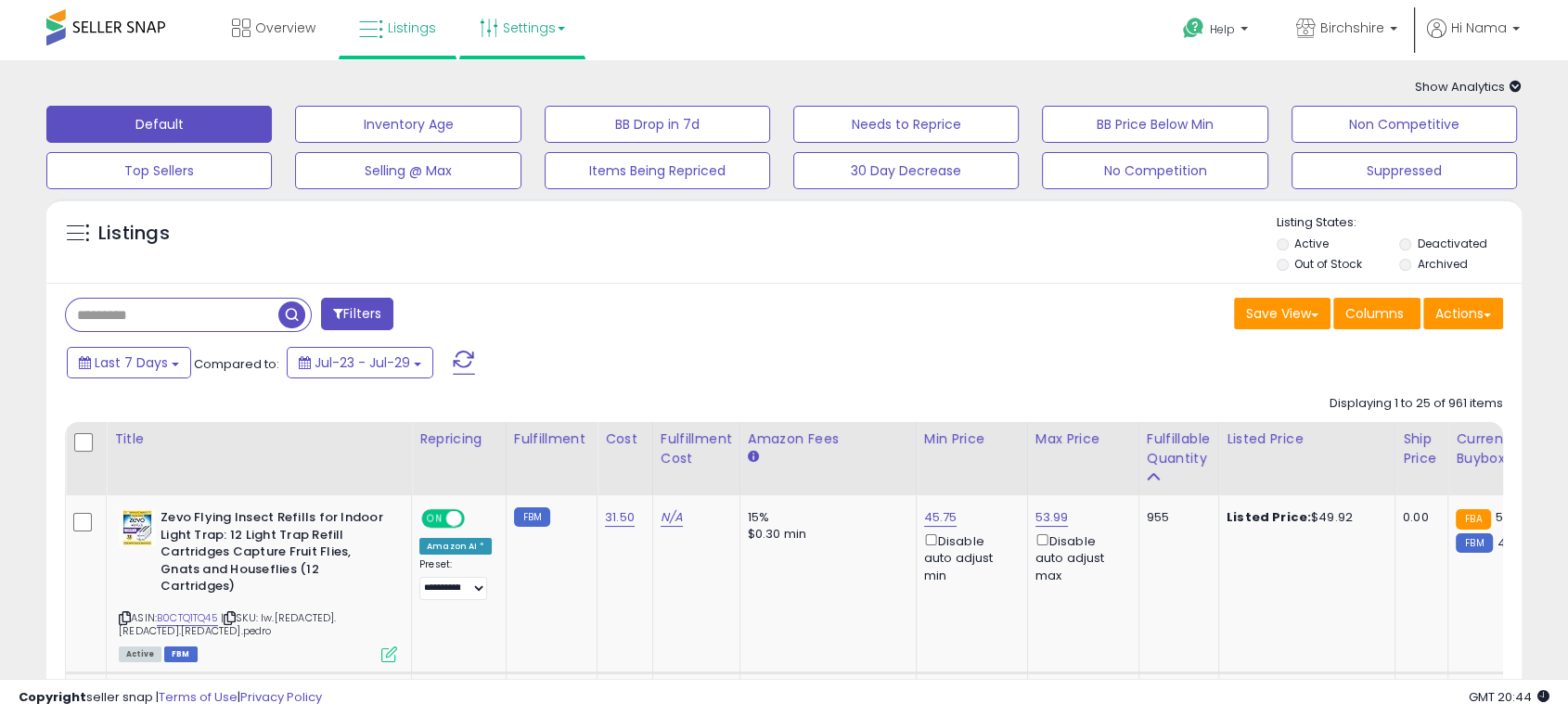 click on "Settings" at bounding box center [522, 28] 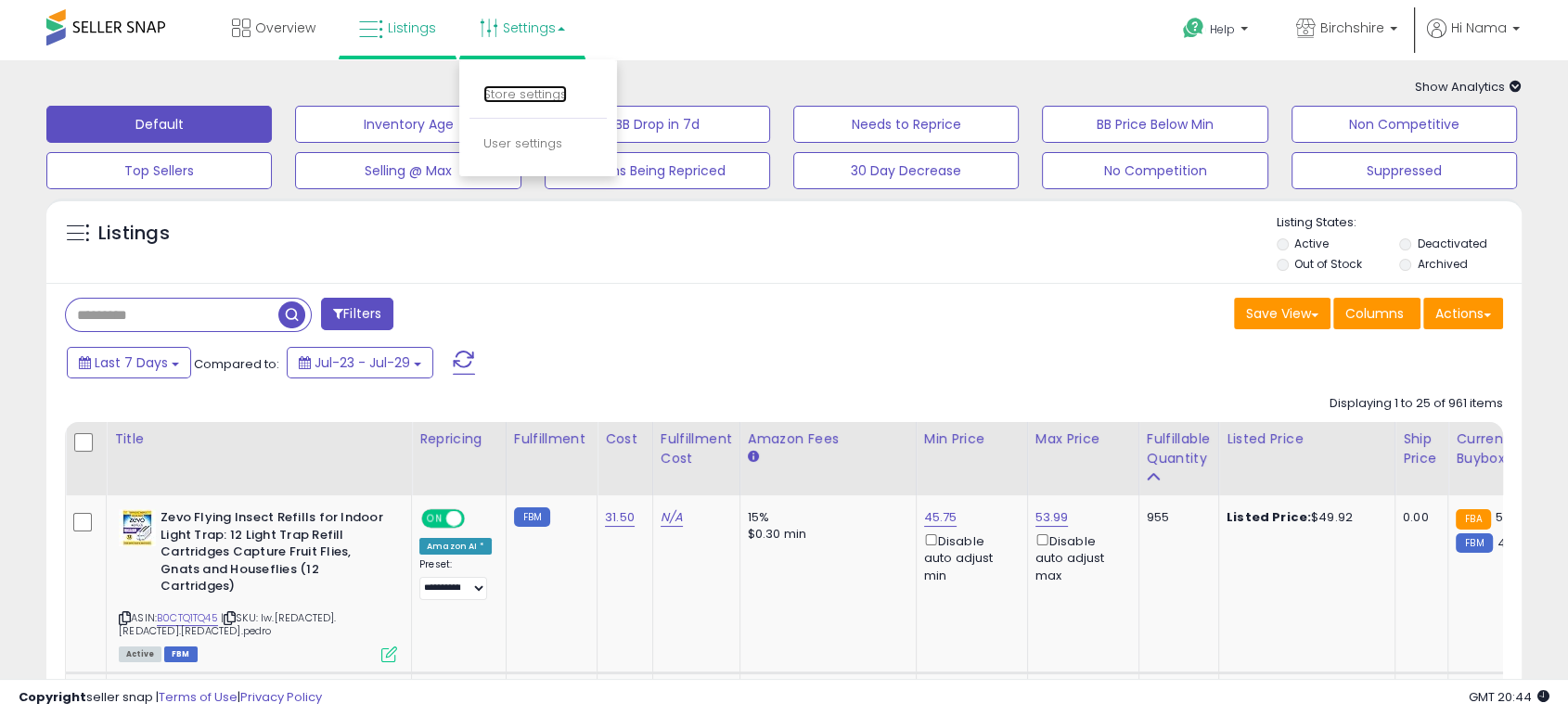 click on "Store
settings" at bounding box center [525, 94] 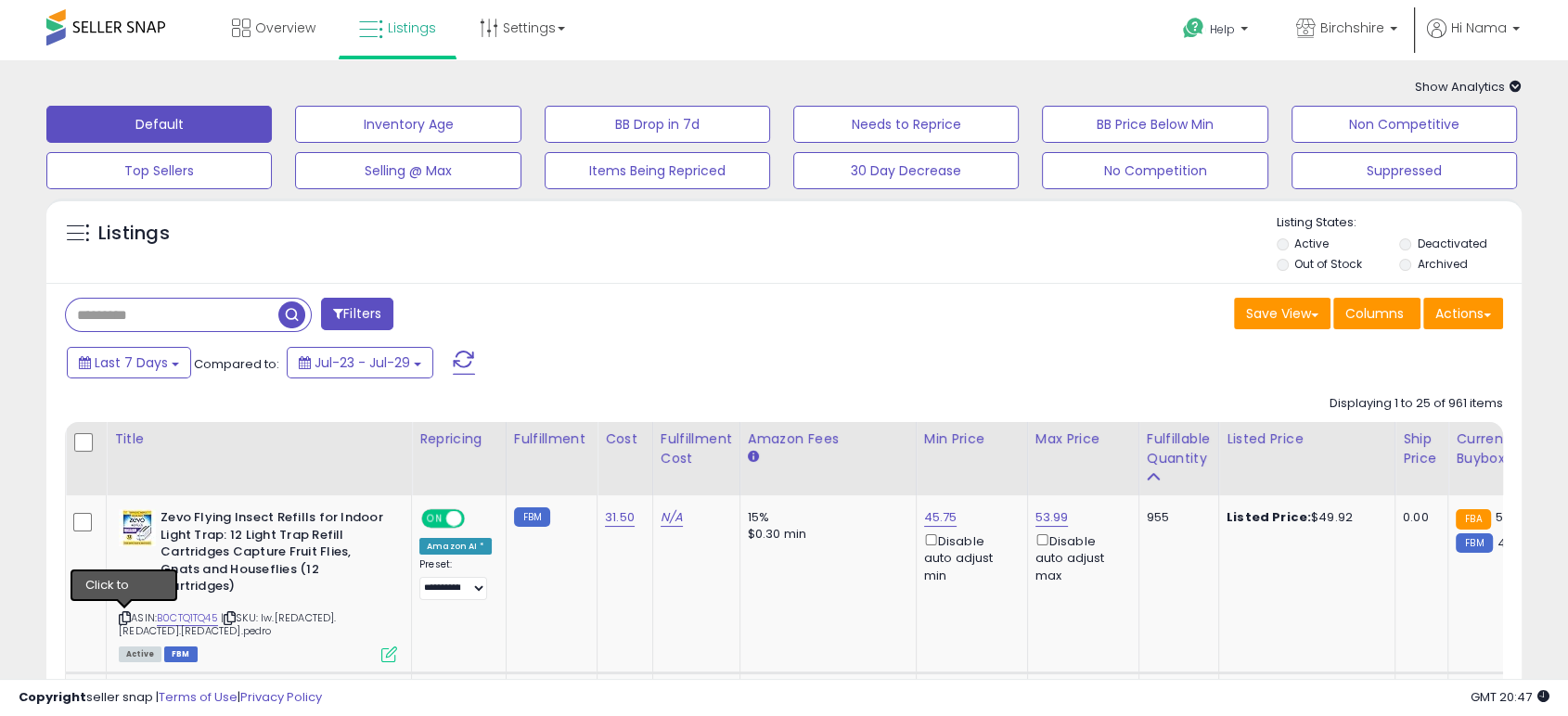drag, startPoint x: 122, startPoint y: 615, endPoint x: 39, endPoint y: 583, distance: 88.95504 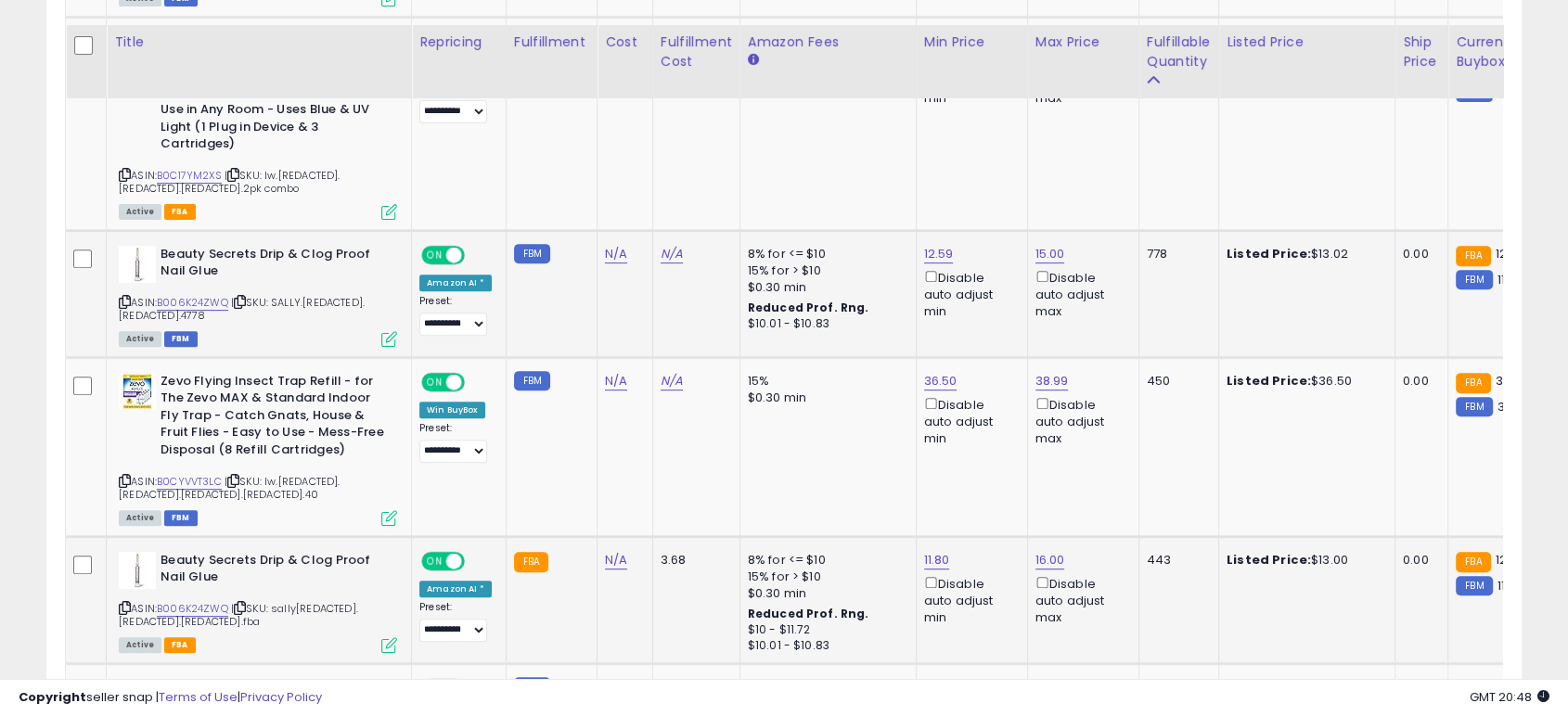 scroll, scrollTop: 824, scrollLeft: 0, axis: vertical 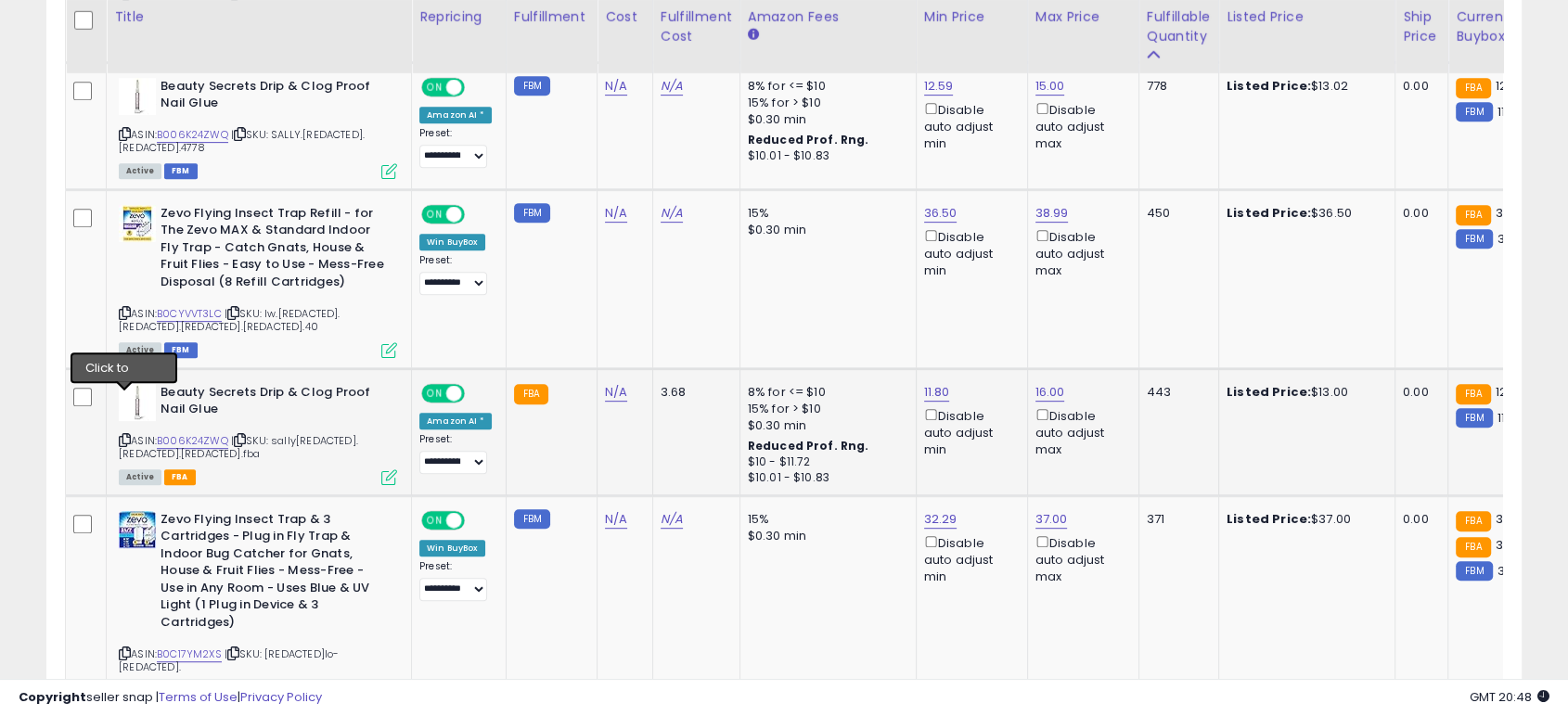drag, startPoint x: 122, startPoint y: 399, endPoint x: 3, endPoint y: 405, distance: 119.15116 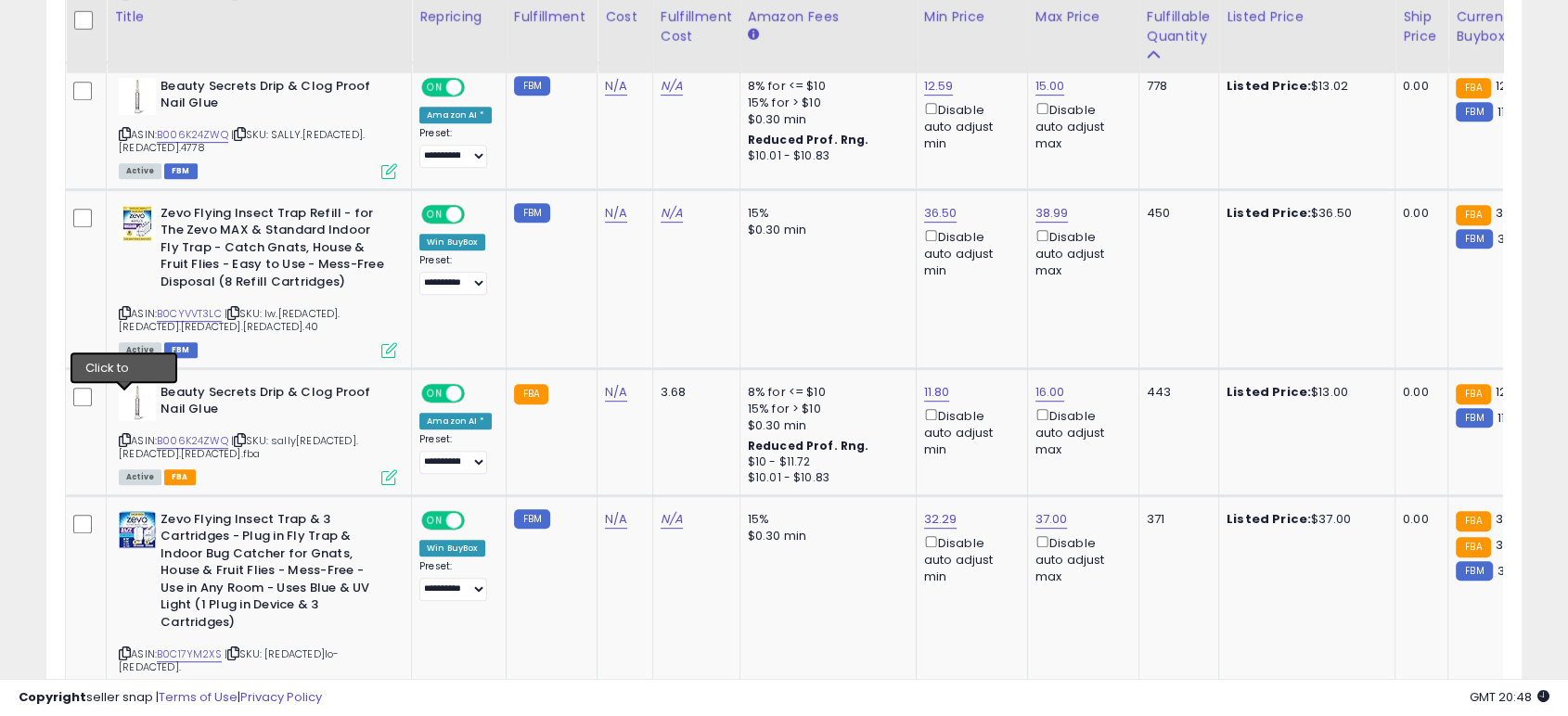 click at bounding box center [124, 440] 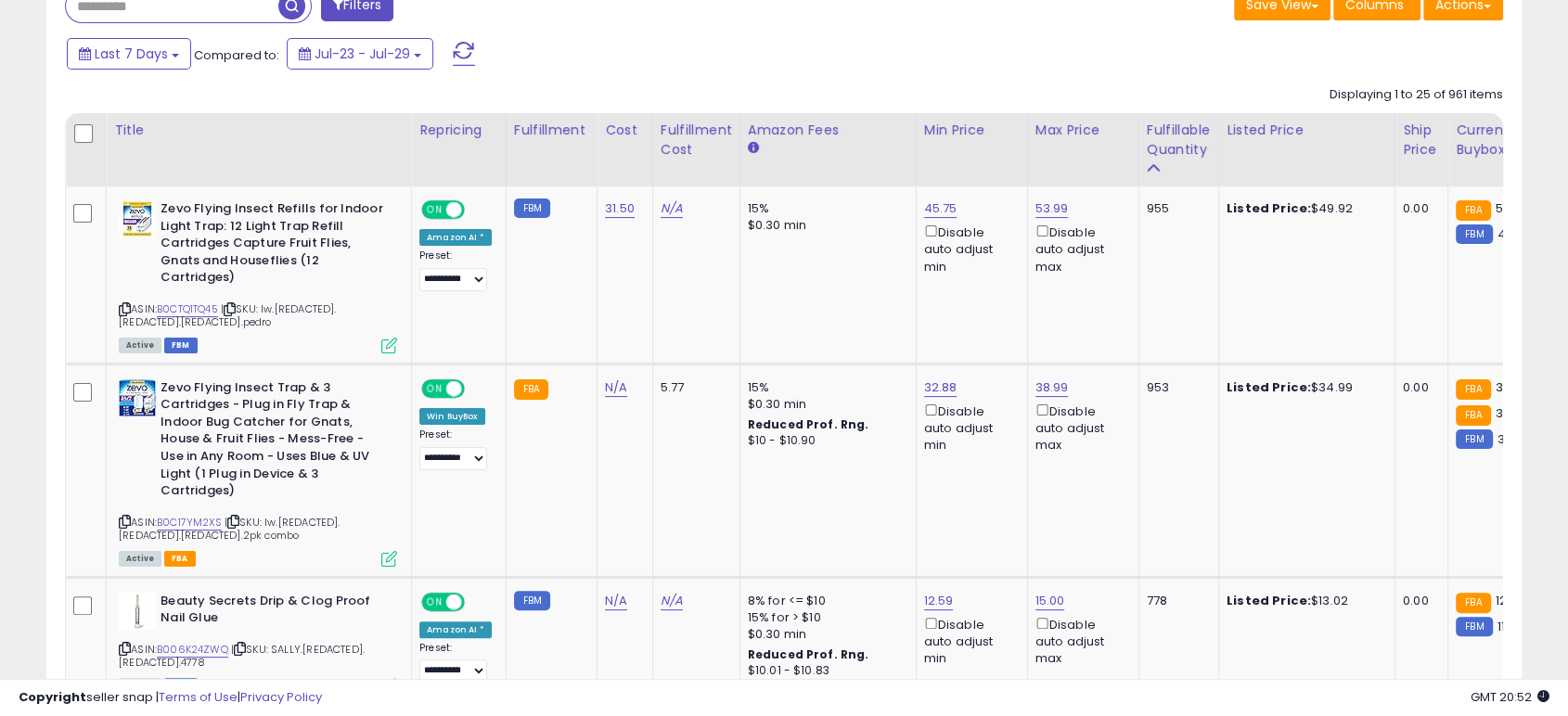 scroll, scrollTop: 0, scrollLeft: 0, axis: both 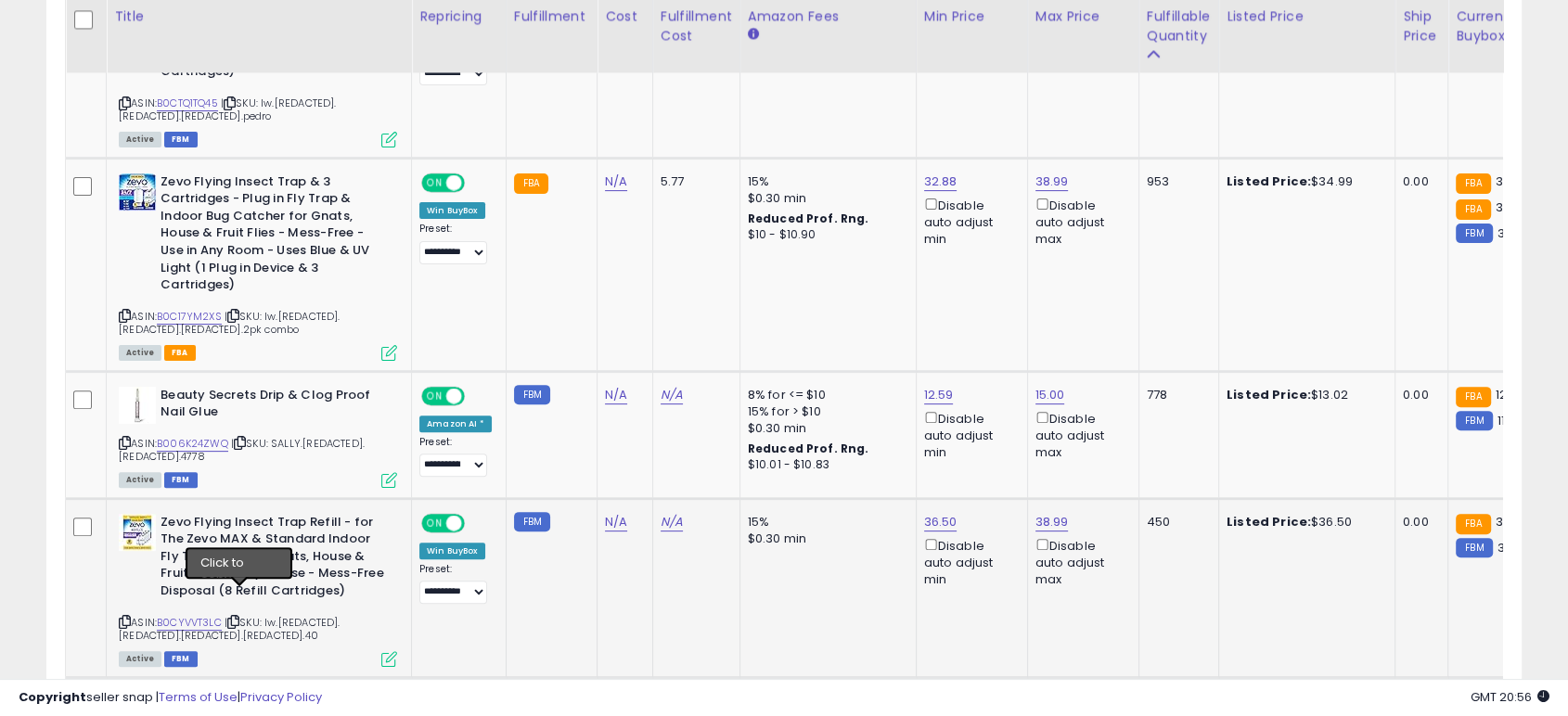 click at bounding box center (233, 621) 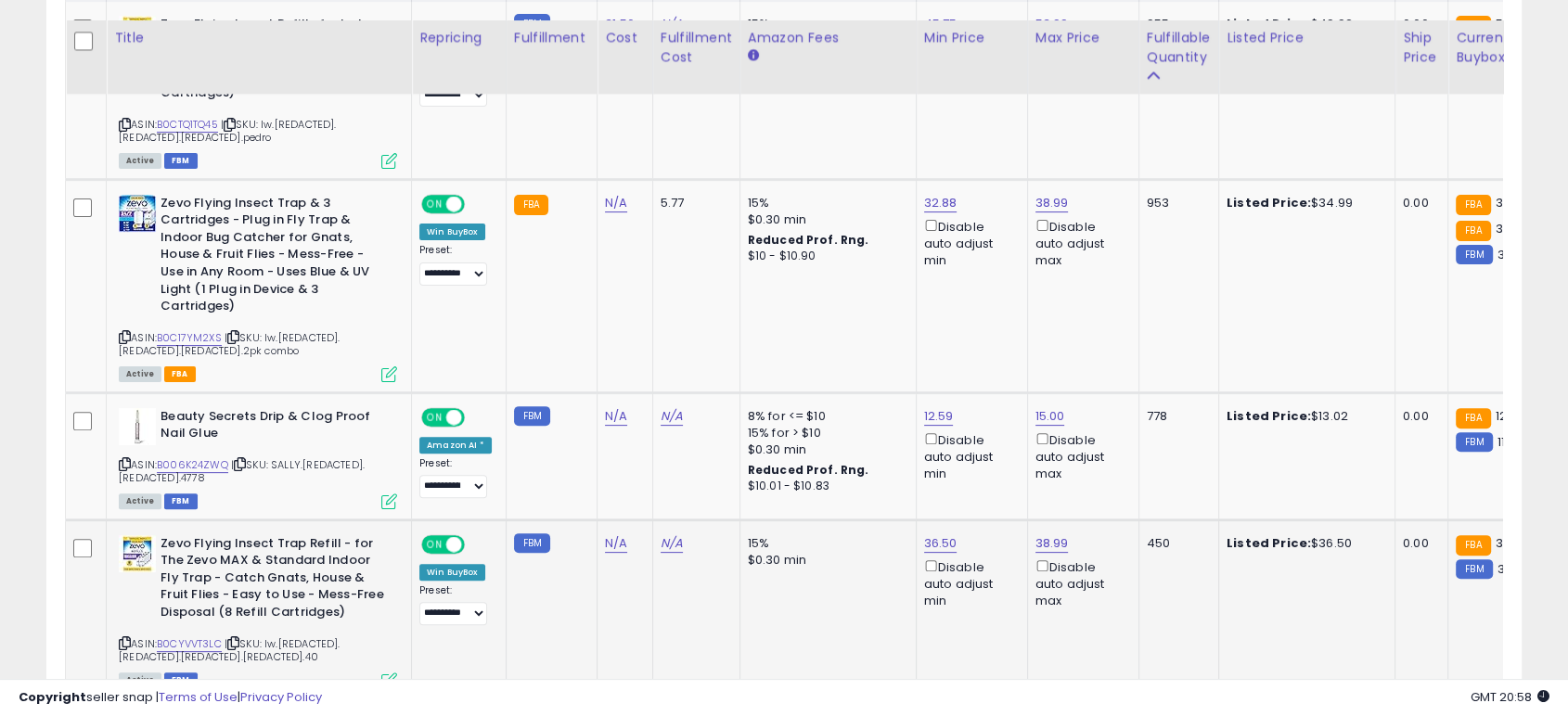 scroll, scrollTop: 515, scrollLeft: 0, axis: vertical 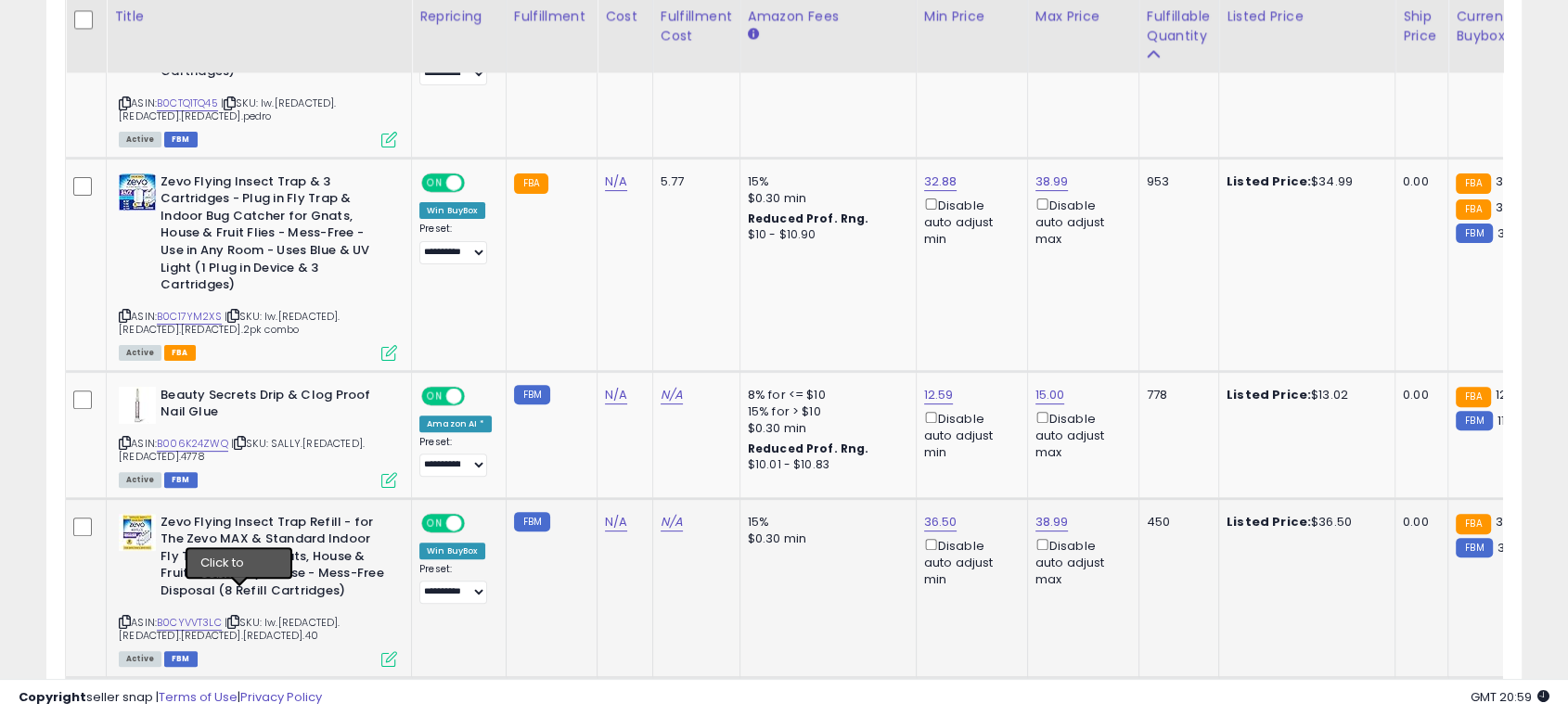 click at bounding box center [233, 621] 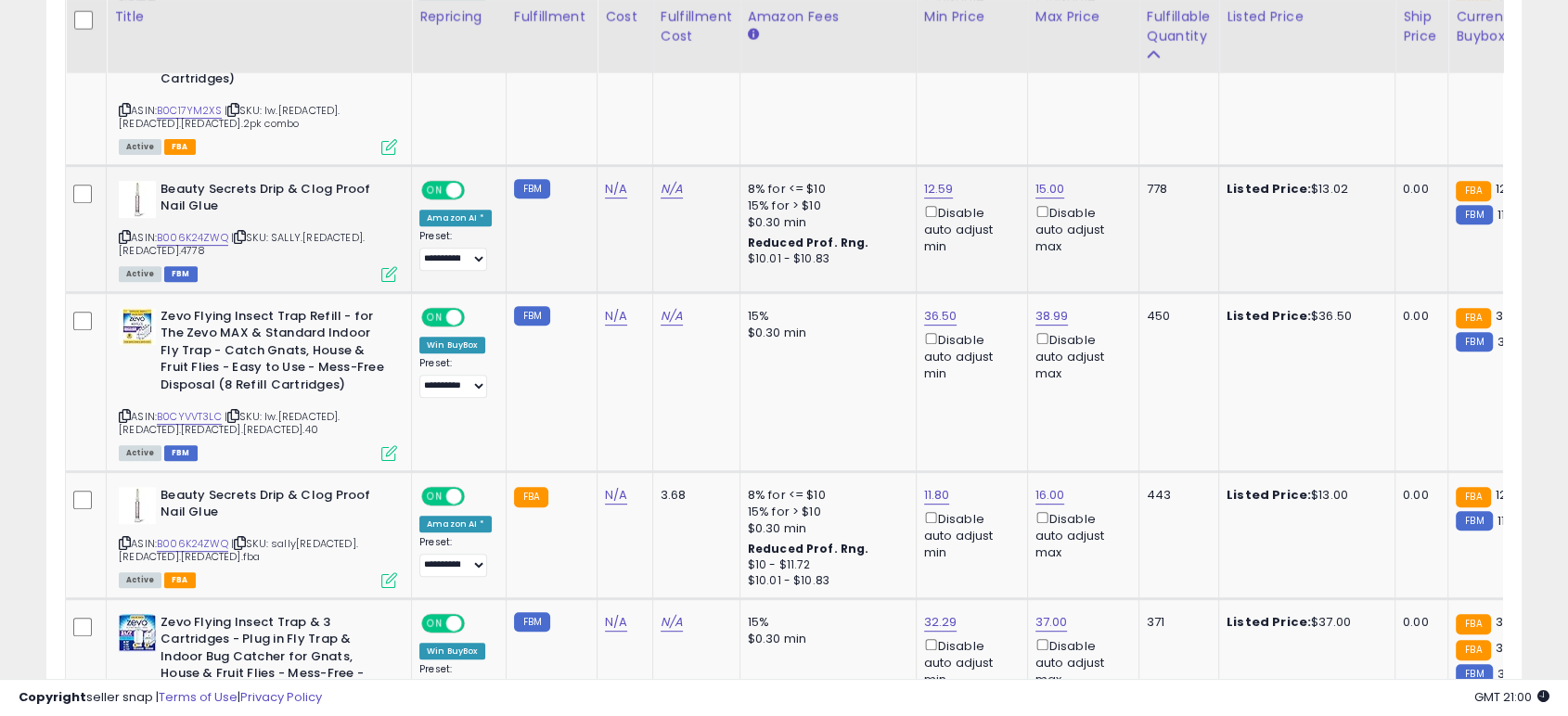 scroll, scrollTop: 824, scrollLeft: 0, axis: vertical 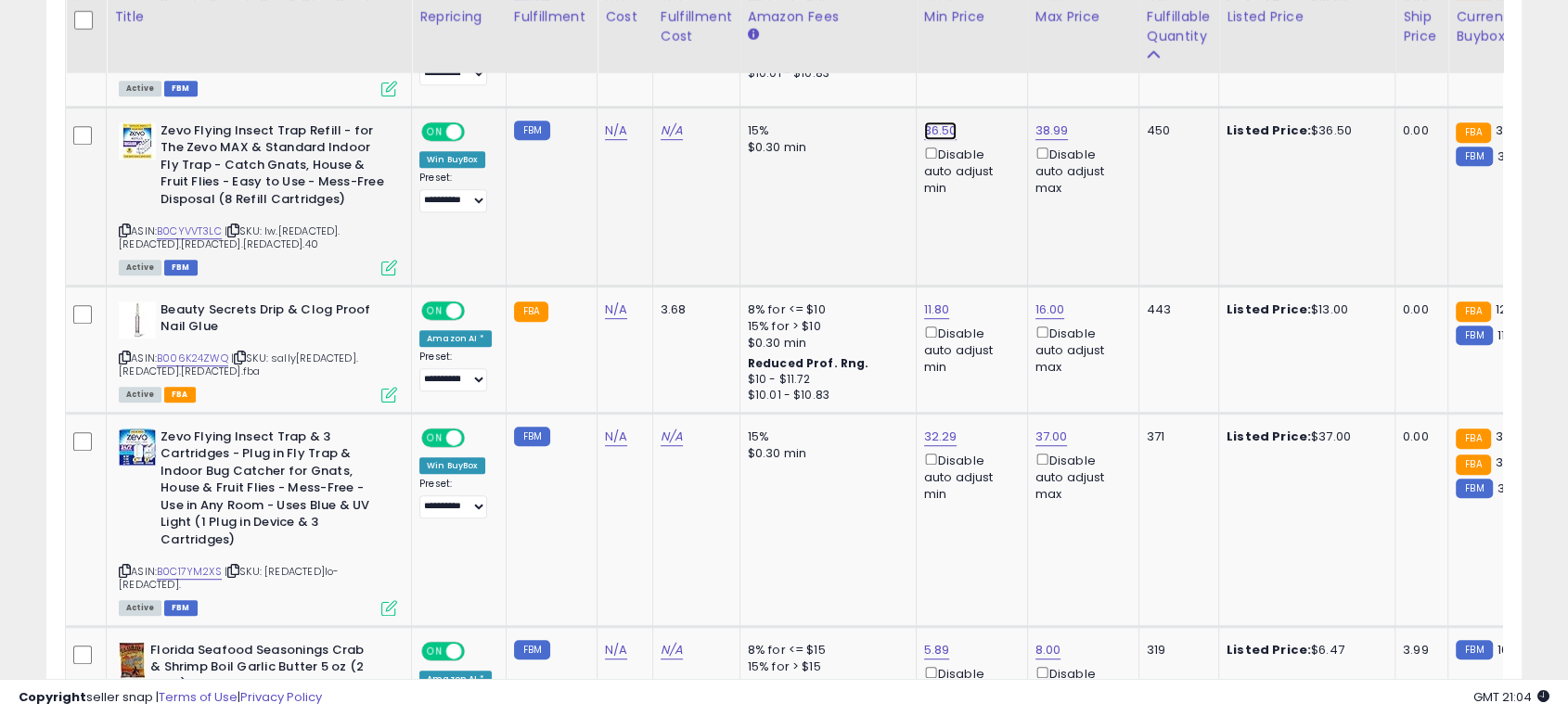 click on "36.50" at bounding box center (941, -389) 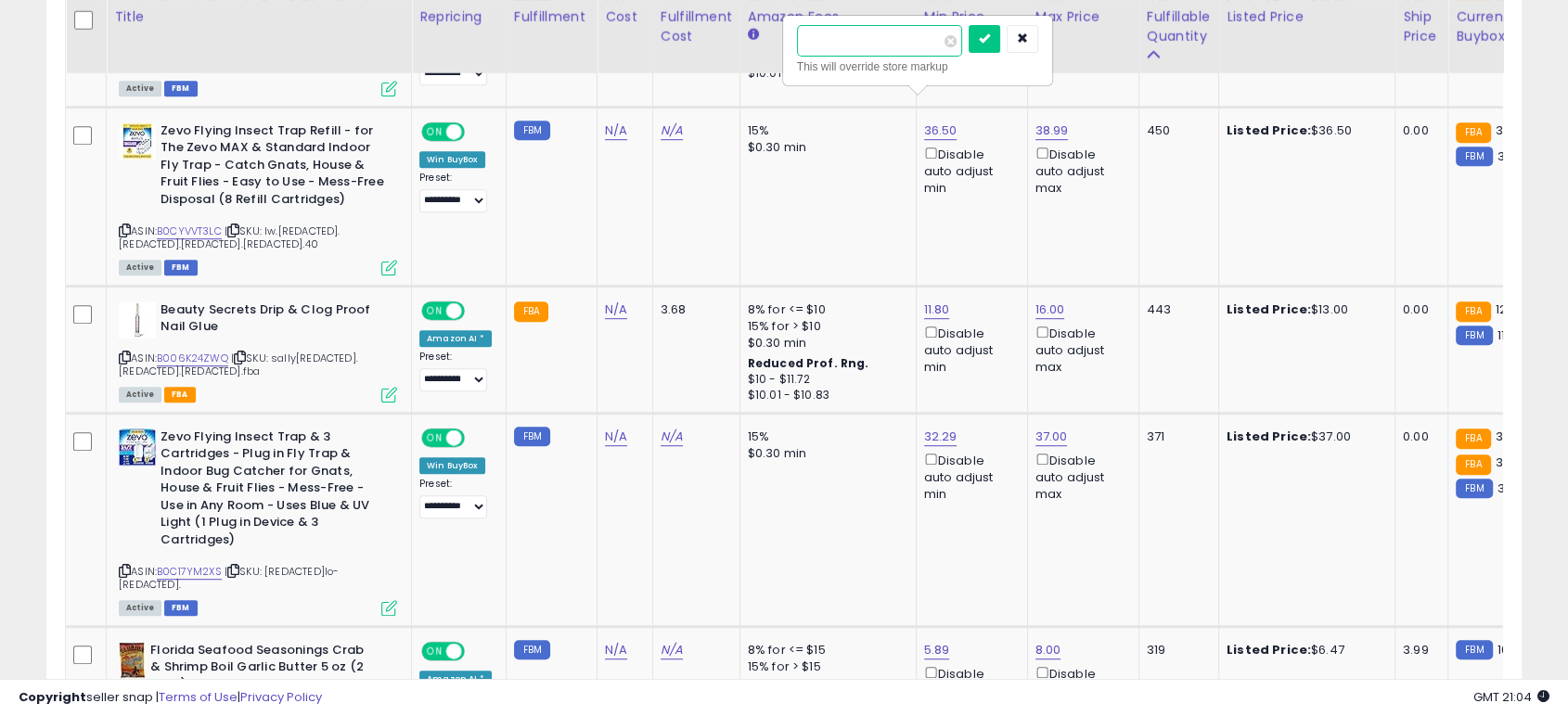 drag, startPoint x: 824, startPoint y: 37, endPoint x: 747, endPoint y: 34, distance: 77.0584 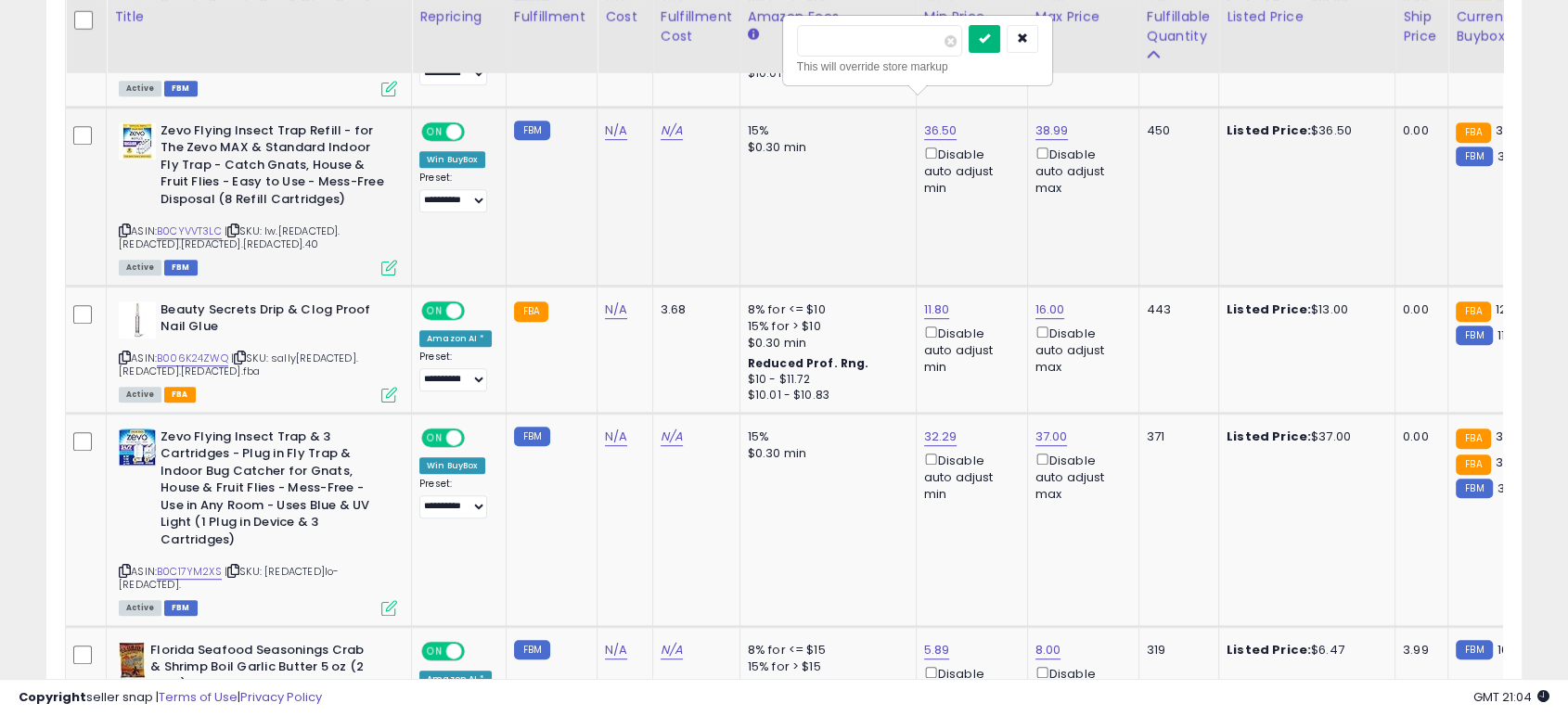 click at bounding box center (984, 38) 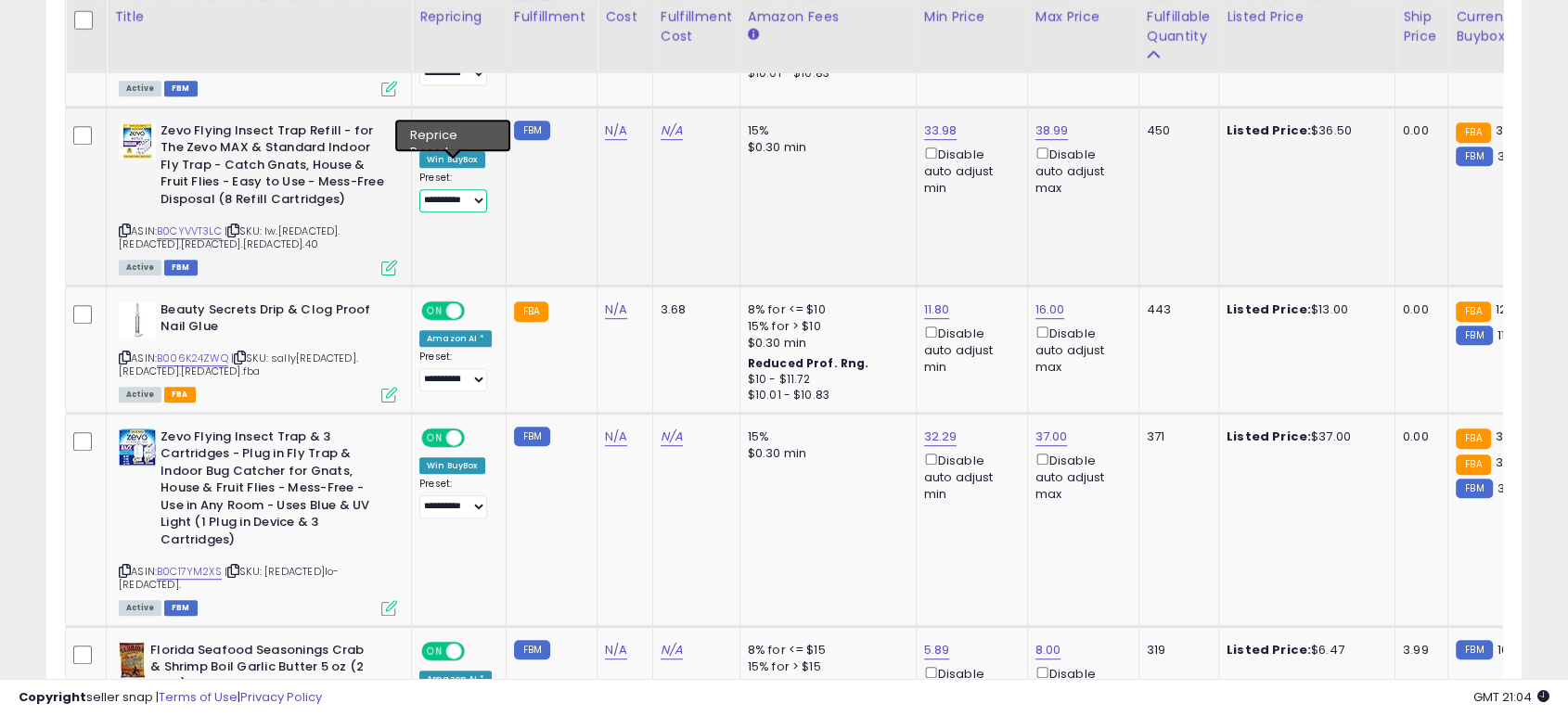 click on "**********" at bounding box center (453, 200) 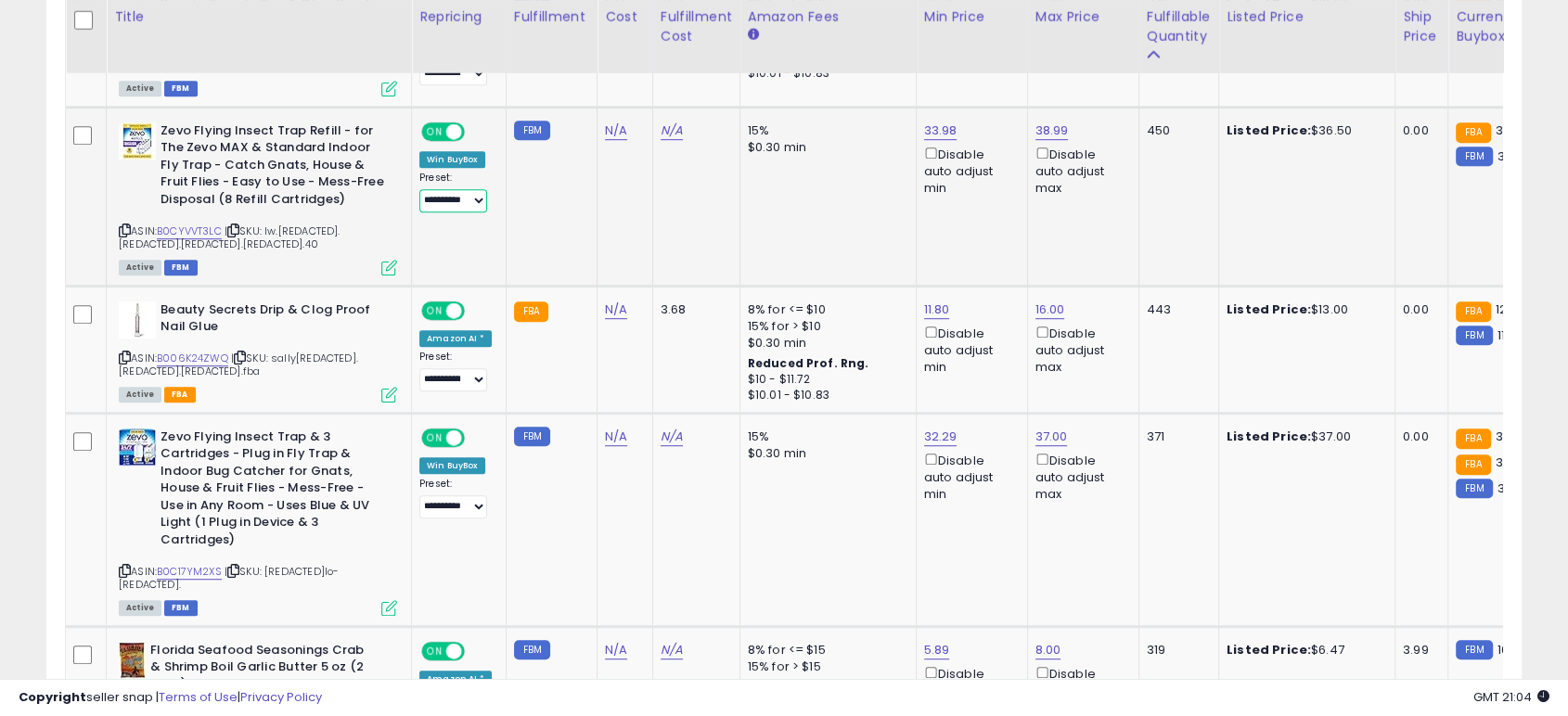 click on "**********" at bounding box center [453, 200] 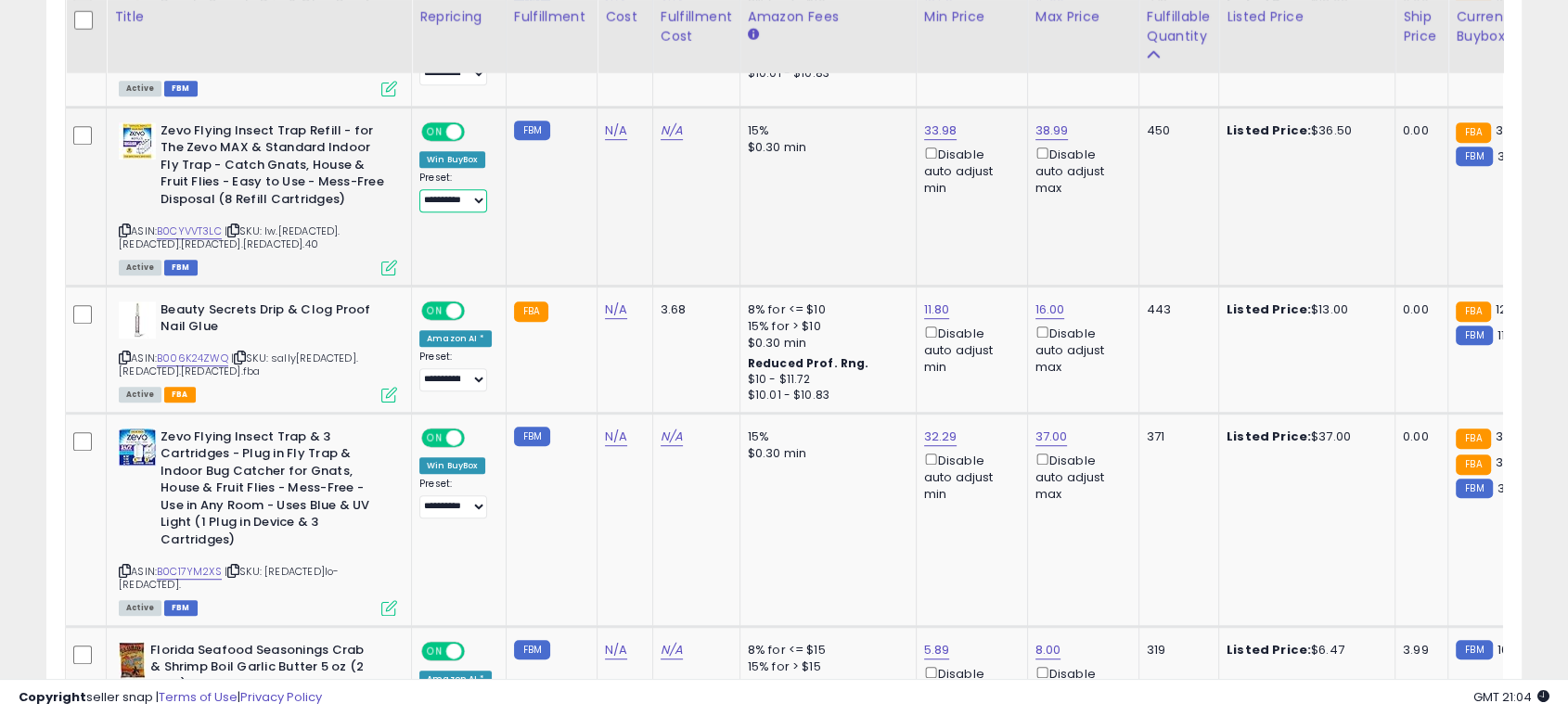 select on "**********" 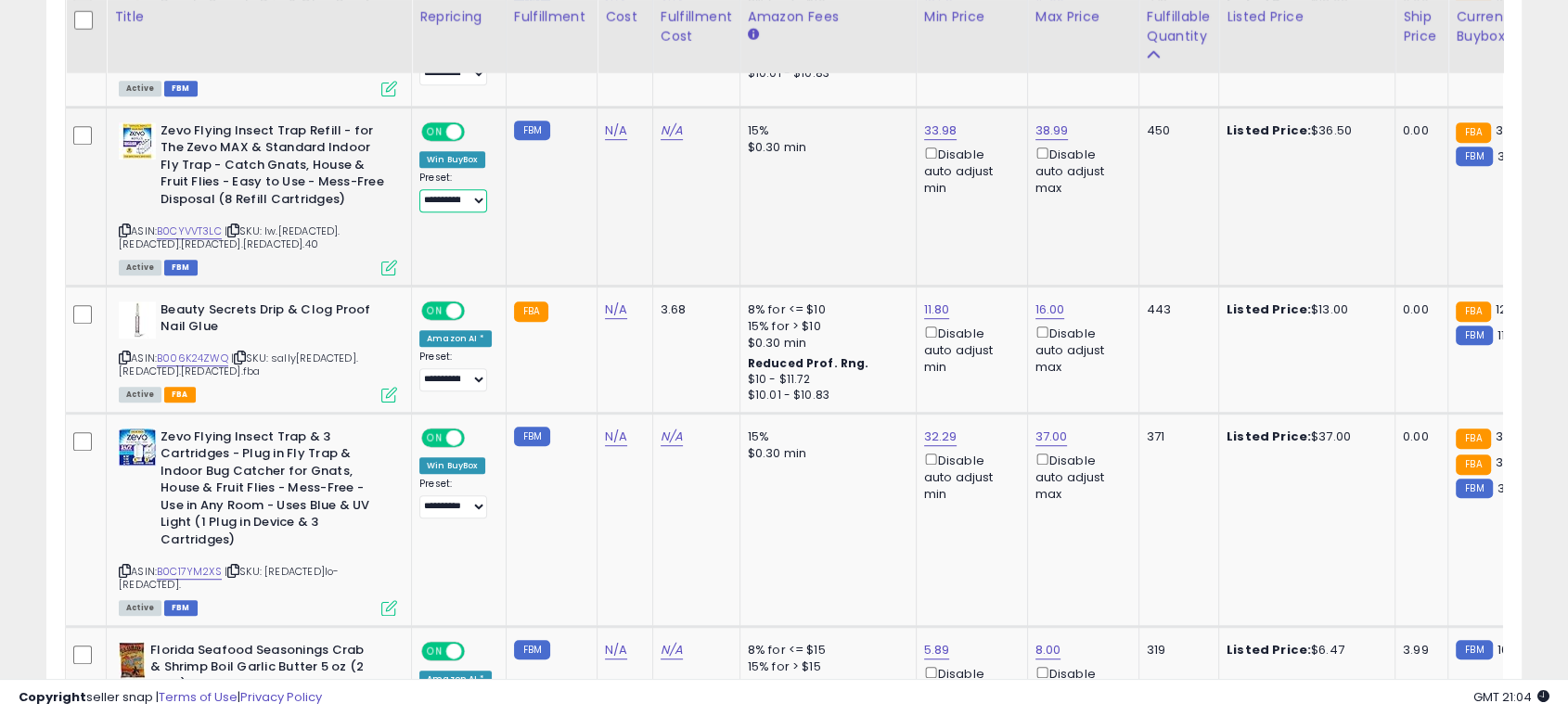 click on "**********" at bounding box center [453, 200] 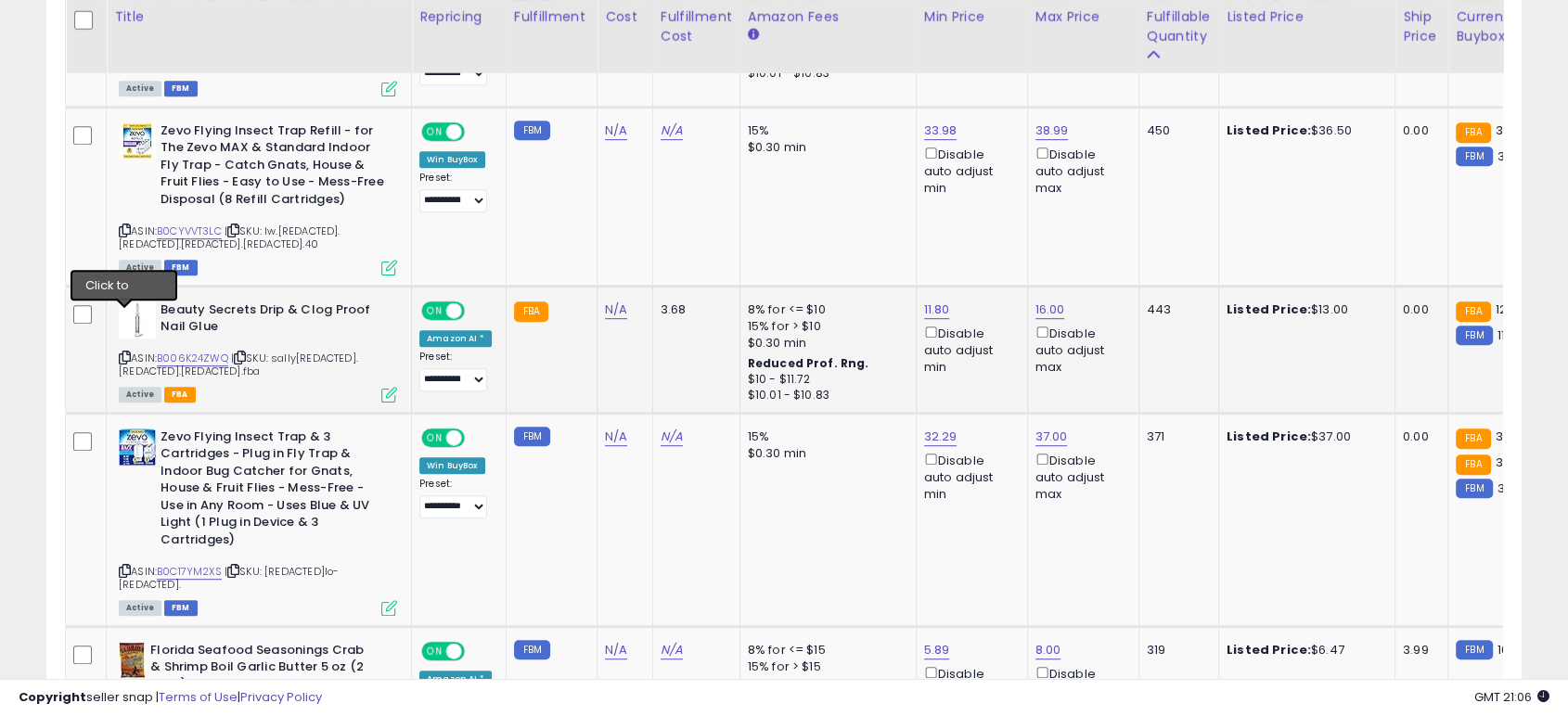 click at bounding box center (124, 357) 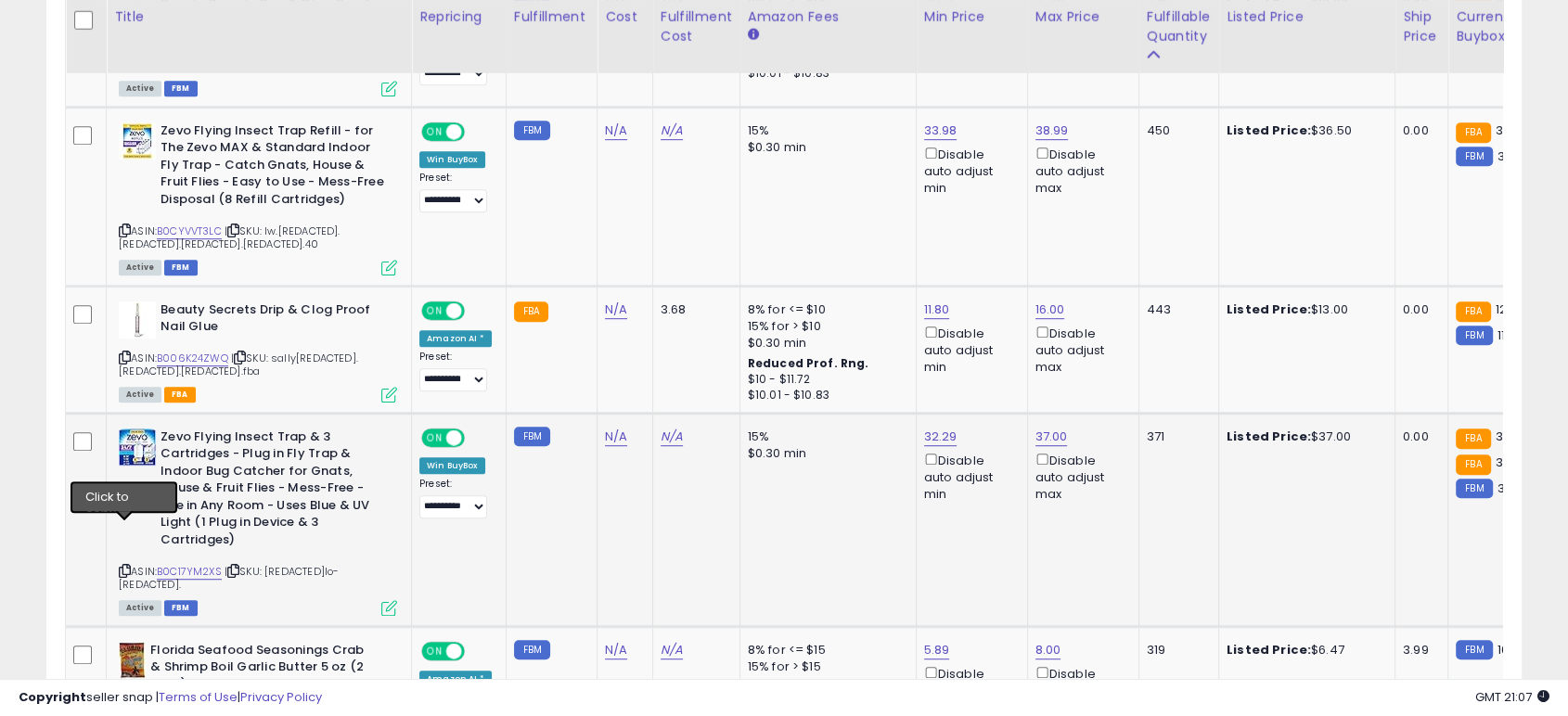 click at bounding box center [124, 570] 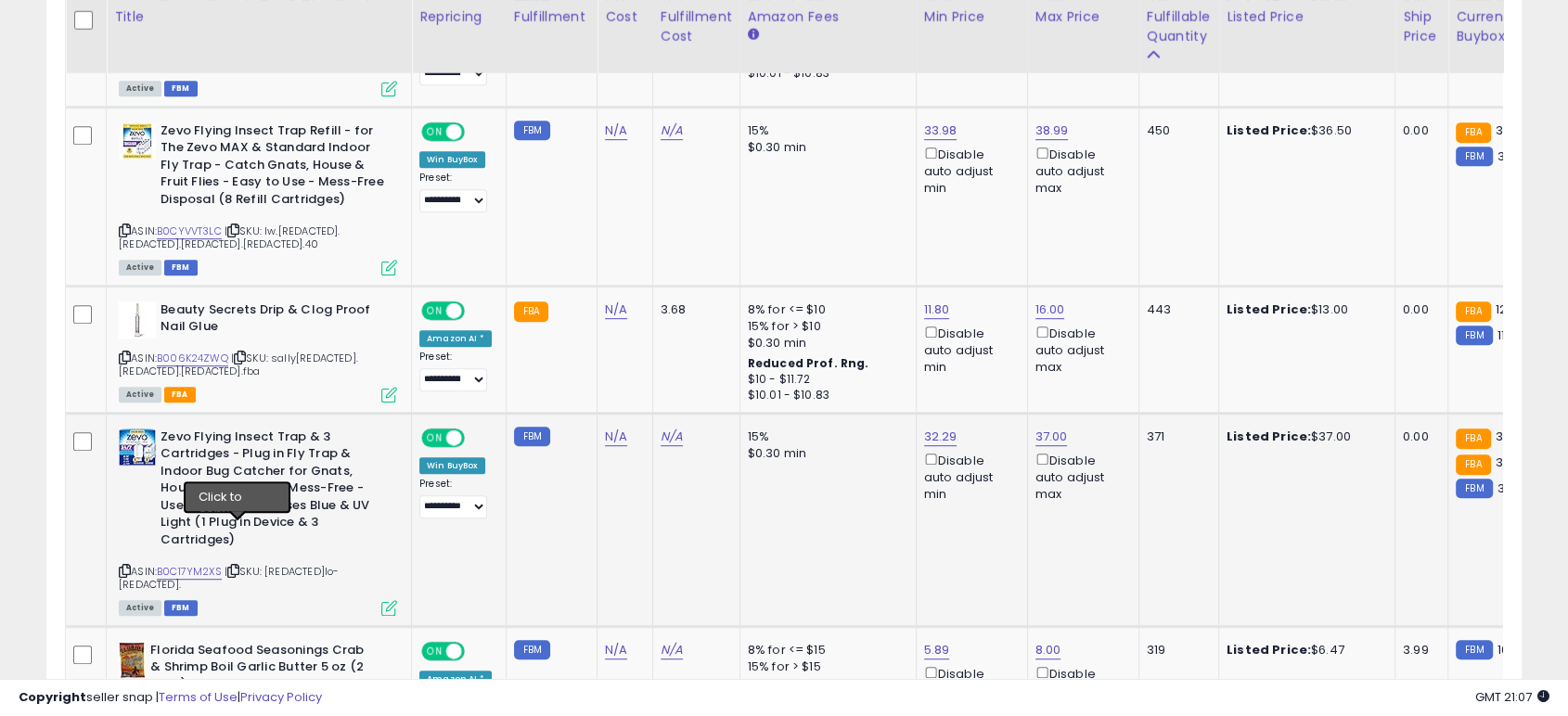 click at bounding box center (233, 570) 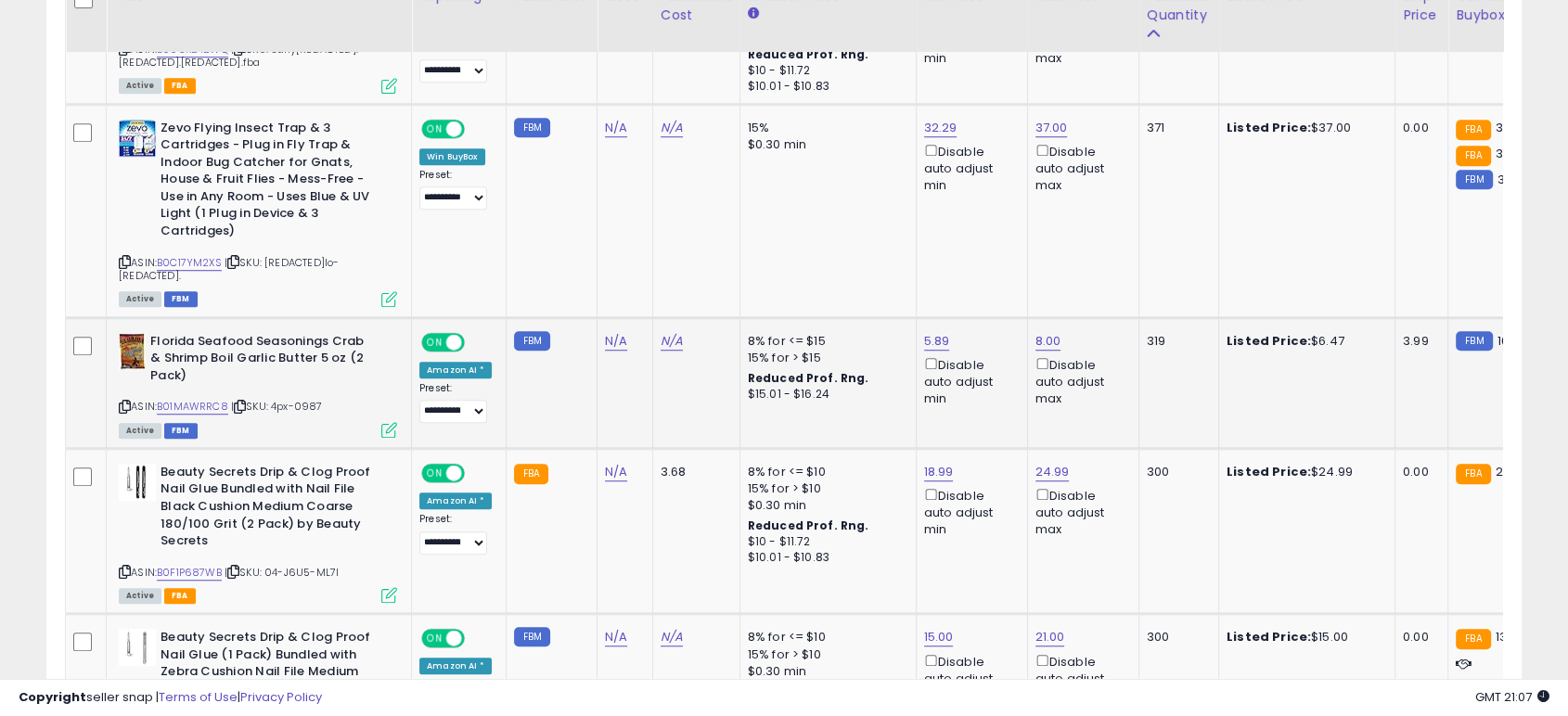 scroll, scrollTop: 1216, scrollLeft: 0, axis: vertical 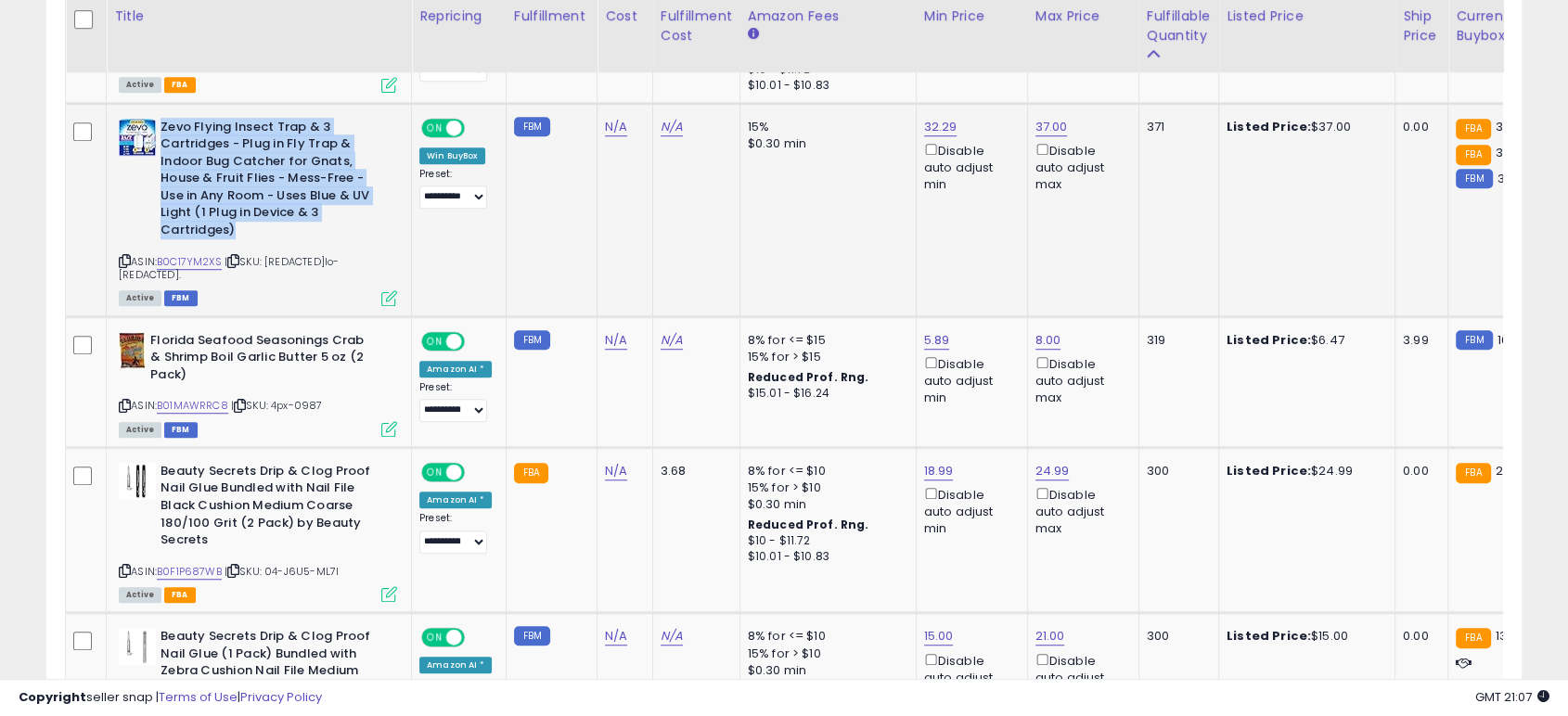 drag, startPoint x: 245, startPoint y: 191, endPoint x: 163, endPoint y: 83, distance: 135.6024 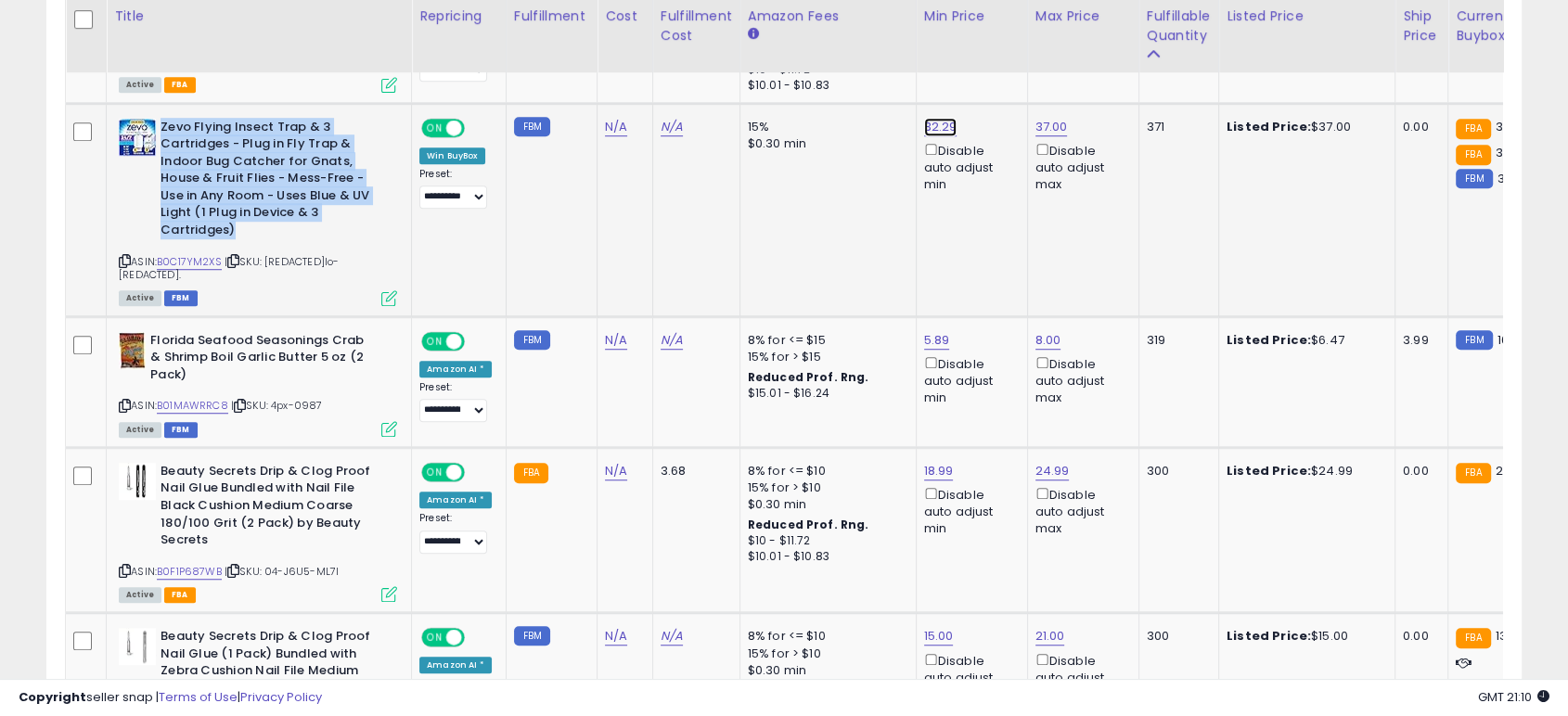 click on "32.29" at bounding box center (941, -698) 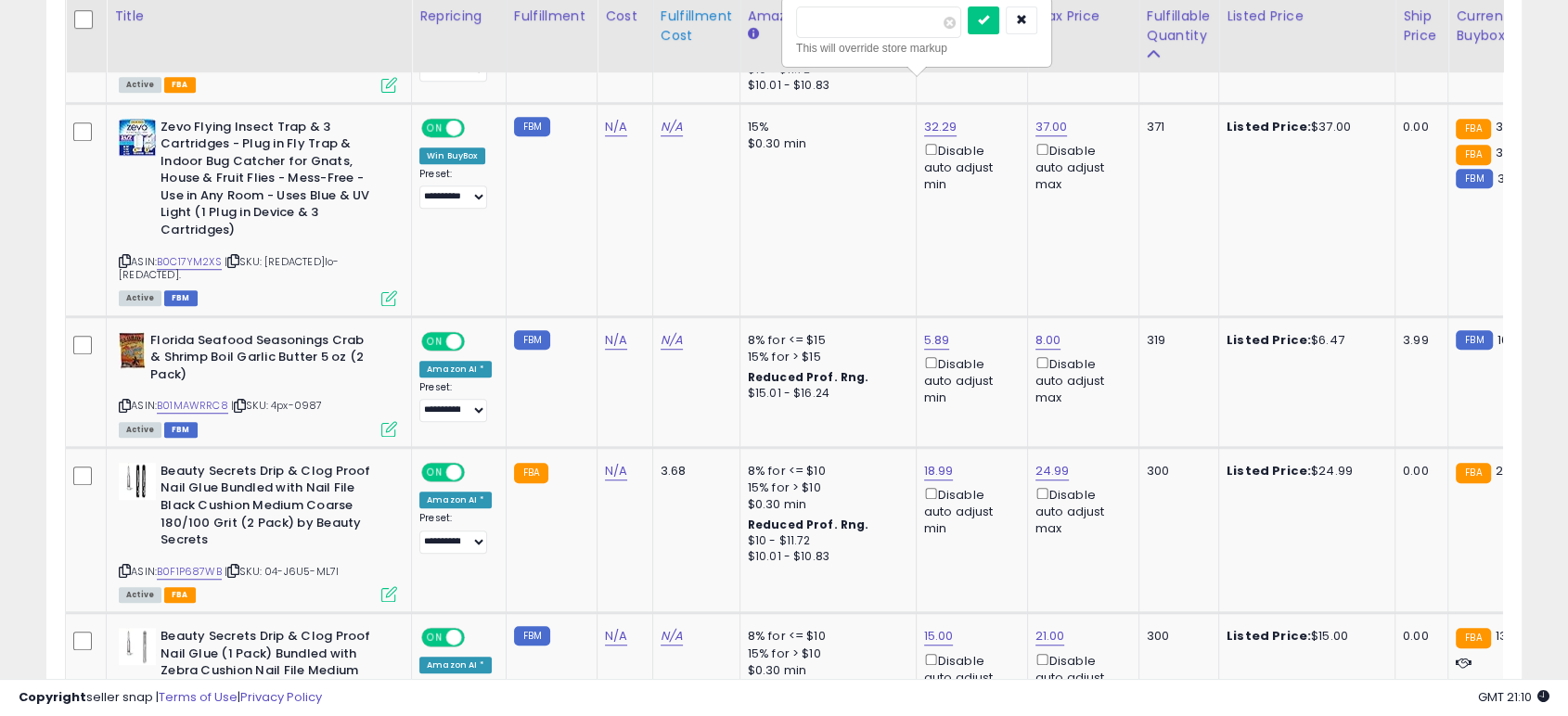 drag, startPoint x: 868, startPoint y: 19, endPoint x: 705, endPoint y: 36, distance: 163.8841 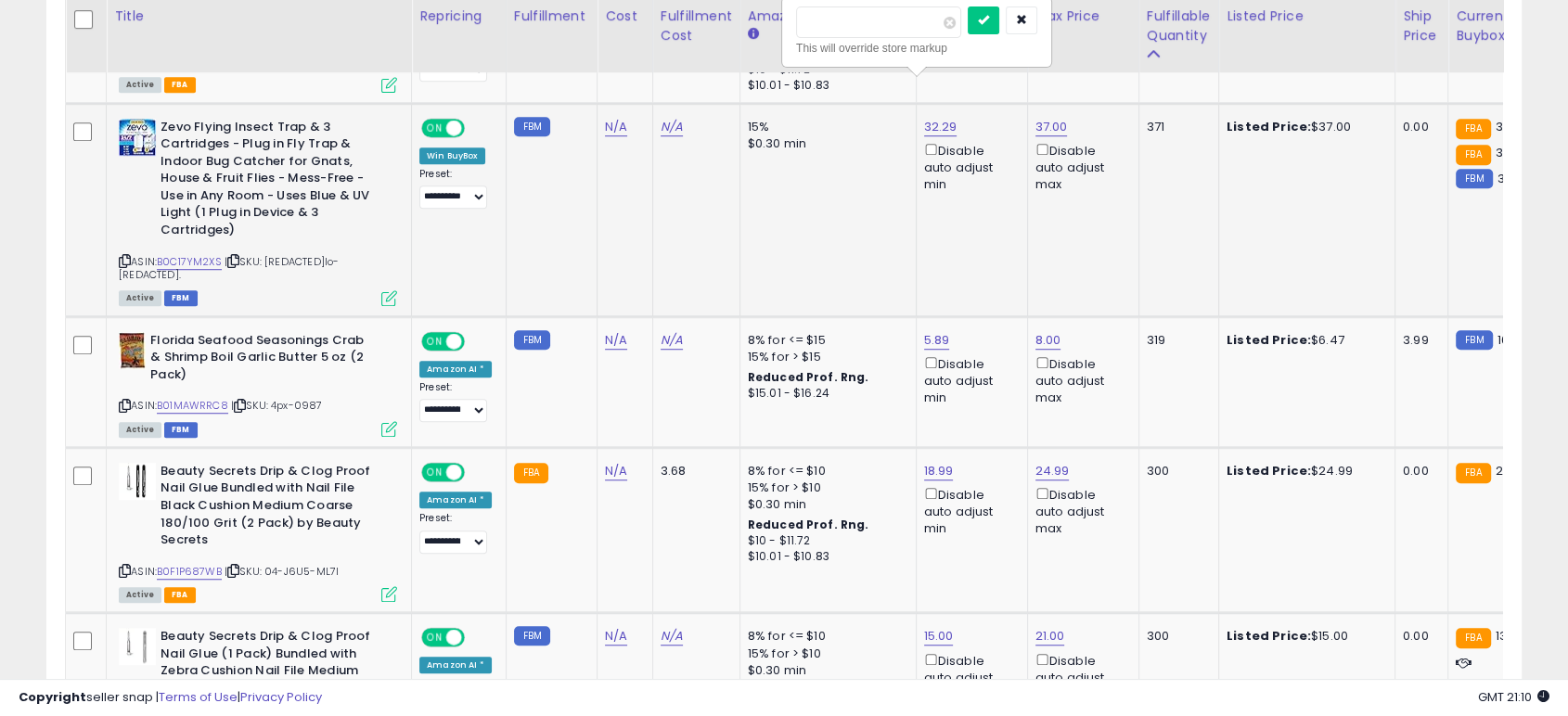 type on "*****" 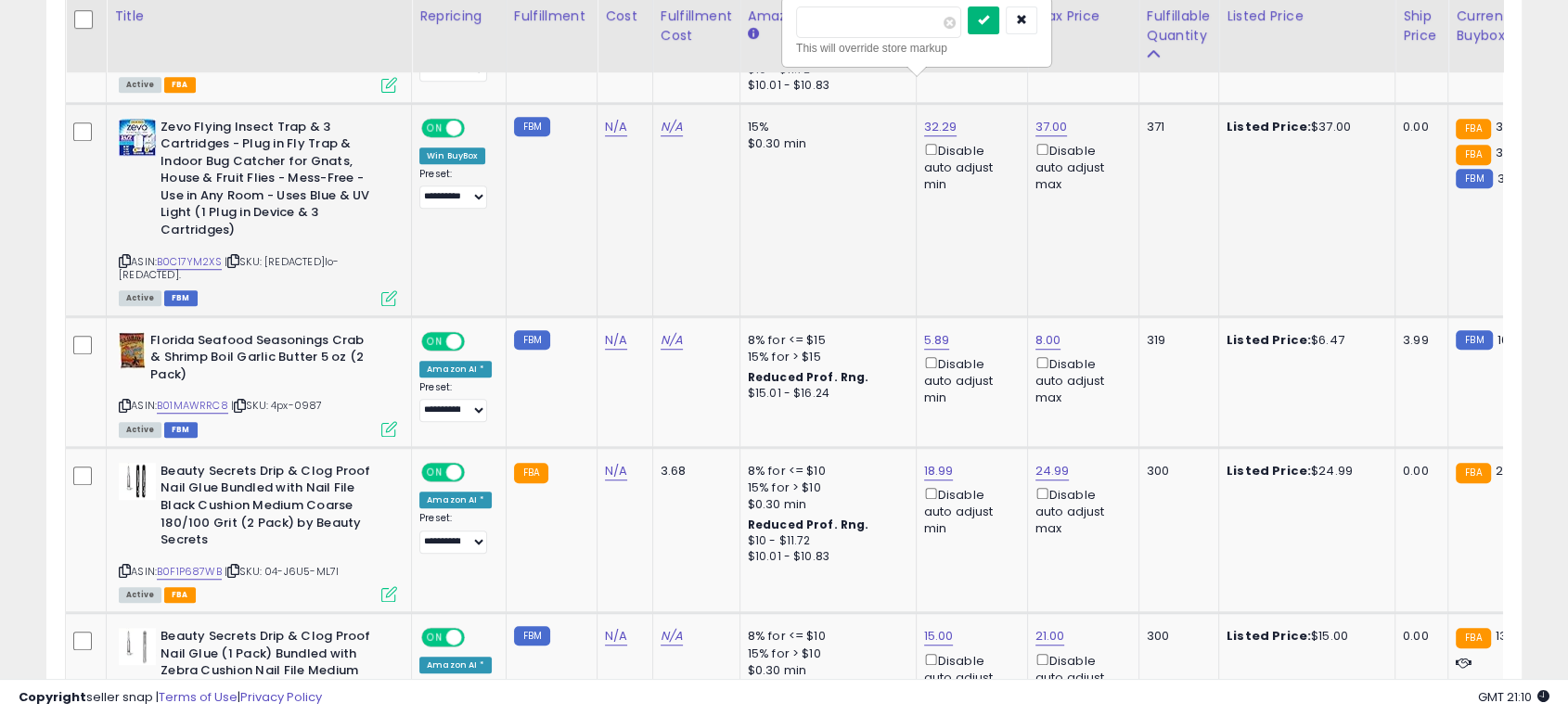 click at bounding box center (983, 20) 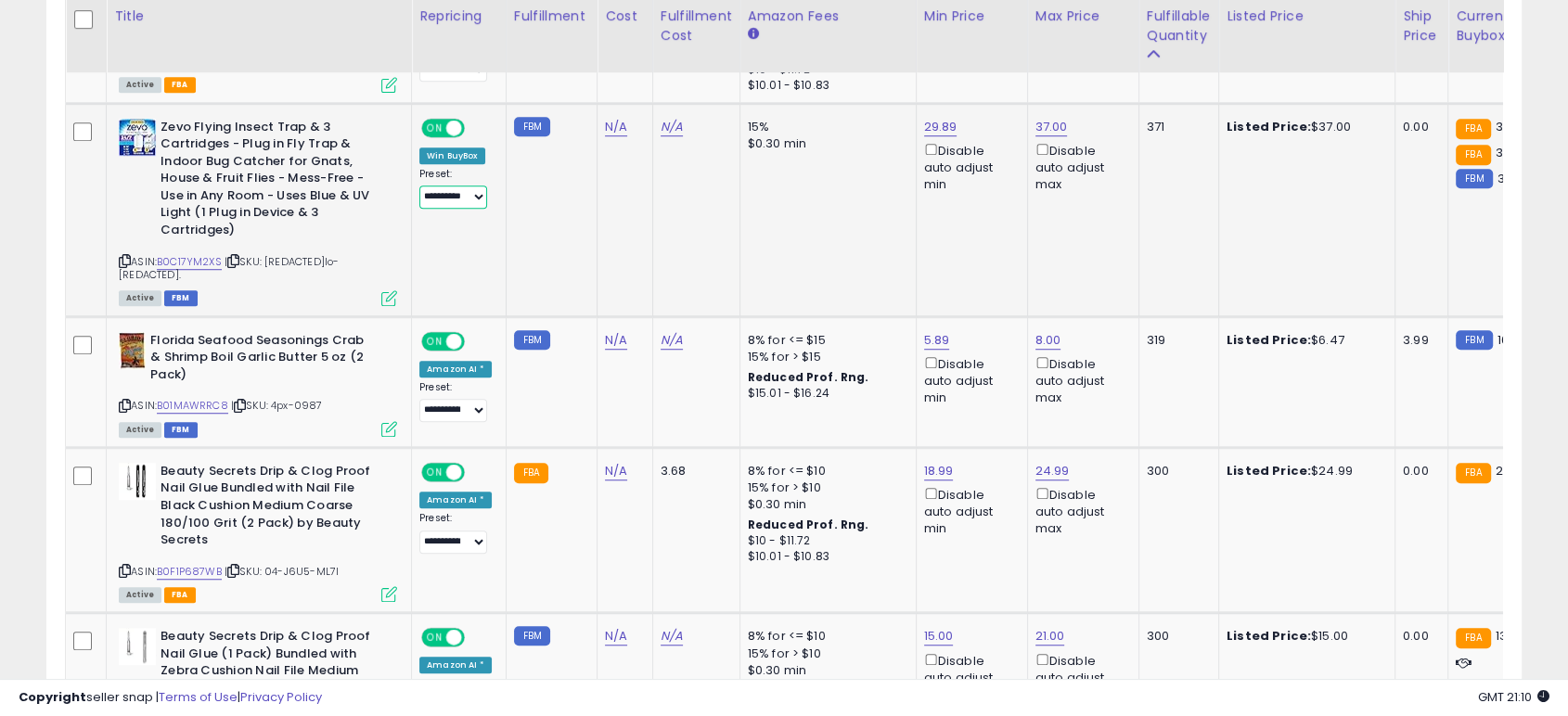 click on "**********" at bounding box center [453, 197] 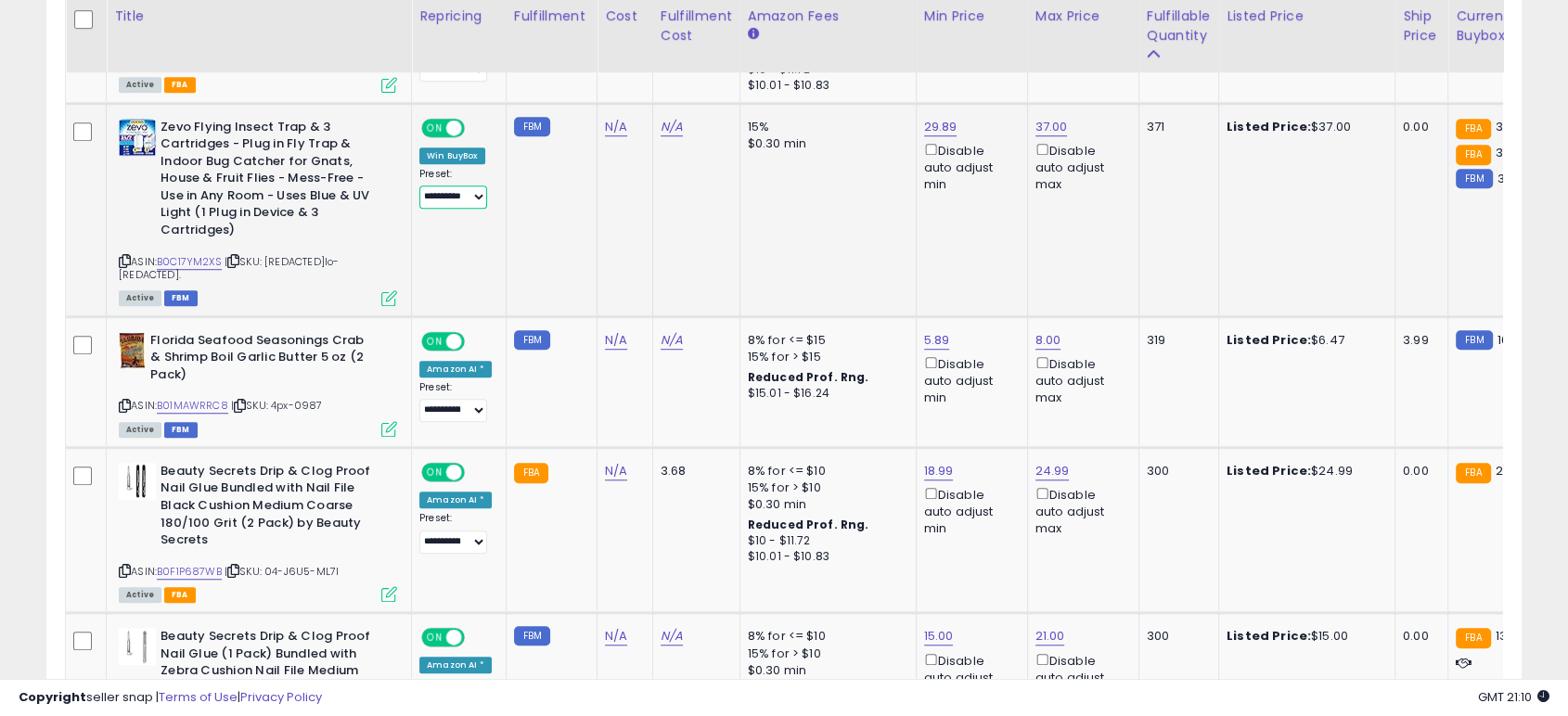 select on "**********" 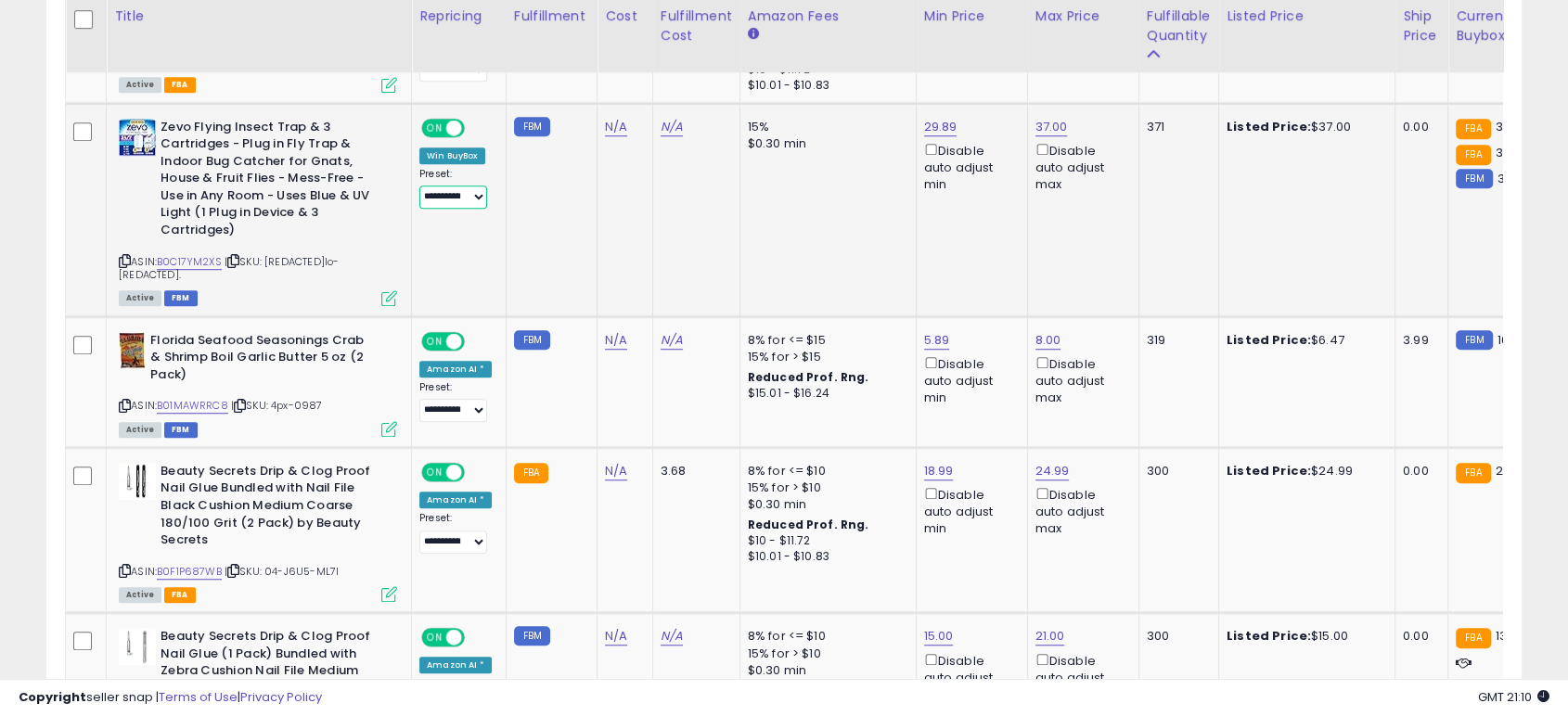 click on "**********" at bounding box center [453, 197] 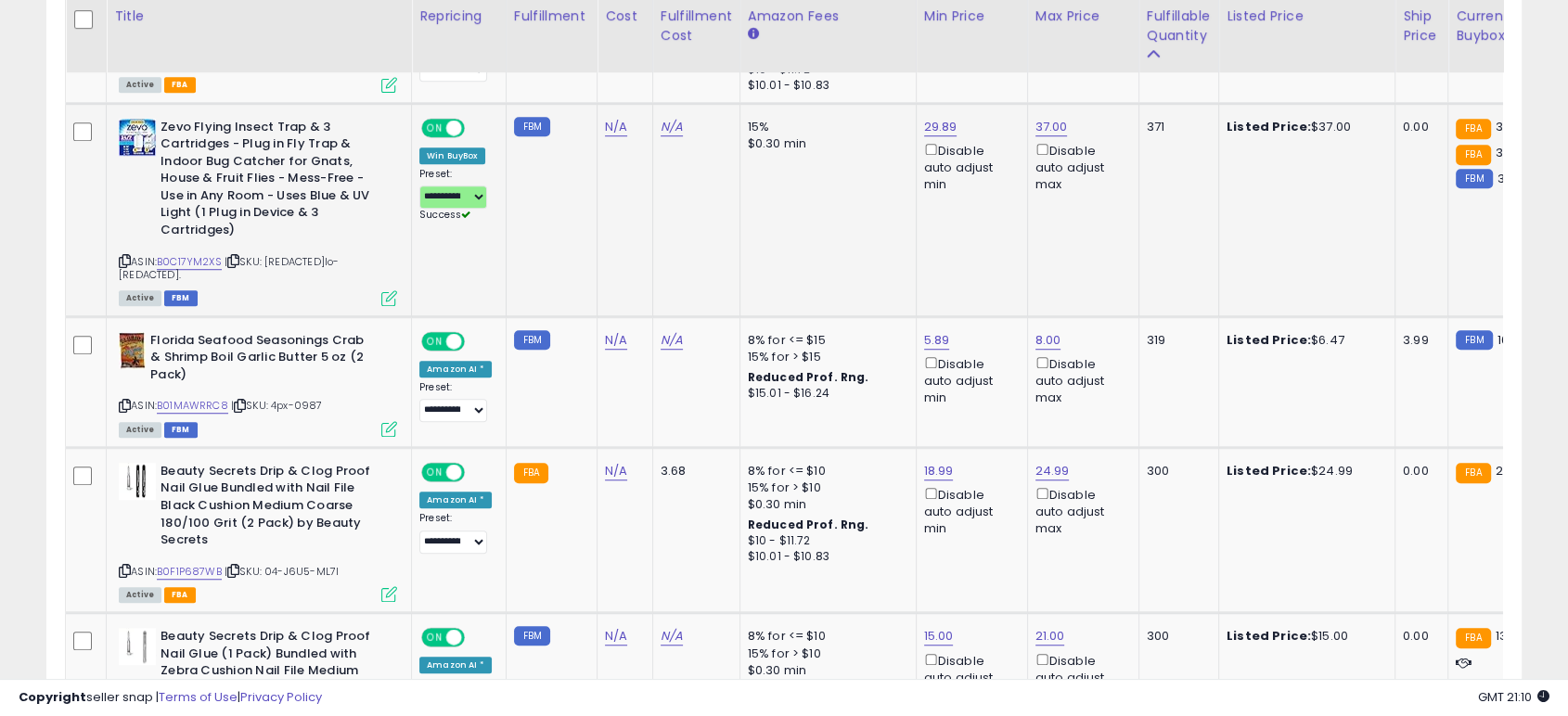 click on "FBM" 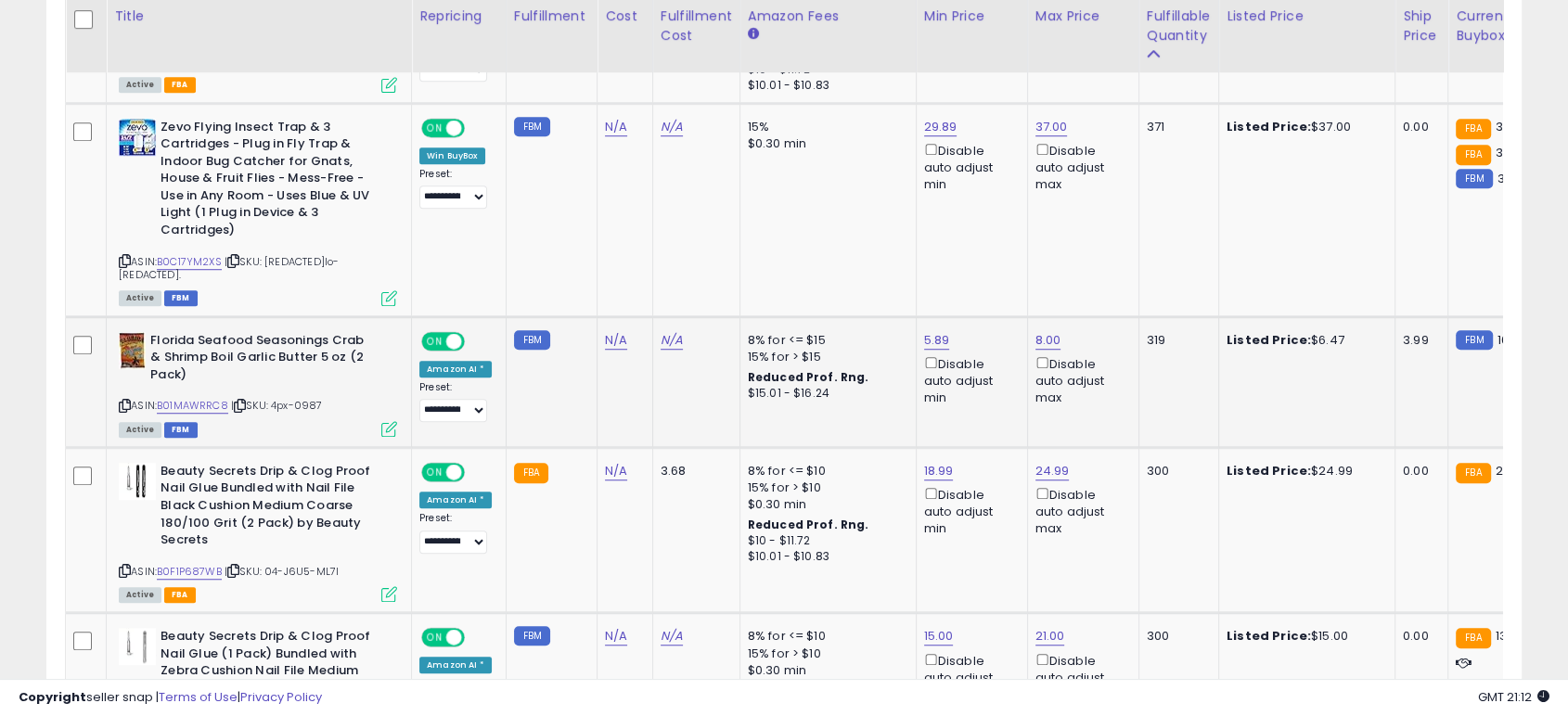 drag, startPoint x: 241, startPoint y: 352, endPoint x: 4, endPoint y: 326, distance: 238.4219 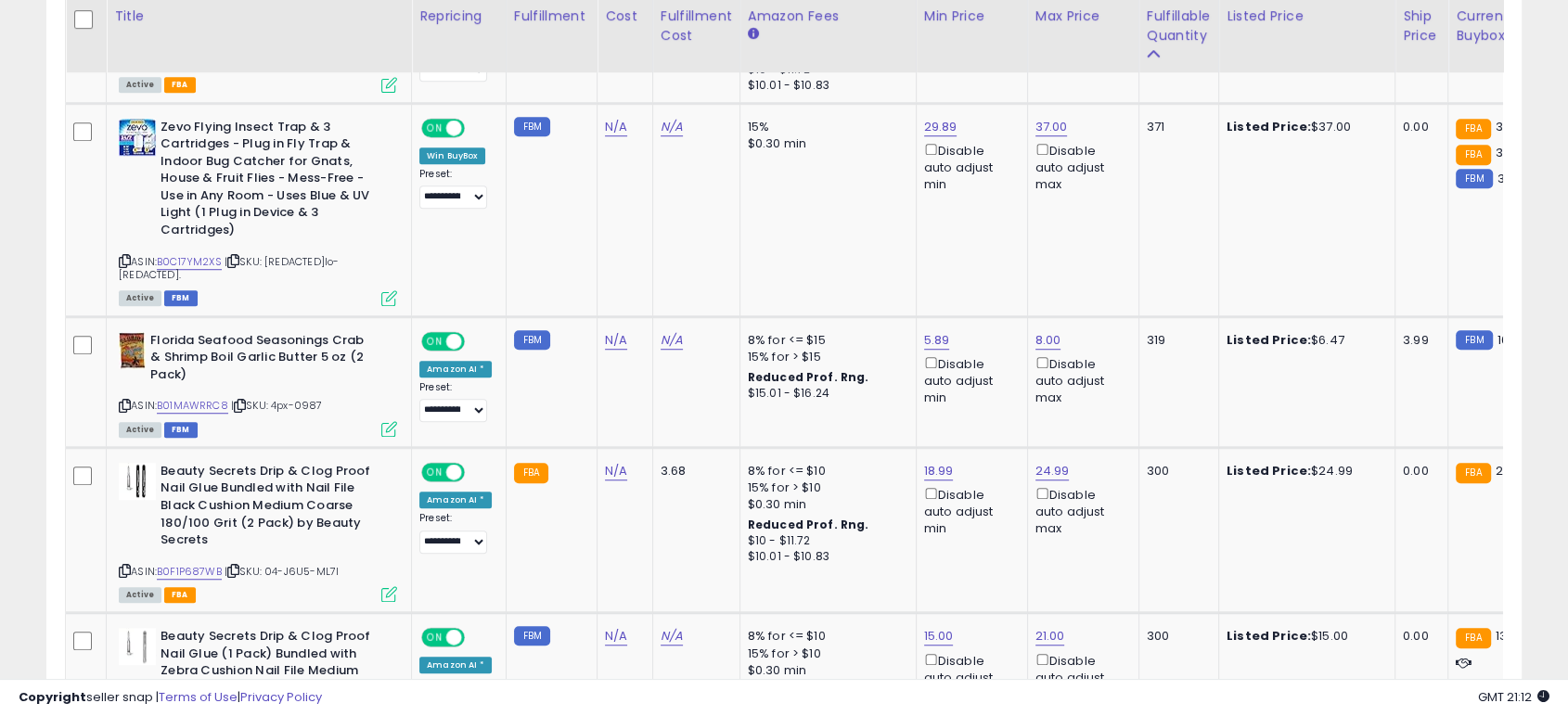 click at bounding box center (239, 405) 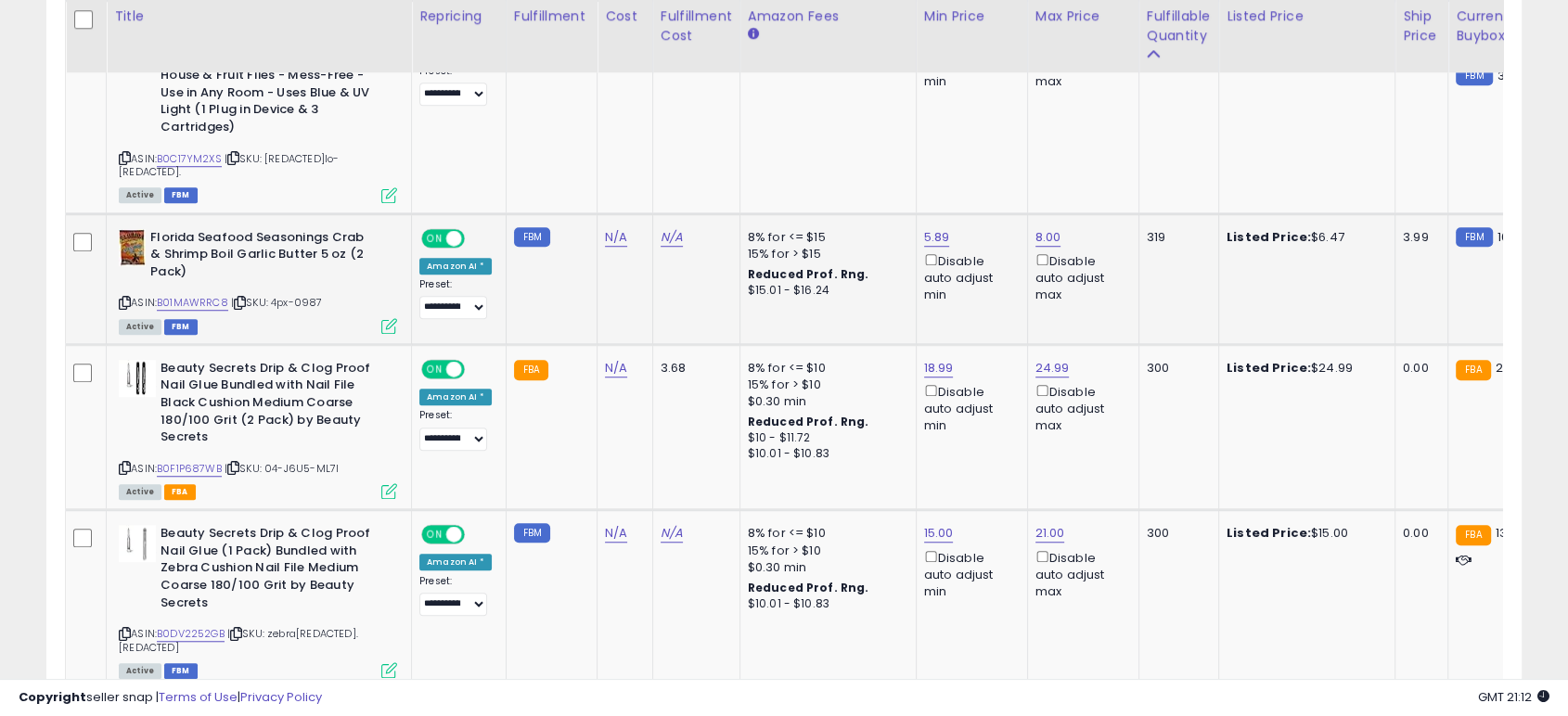 scroll, scrollTop: 1422, scrollLeft: 0, axis: vertical 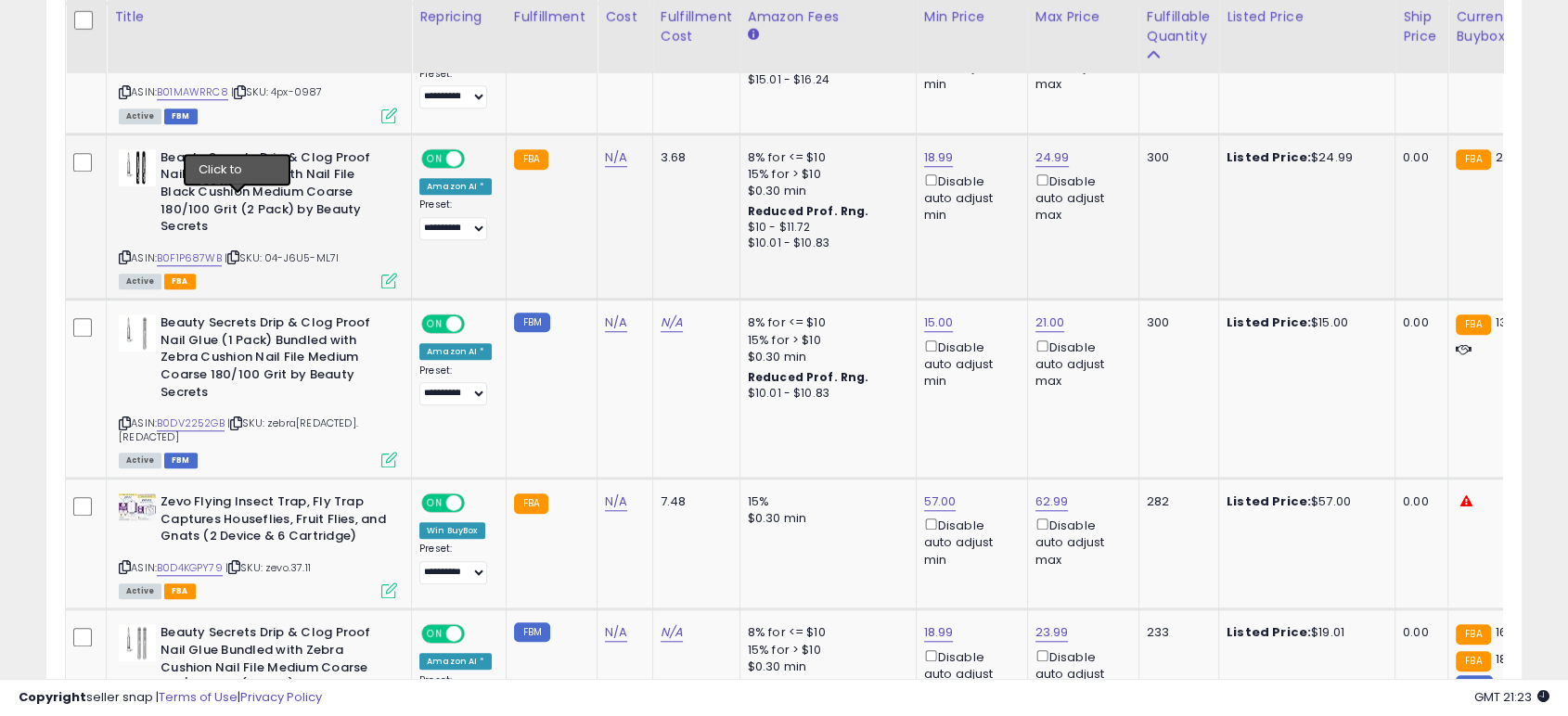 click at bounding box center [233, 257] 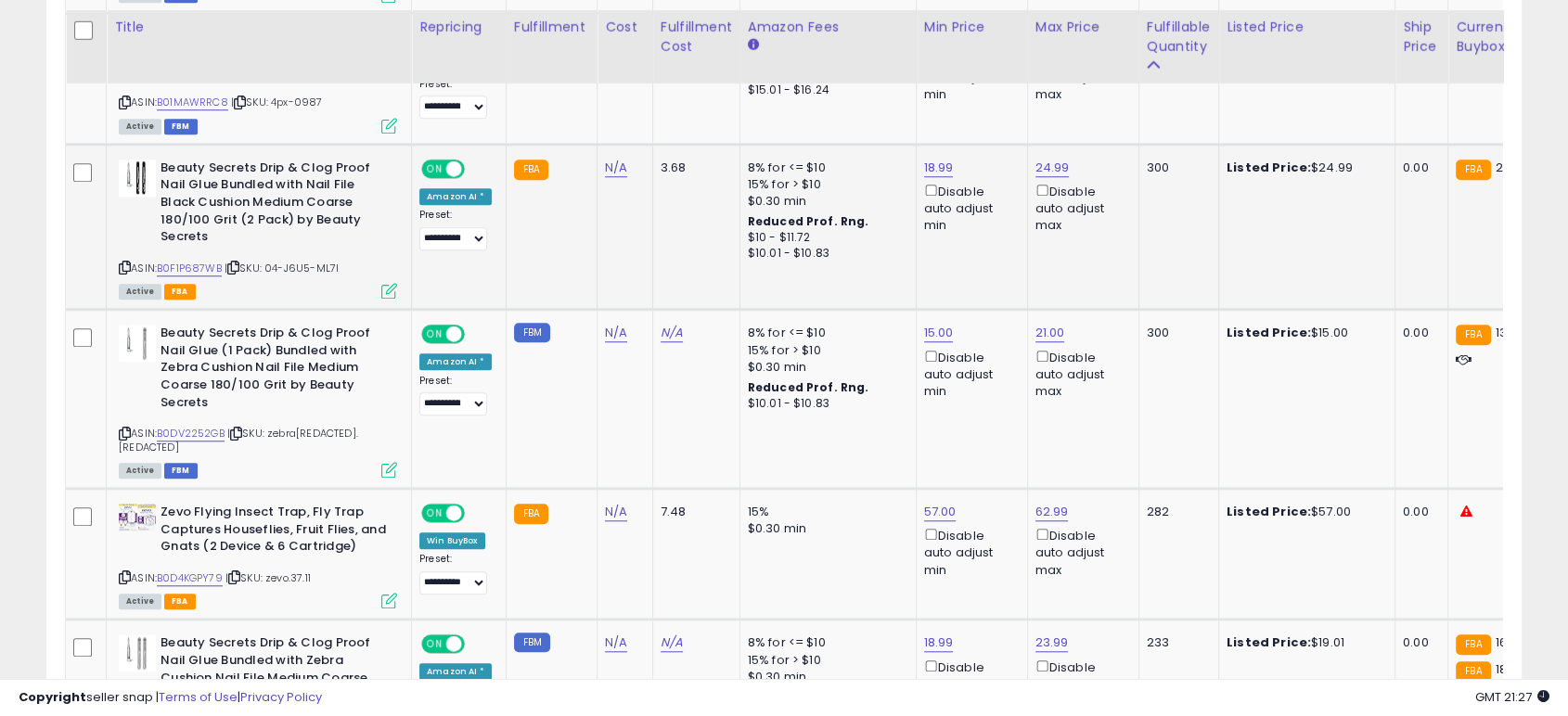 scroll, scrollTop: 1529, scrollLeft: 0, axis: vertical 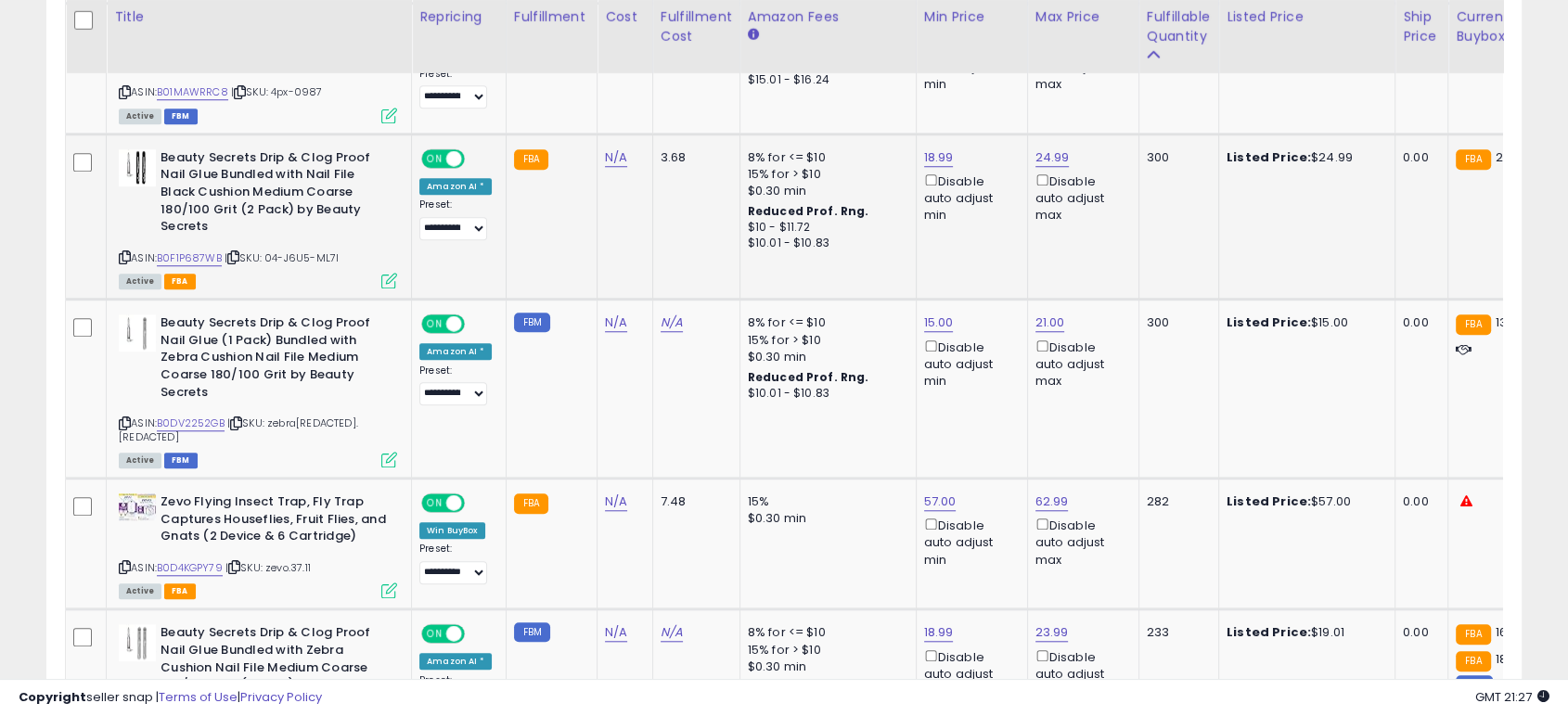 drag, startPoint x: 239, startPoint y: 203, endPoint x: 4, endPoint y: 192, distance: 235.25731 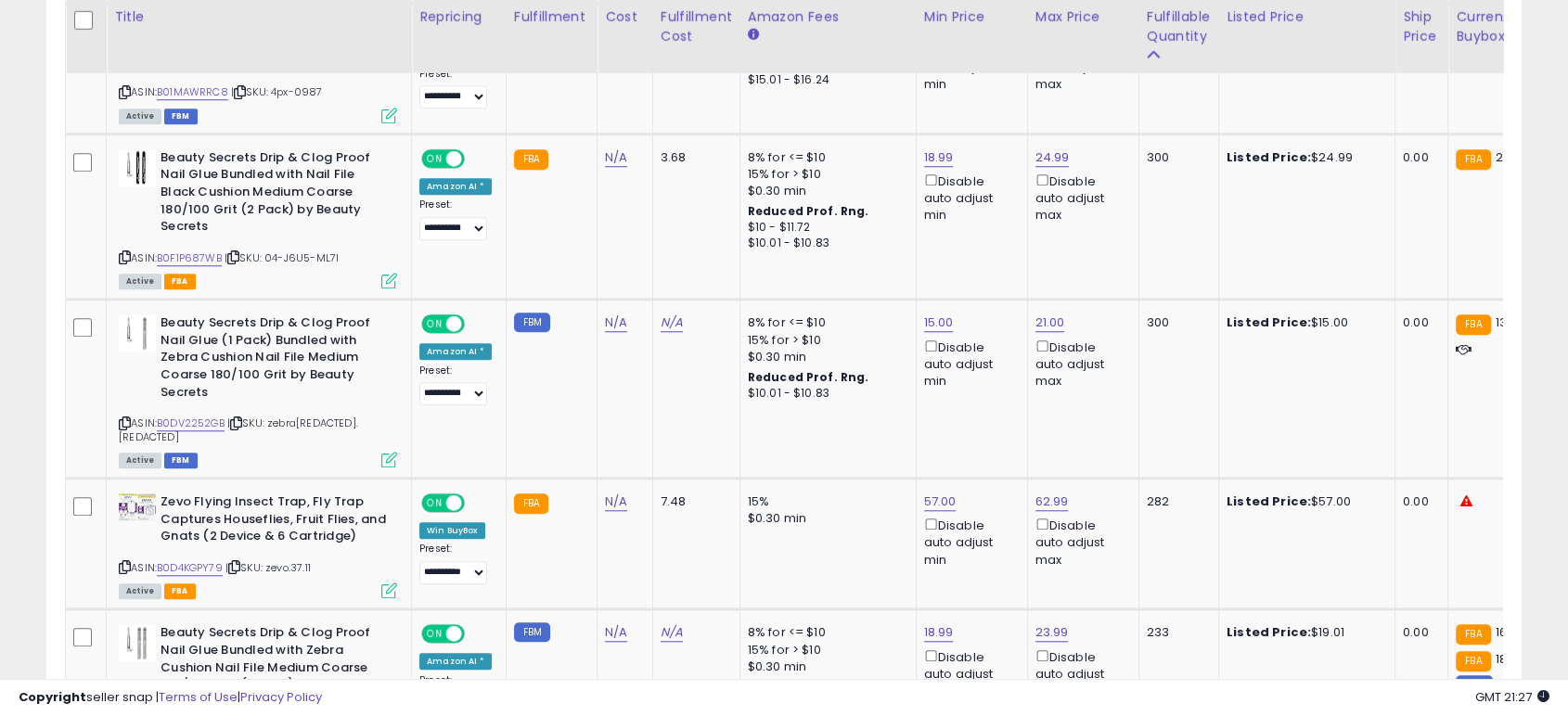 click at bounding box center [233, 257] 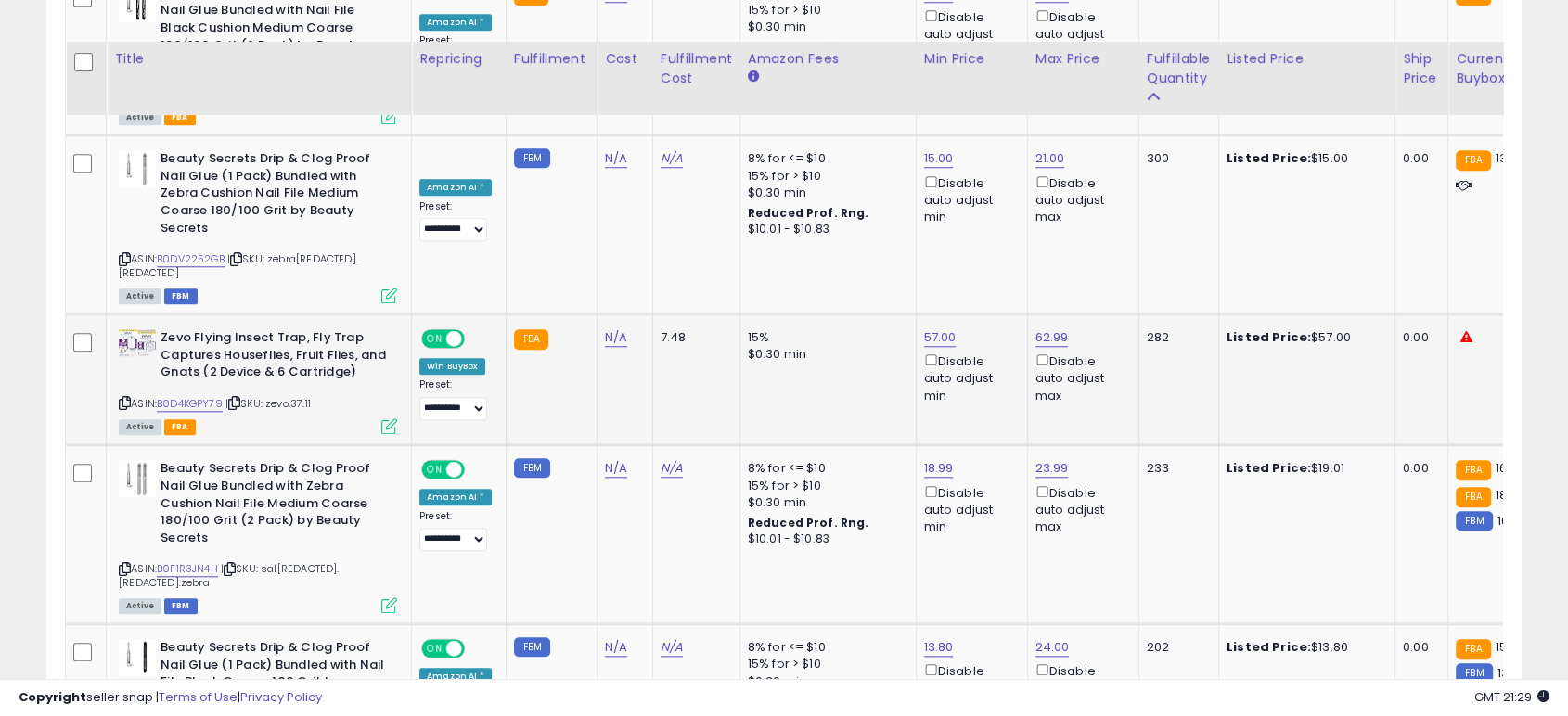 scroll, scrollTop: 1736, scrollLeft: 0, axis: vertical 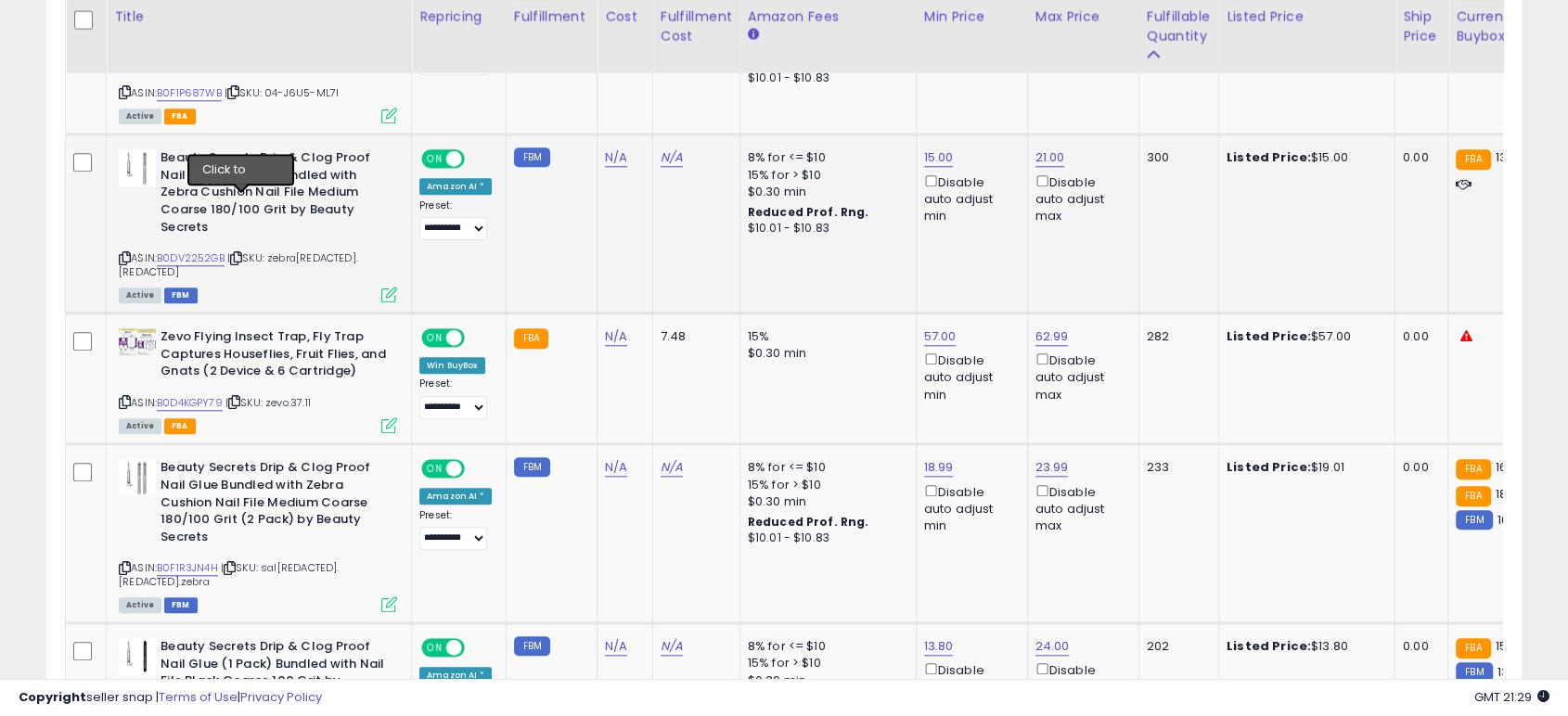 click at bounding box center [236, 258] 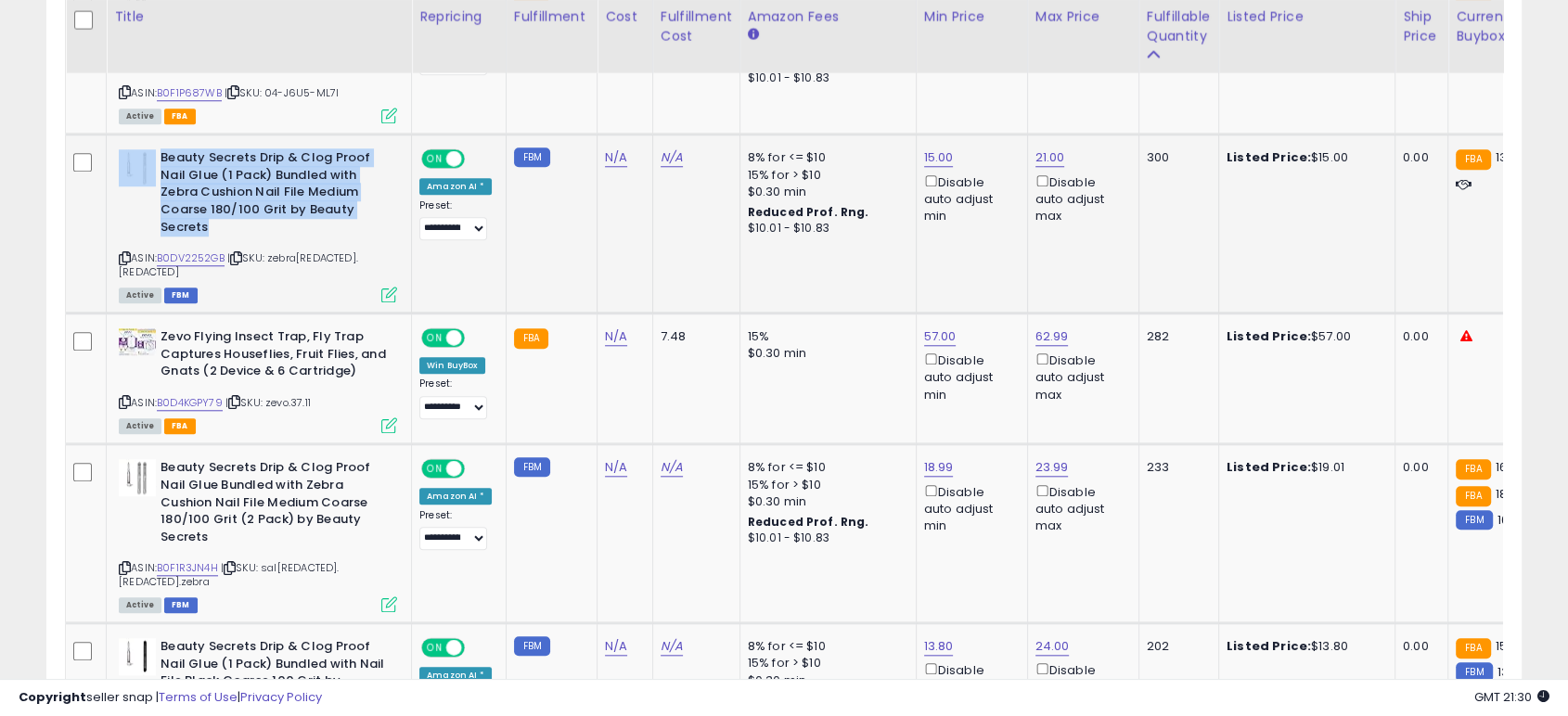 drag, startPoint x: 221, startPoint y: 169, endPoint x: 159, endPoint y: 103, distance: 90.55385 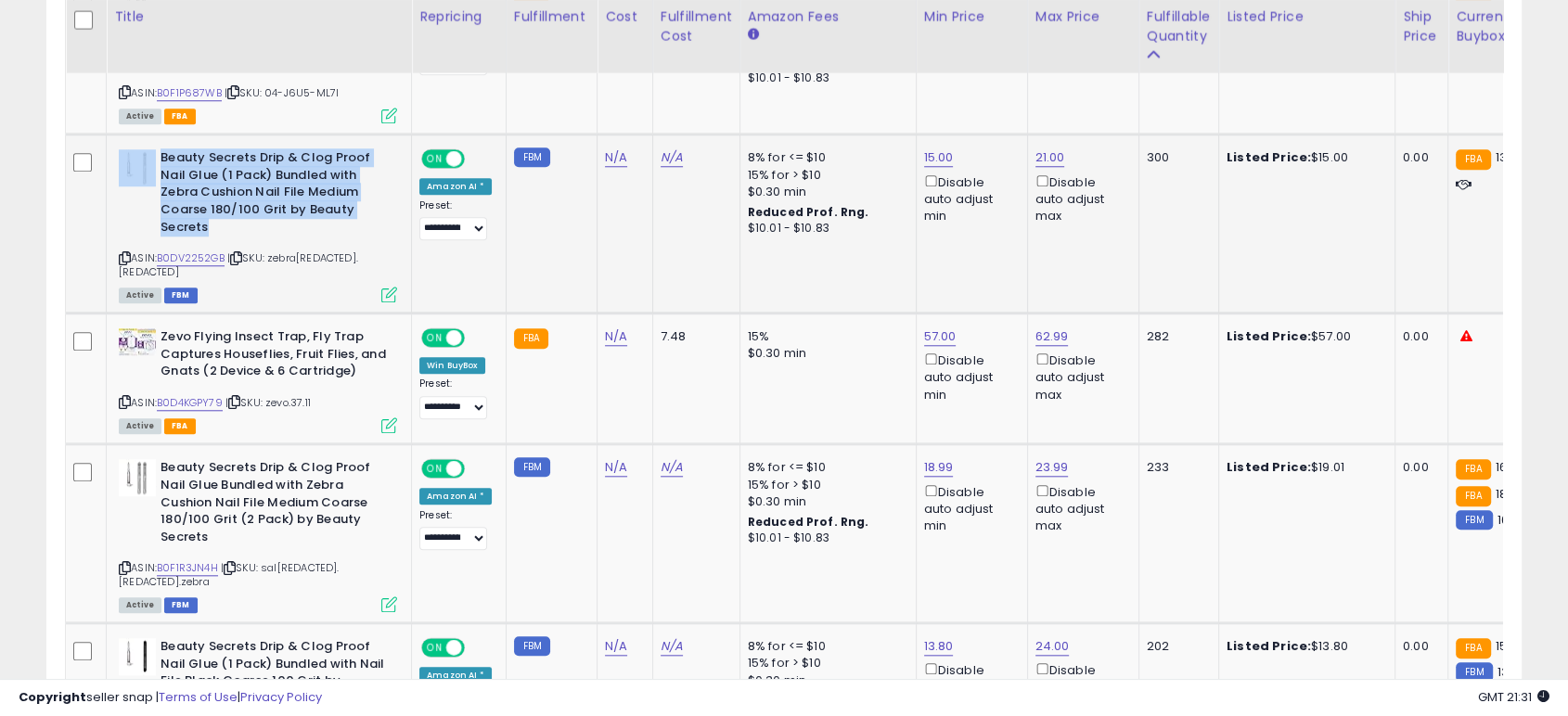 click at bounding box center (236, 258) 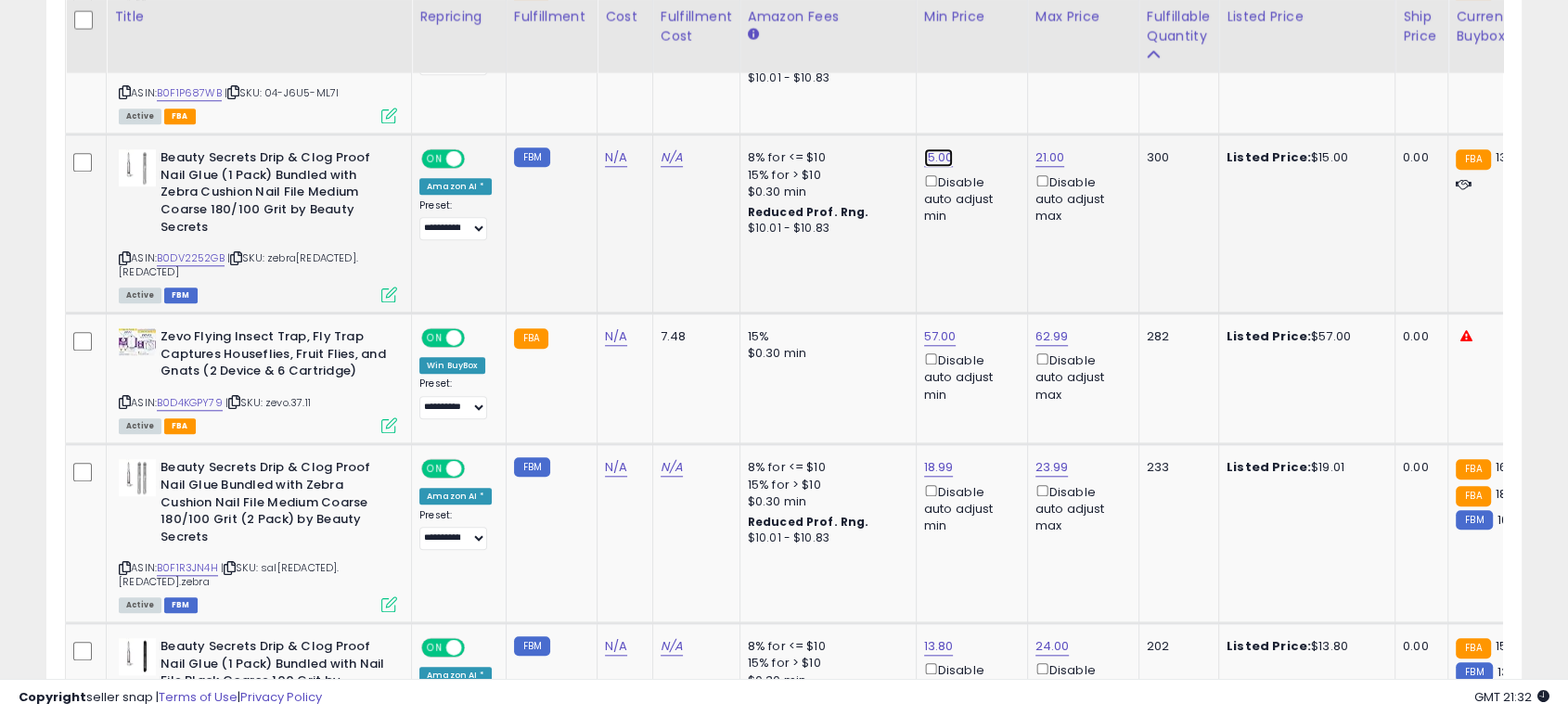 click on "15.00" at bounding box center [941, -1177] 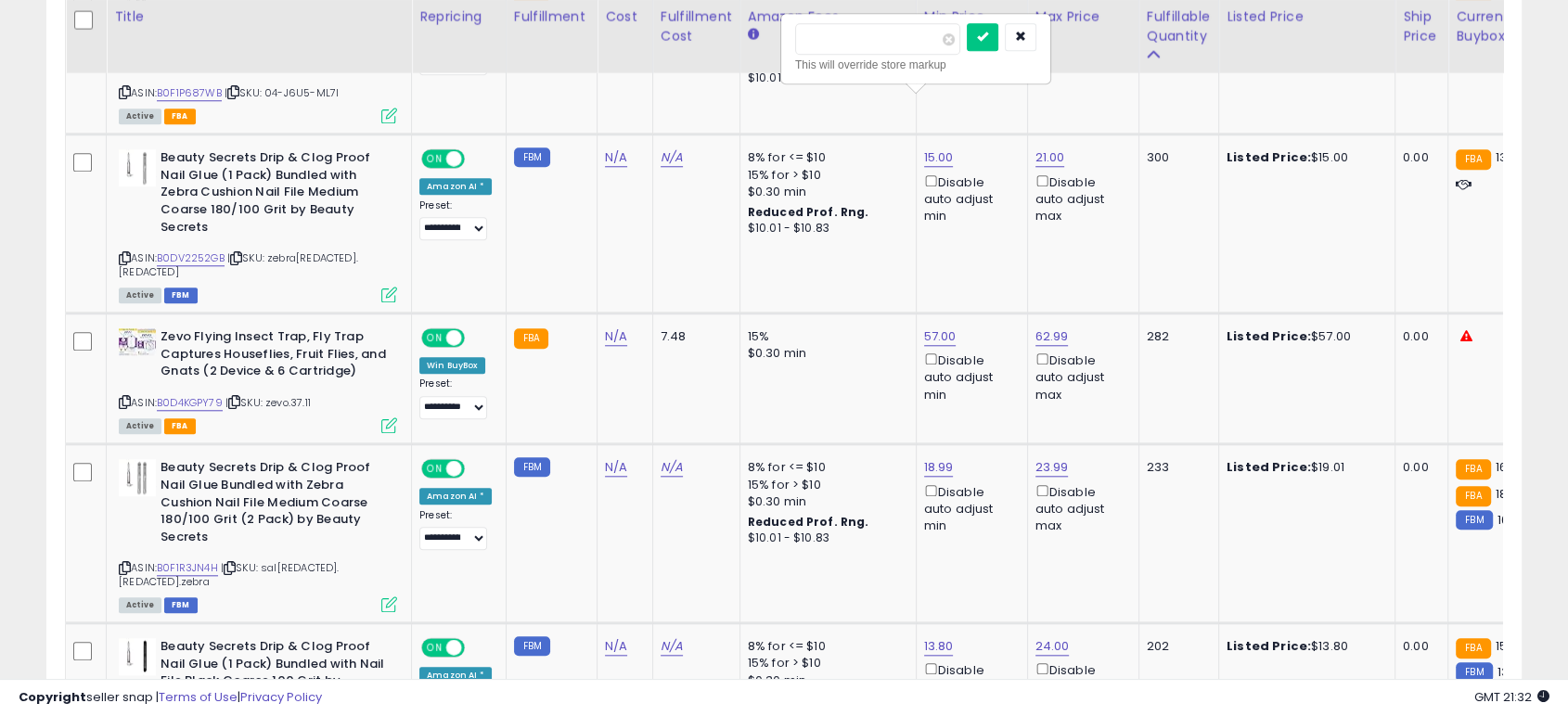 click on "Title
Repricing" at bounding box center (1384, 745) 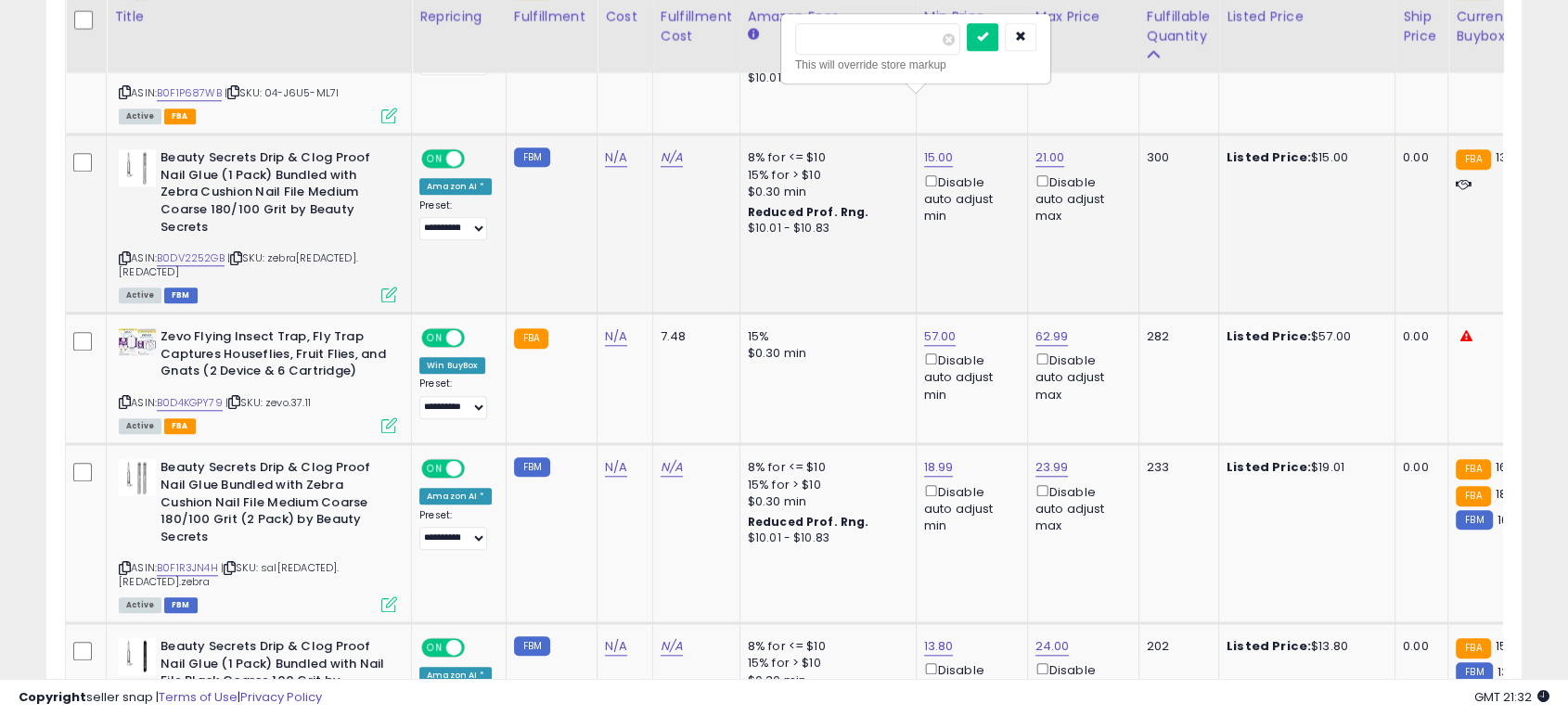 type on "*****" 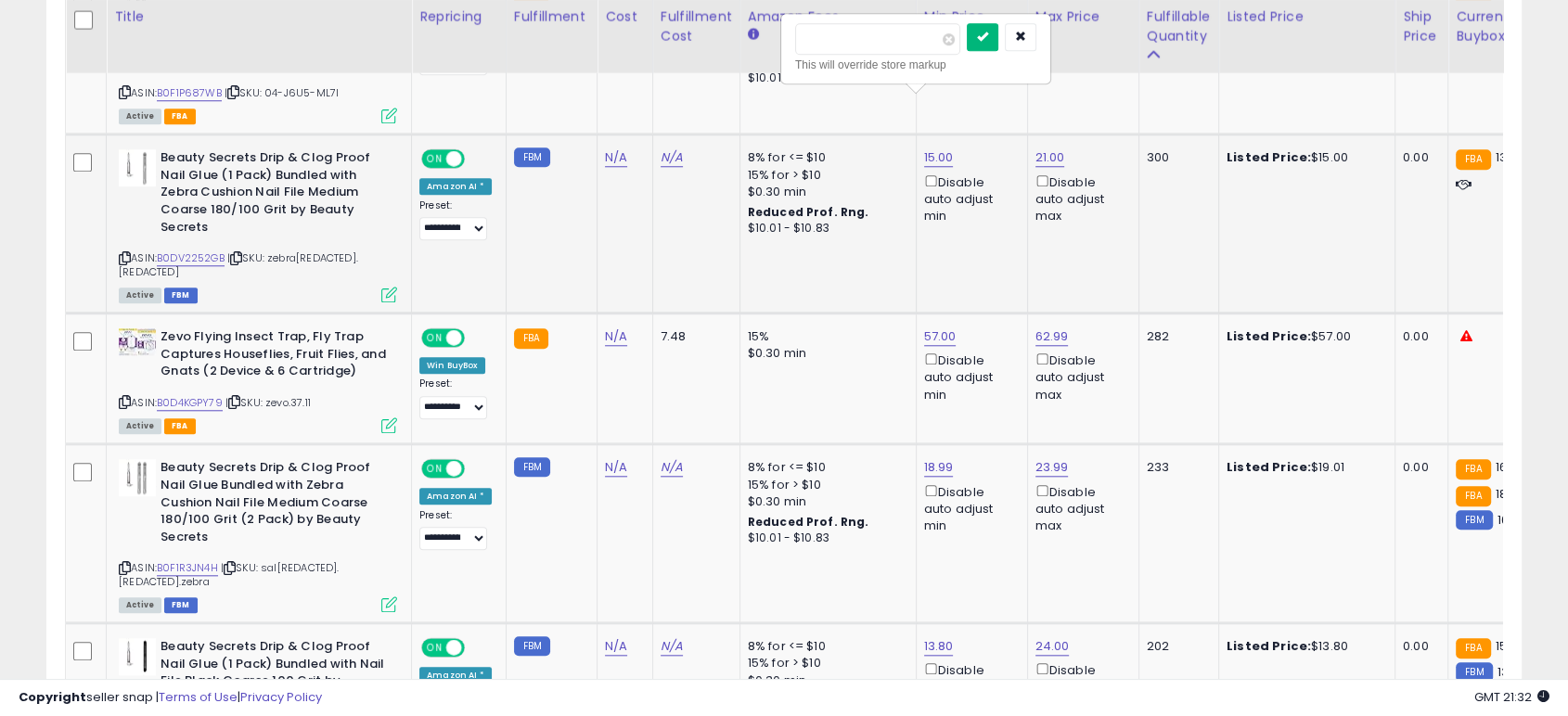 click at bounding box center (983, 36) 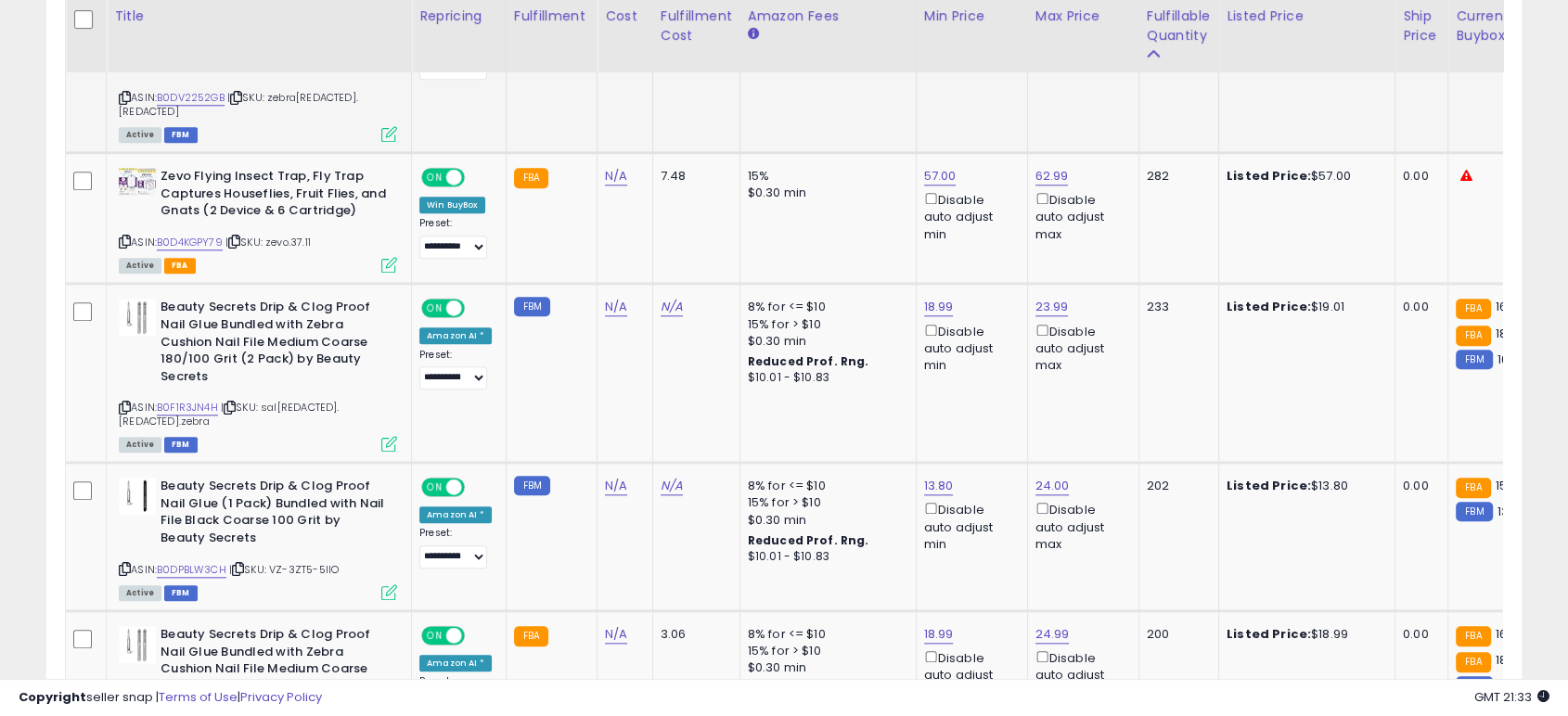 scroll, scrollTop: 1860, scrollLeft: 0, axis: vertical 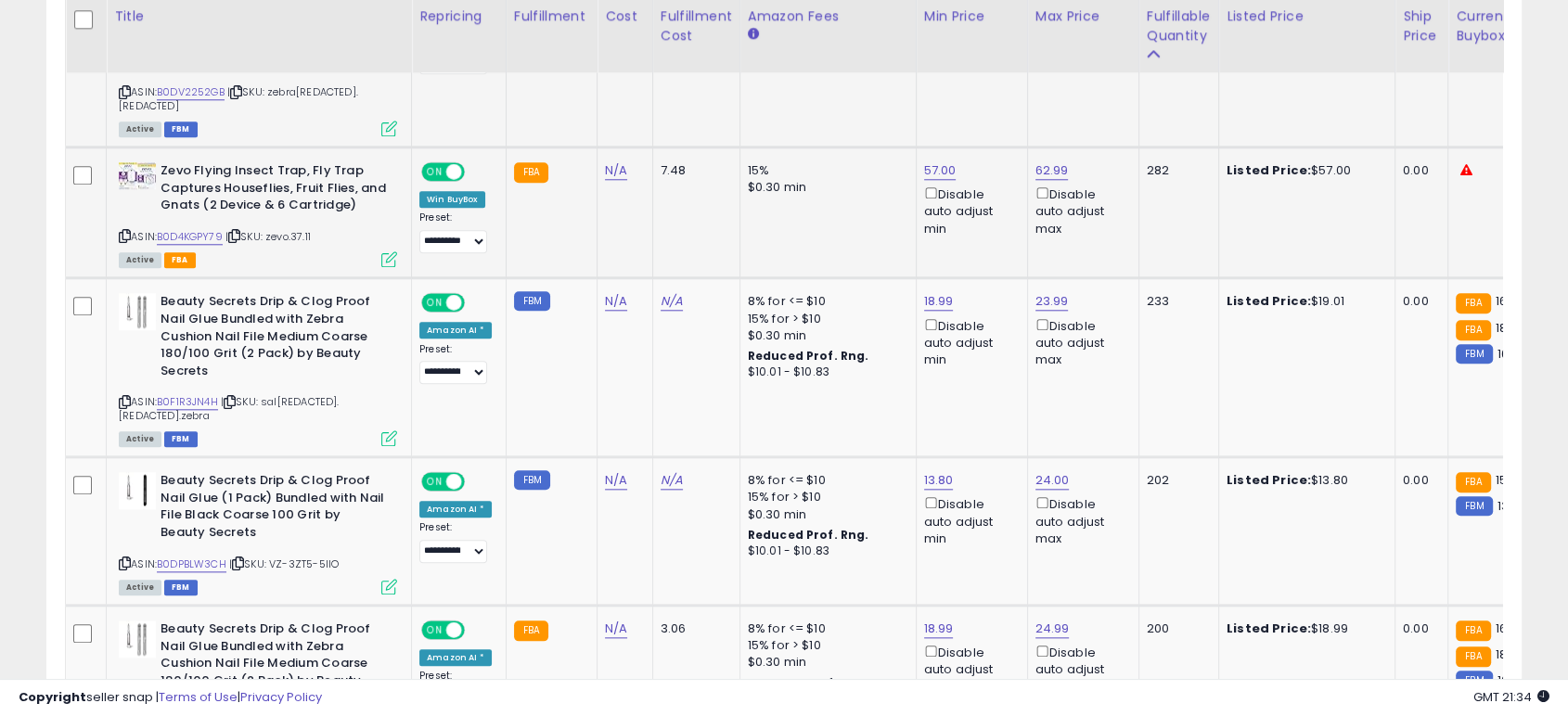 click at bounding box center (234, 236) 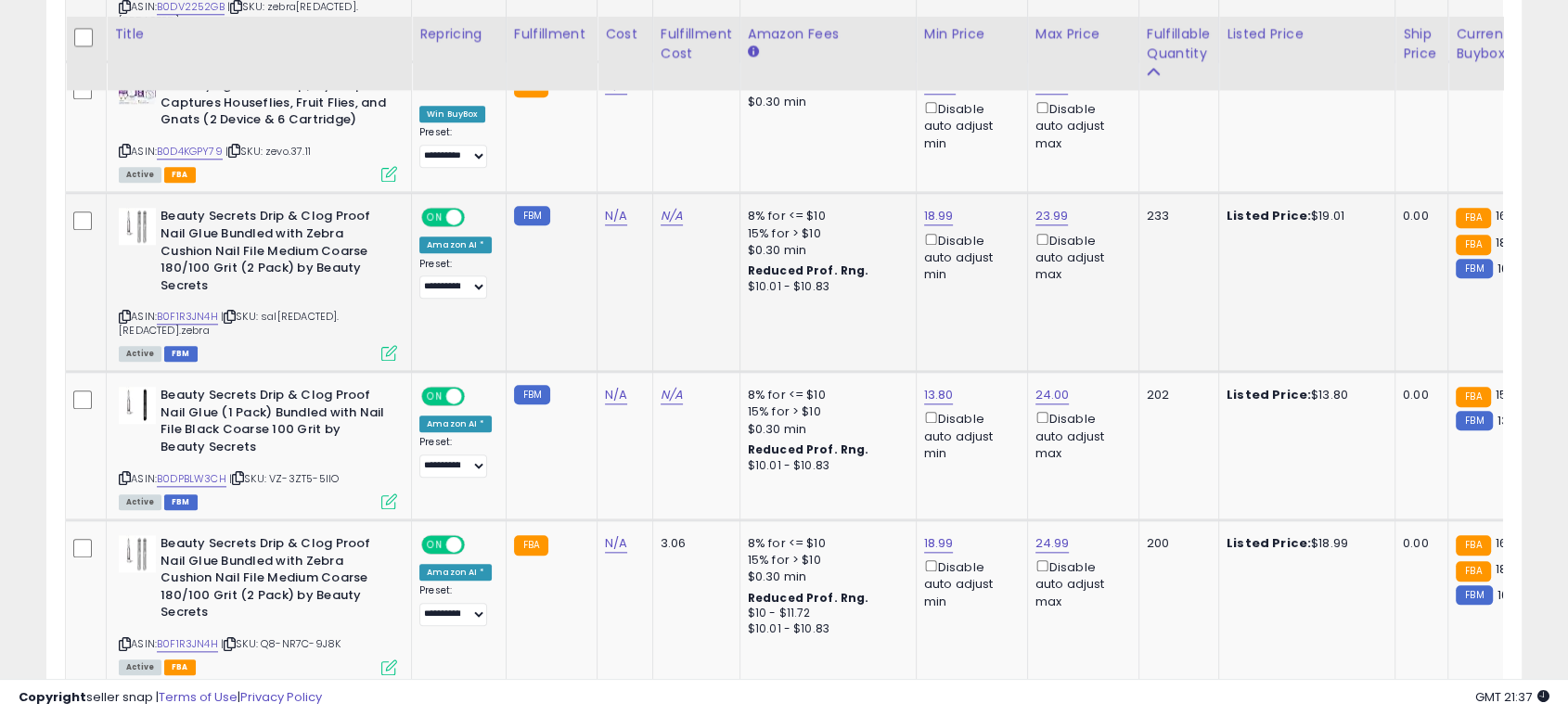 scroll, scrollTop: 1963, scrollLeft: 0, axis: vertical 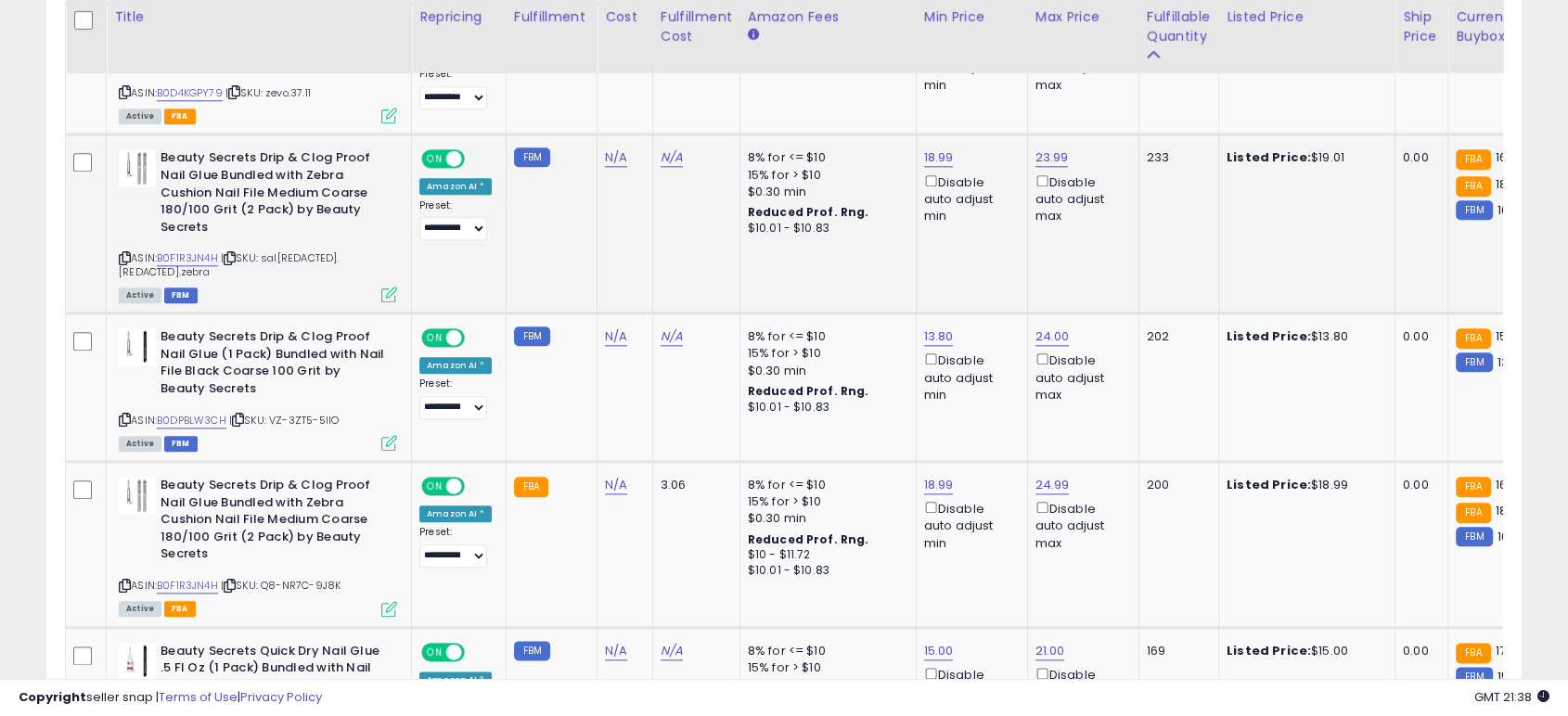 click at bounding box center [229, 258] 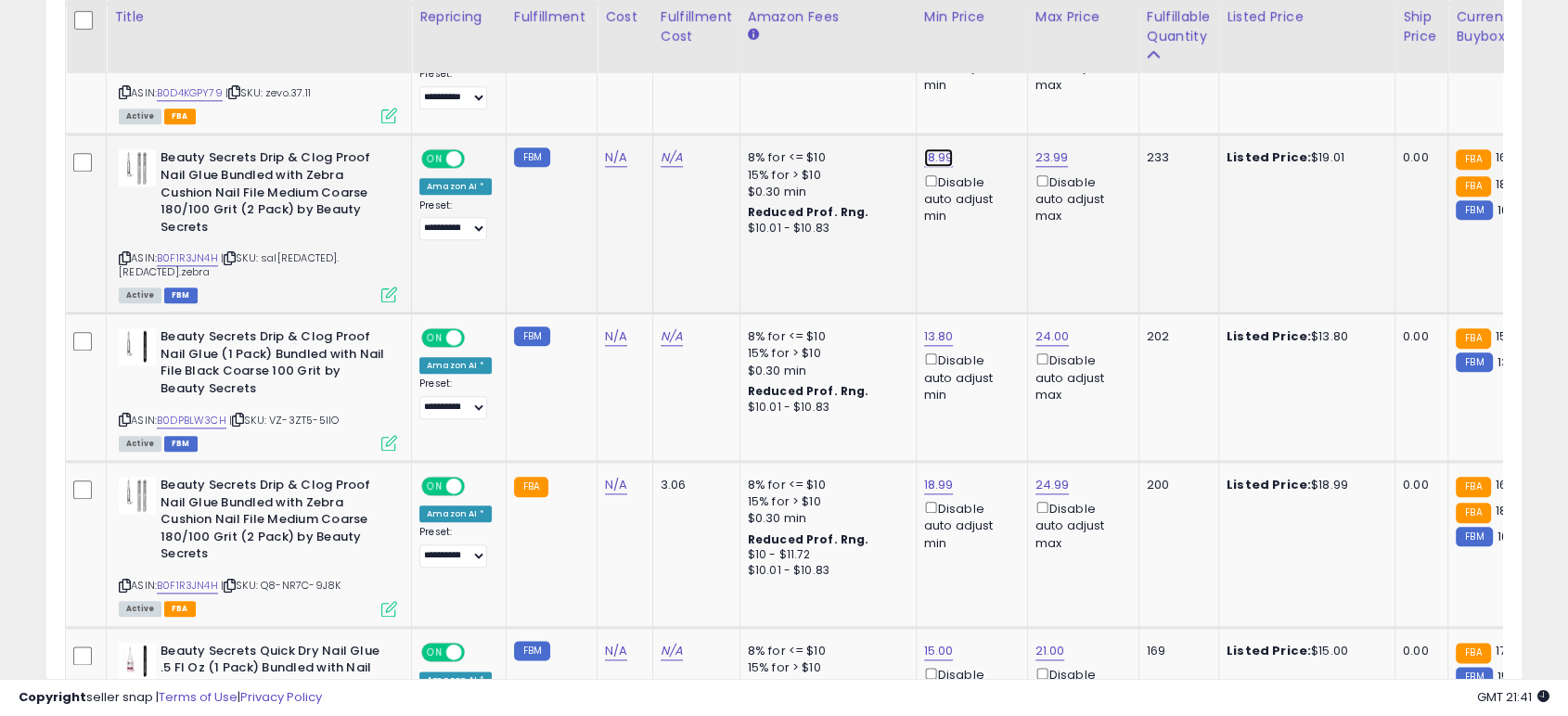 click on "18.99" at bounding box center (941, -1487) 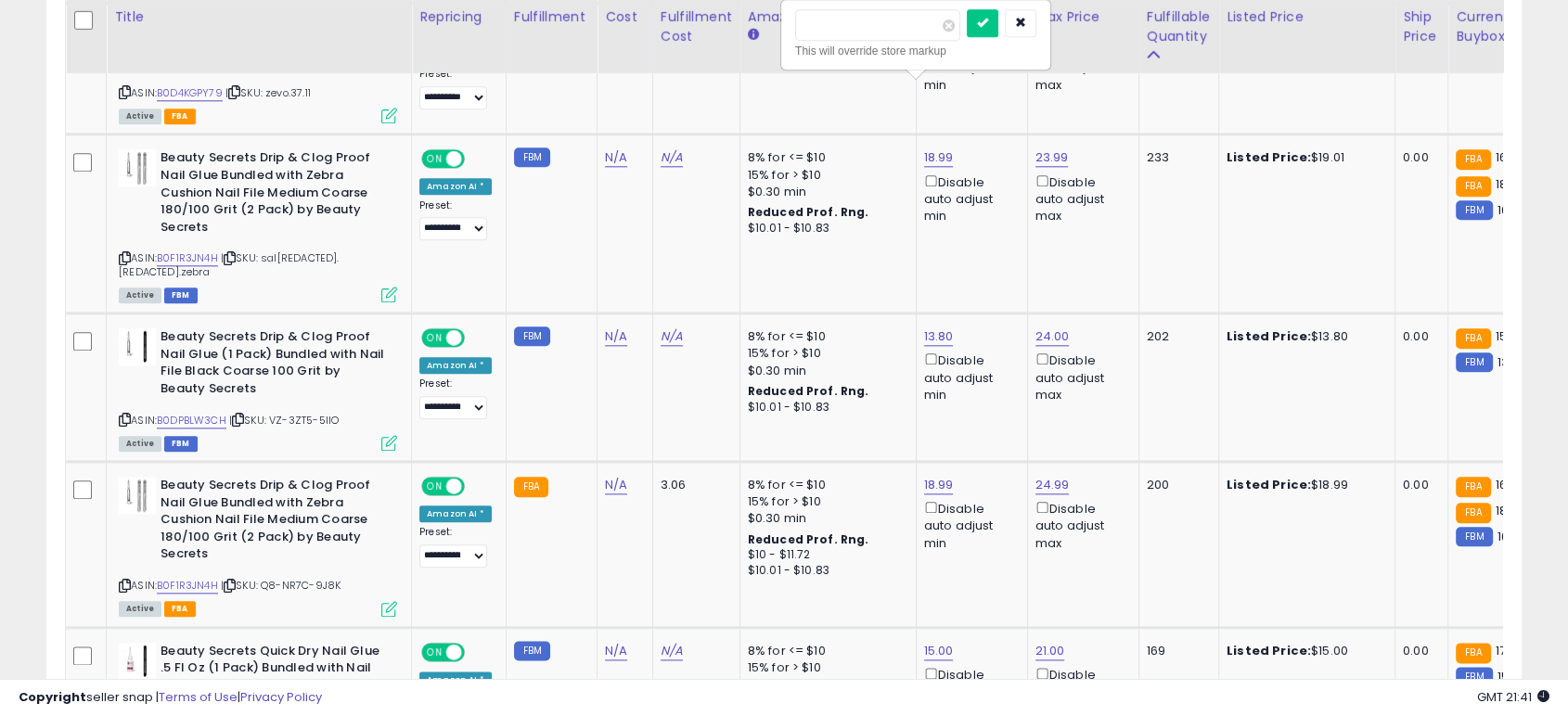 drag, startPoint x: 886, startPoint y: 20, endPoint x: 741, endPoint y: 12, distance: 145.2205 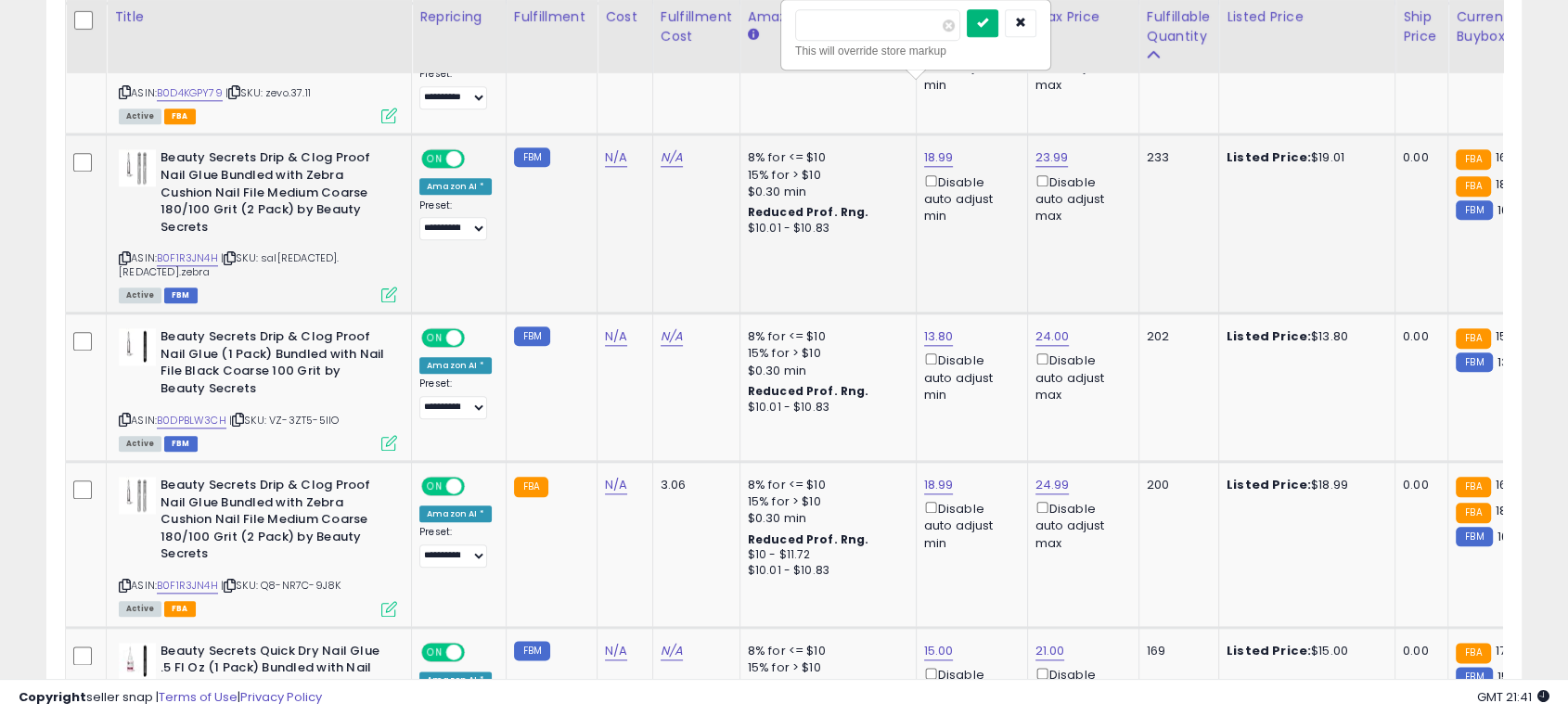 click at bounding box center (983, 22) 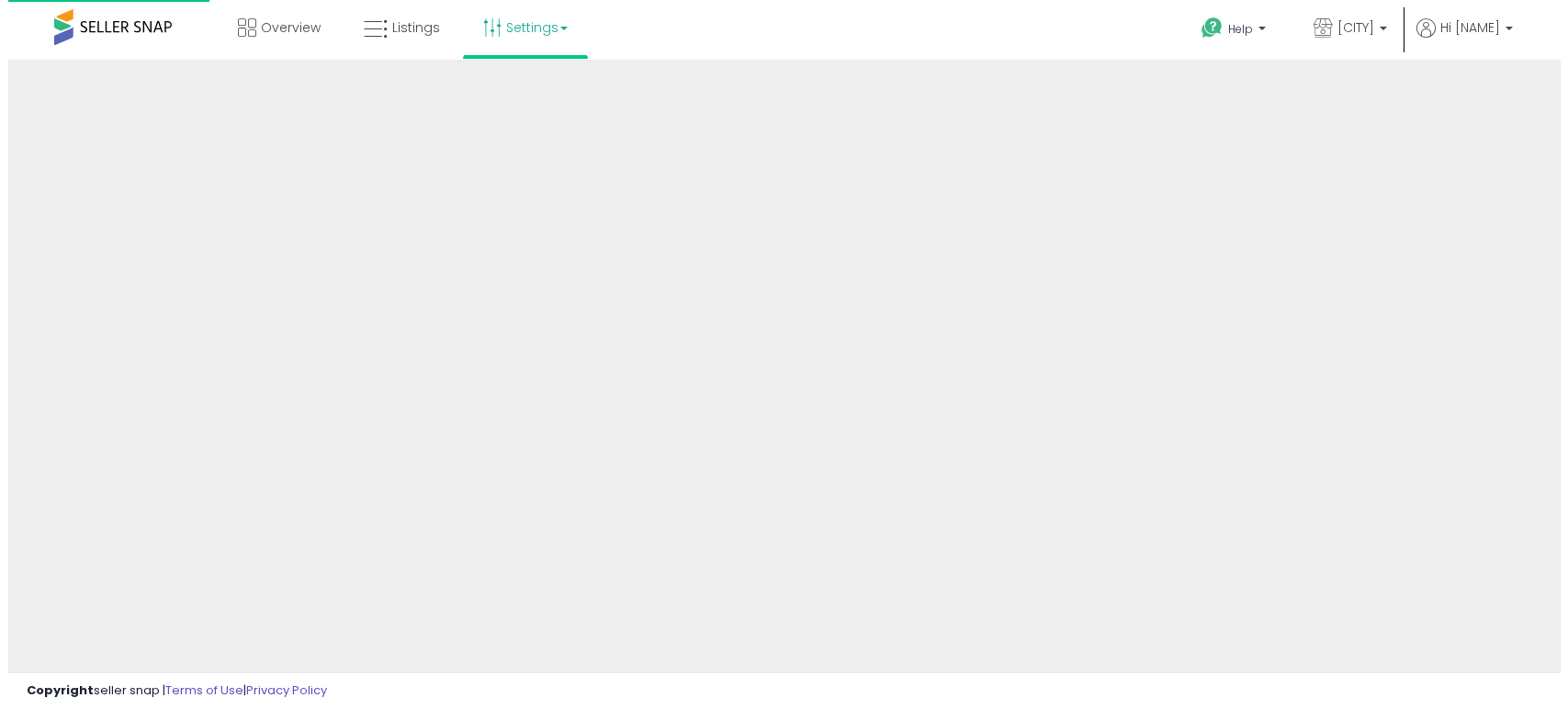 scroll, scrollTop: 0, scrollLeft: 0, axis: both 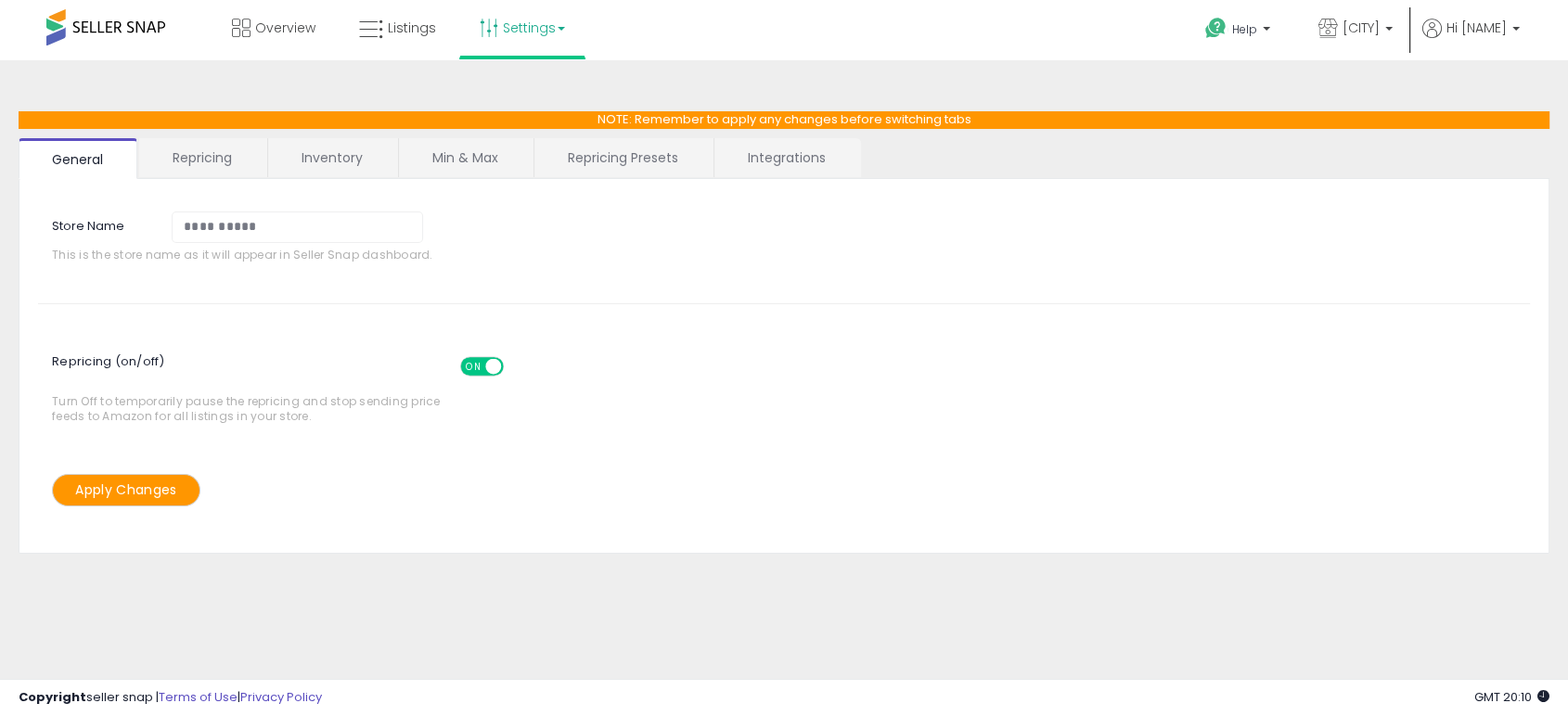 click on "Integrations" at bounding box center (787, 158) 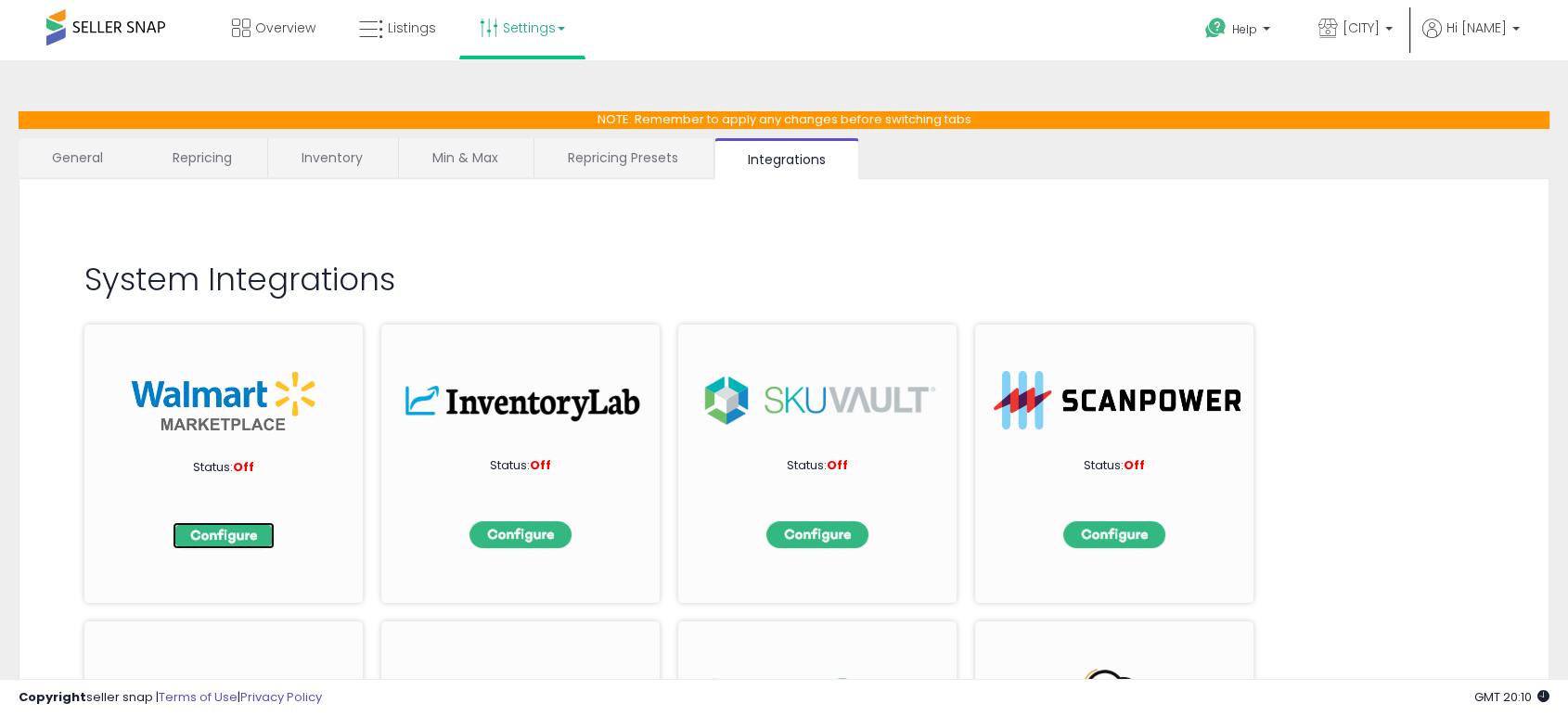 click at bounding box center (224, 535) 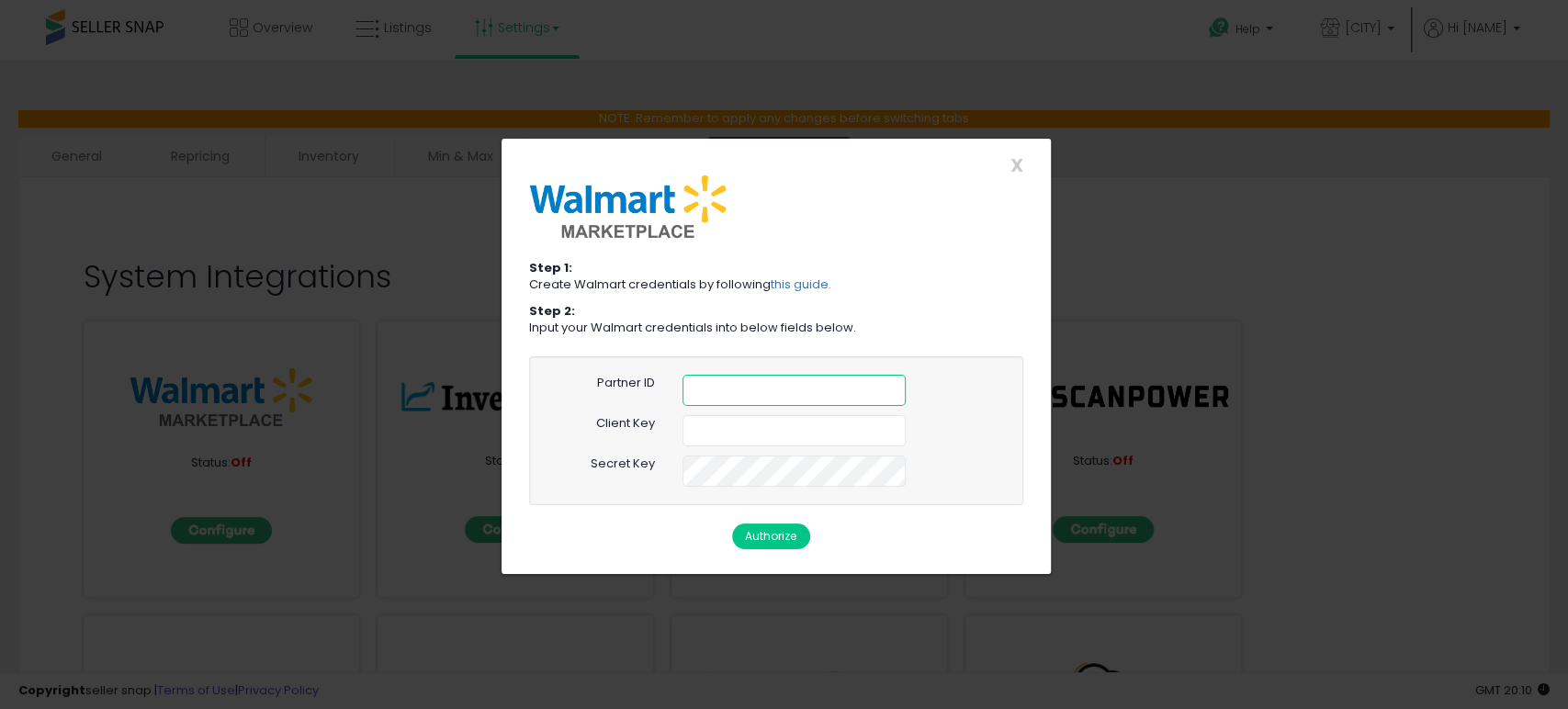 click at bounding box center (794, 390) 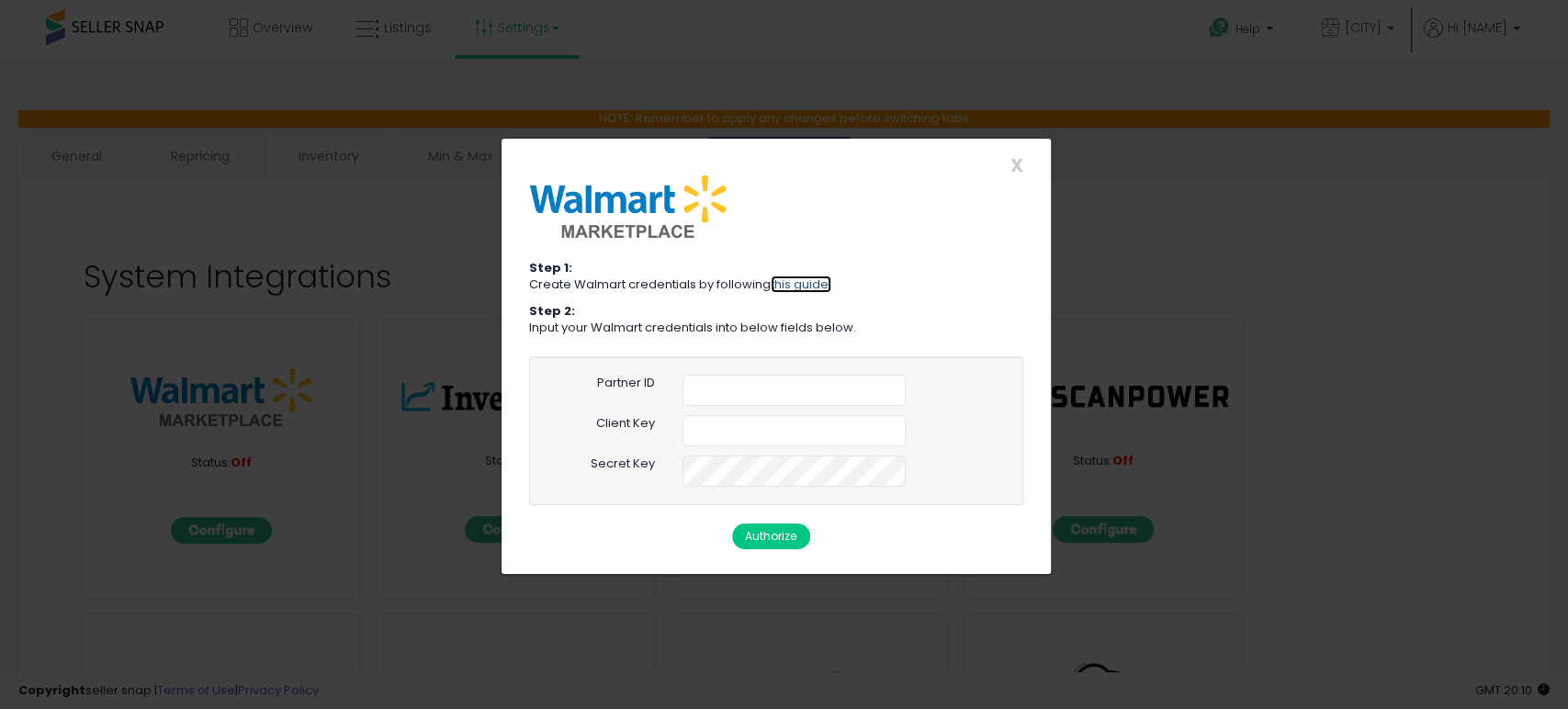 click on "this guide." at bounding box center [801, 284] 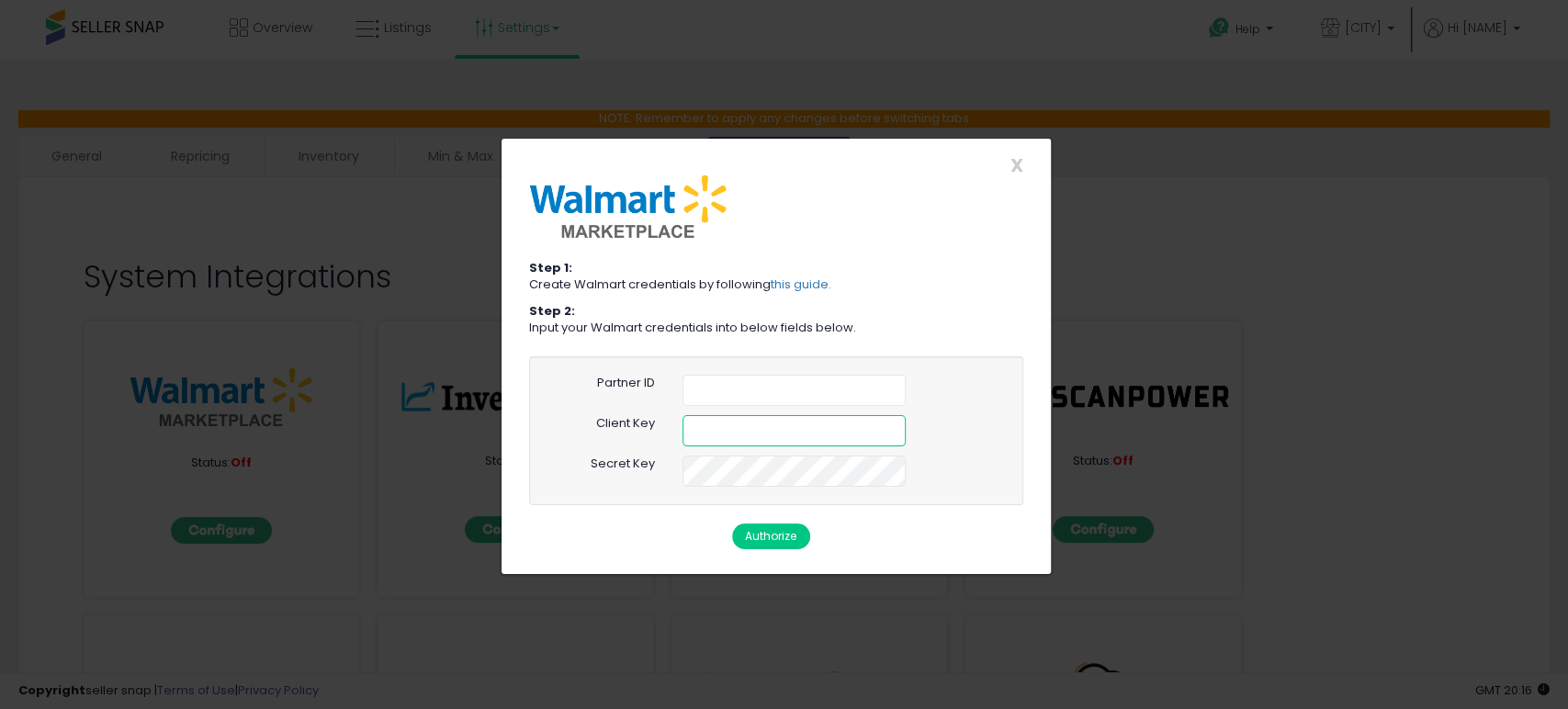 click at bounding box center [794, 431] 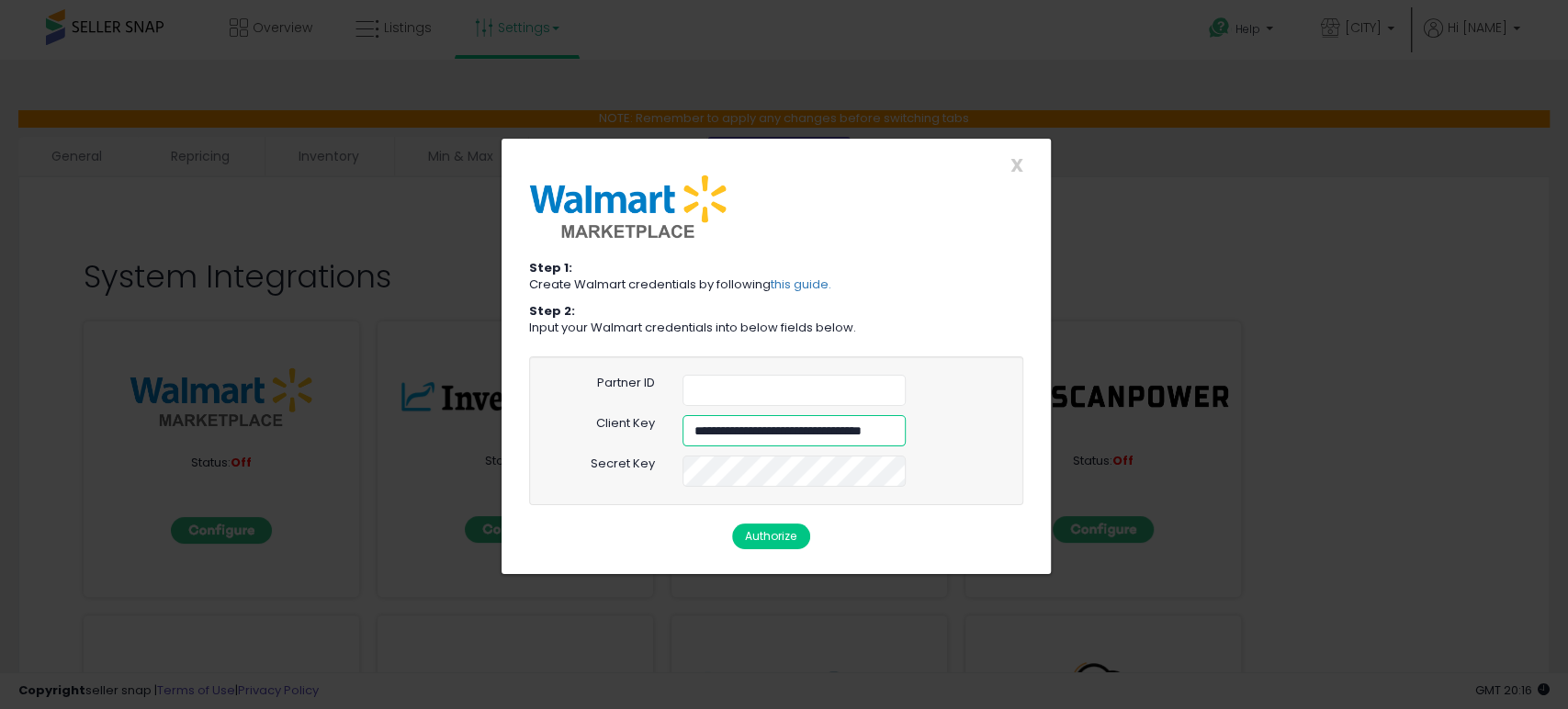 scroll, scrollTop: 0, scrollLeft: 81, axis: horizontal 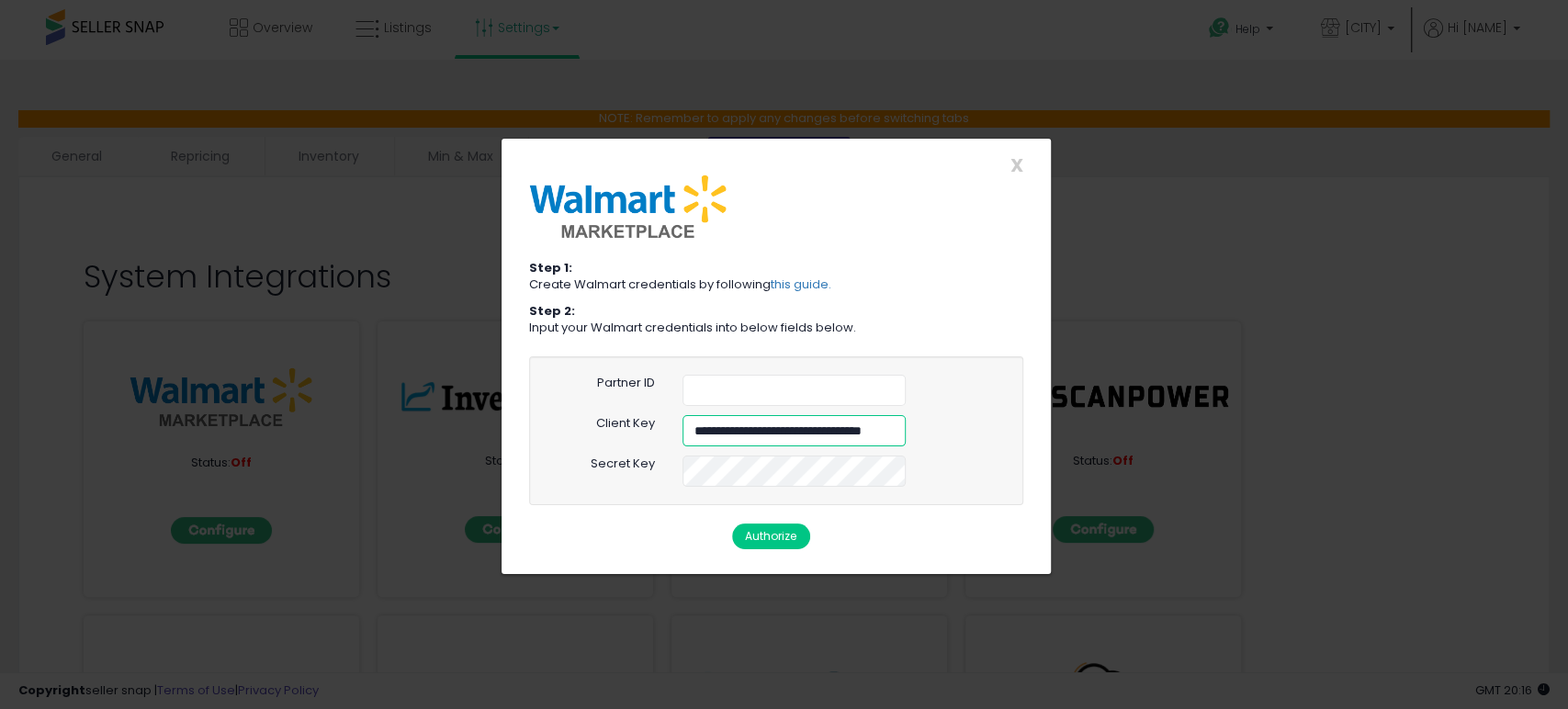 type on "**********" 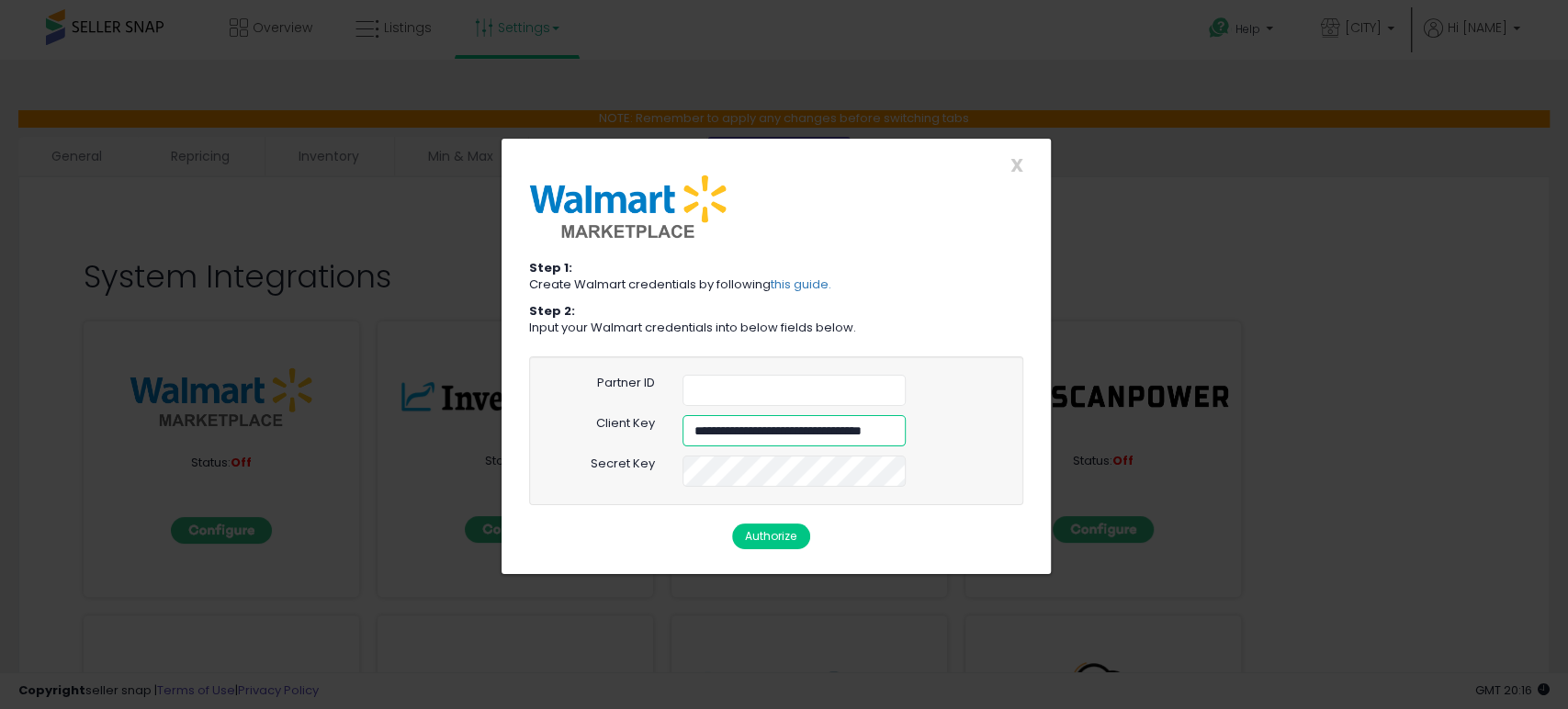 scroll, scrollTop: 0, scrollLeft: 0, axis: both 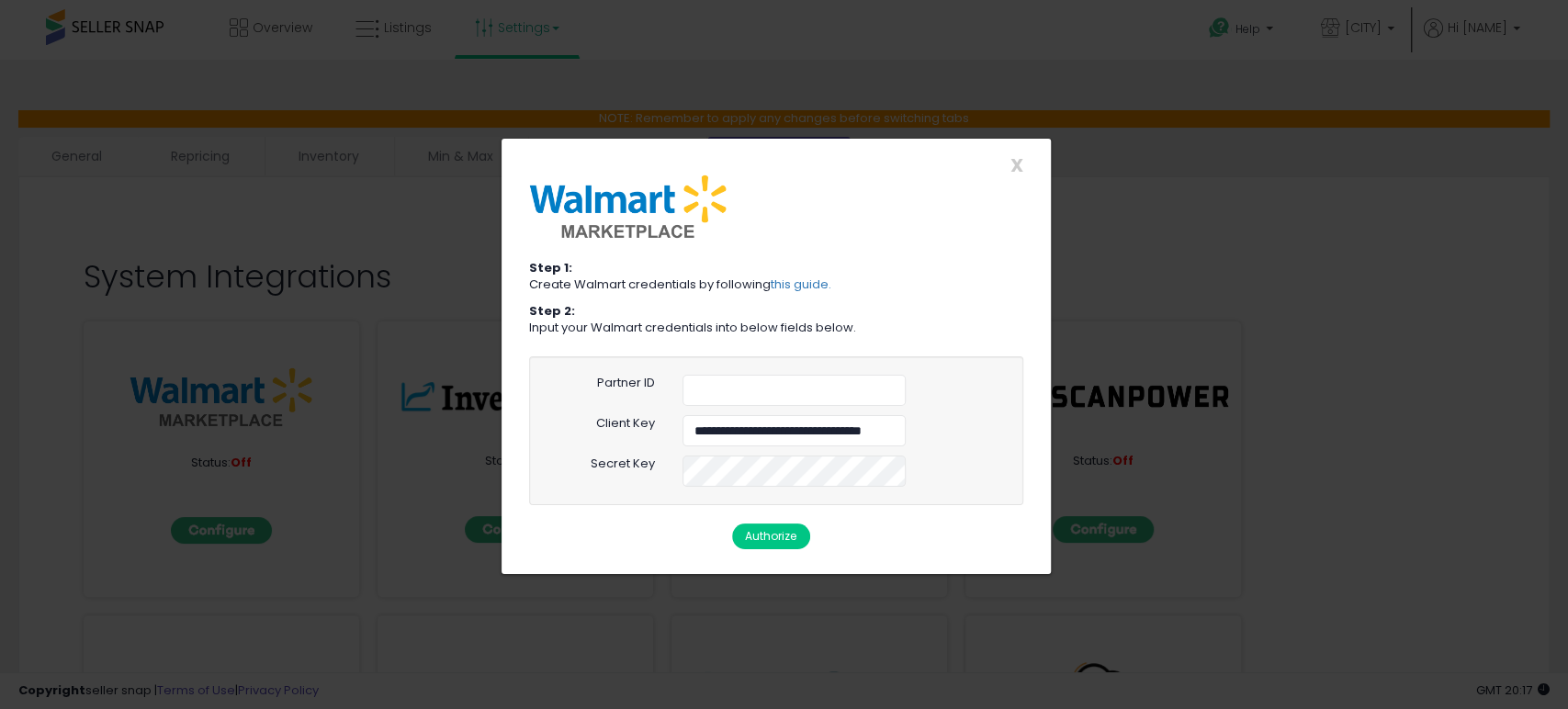click on "Authorize" at bounding box center (771, 536) 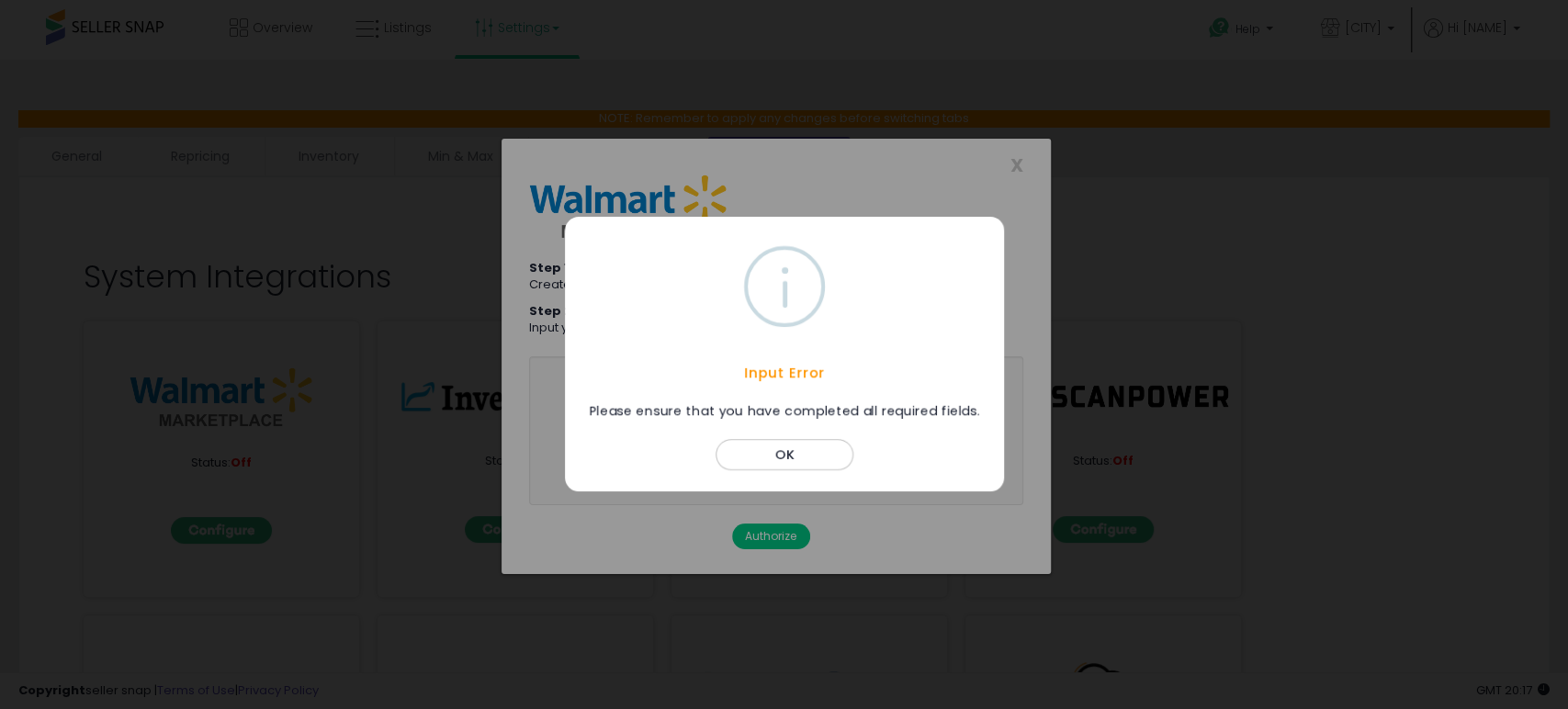 click on "OK" at bounding box center [784, 456] 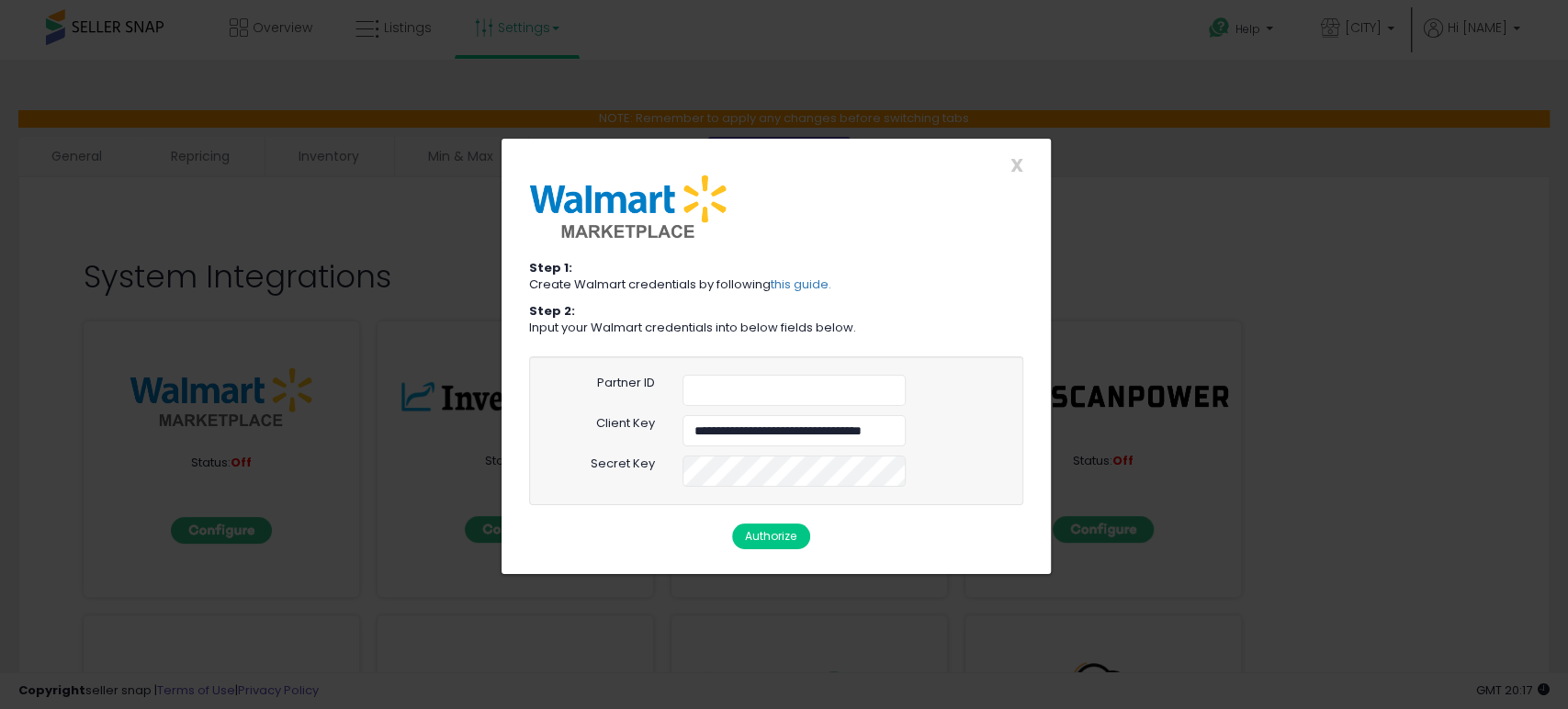 click on "**********" at bounding box center [776, 431] 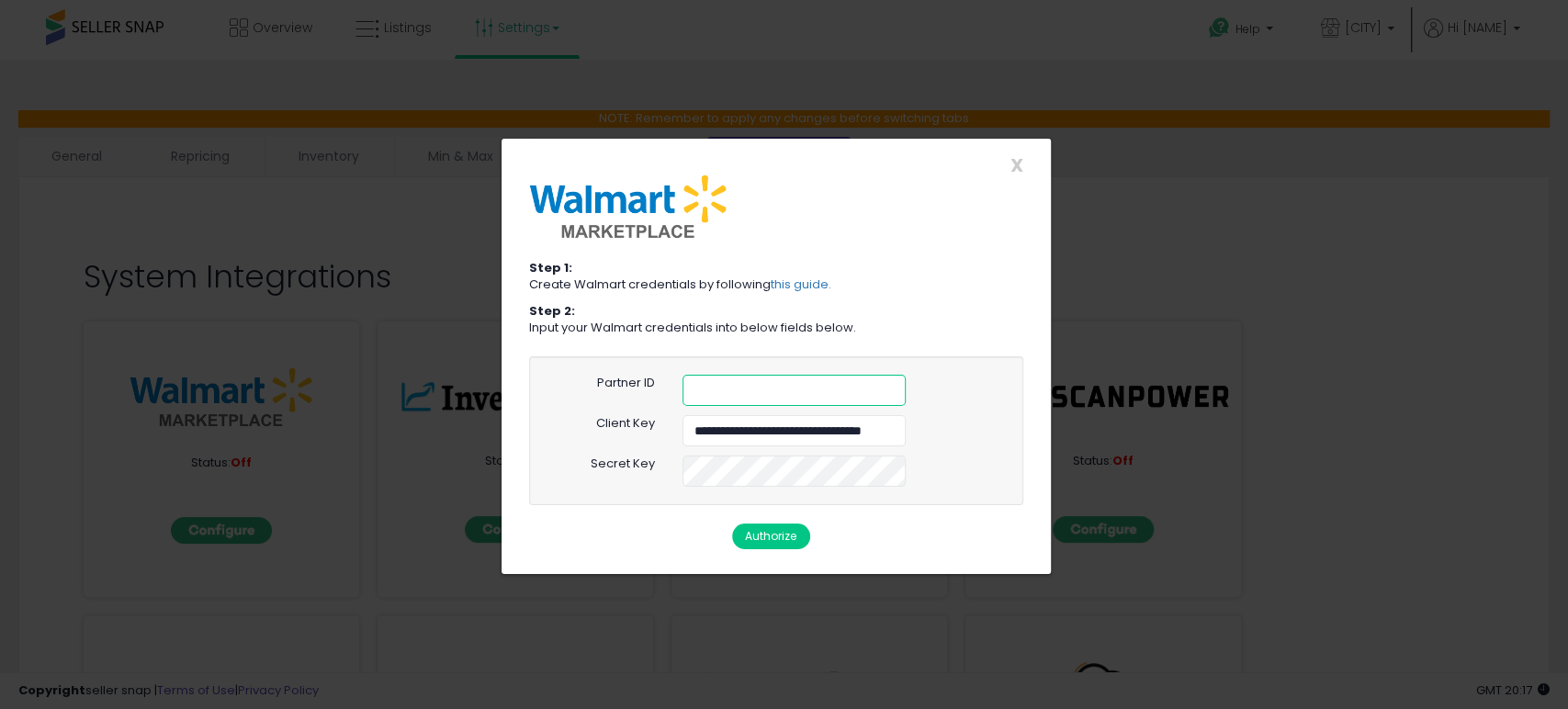 click at bounding box center [794, 390] 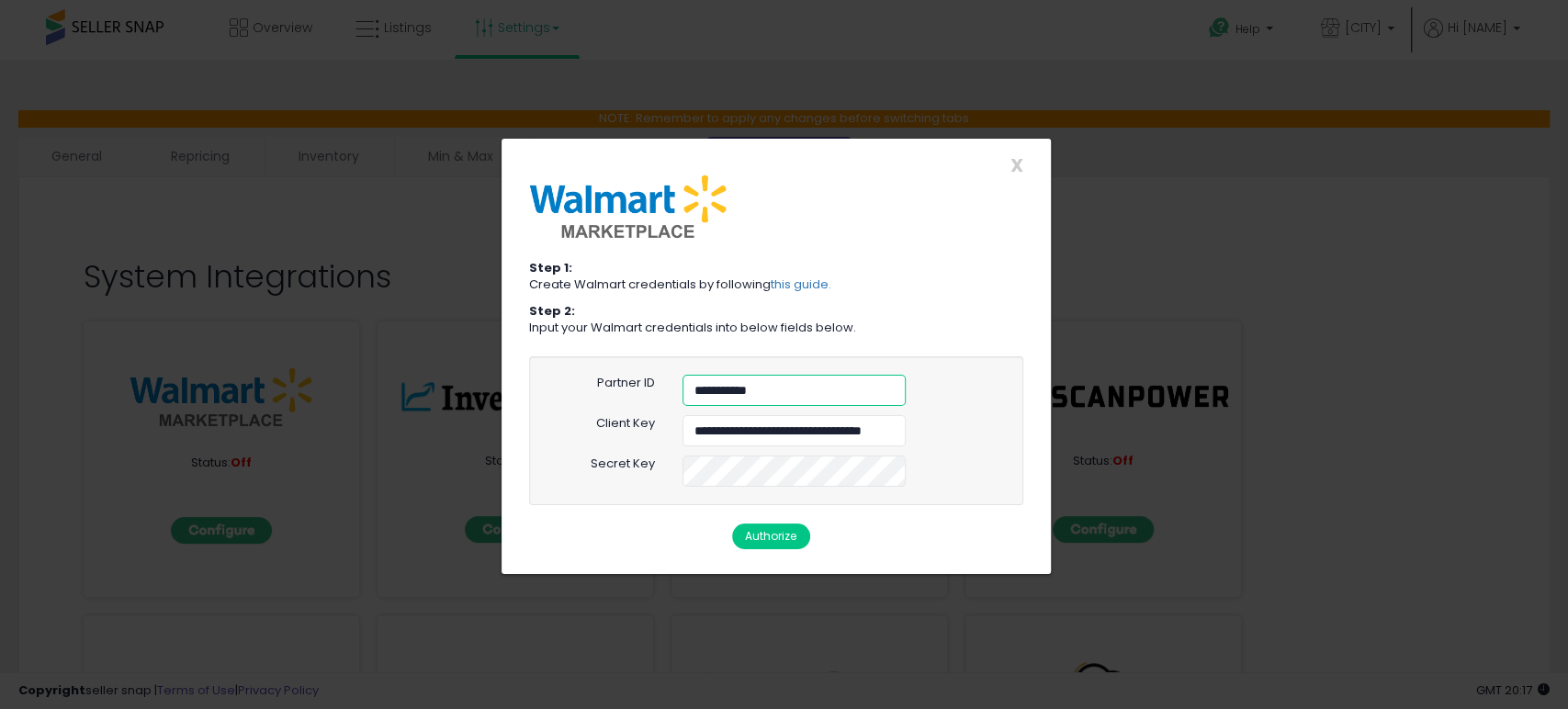 type on "**********" 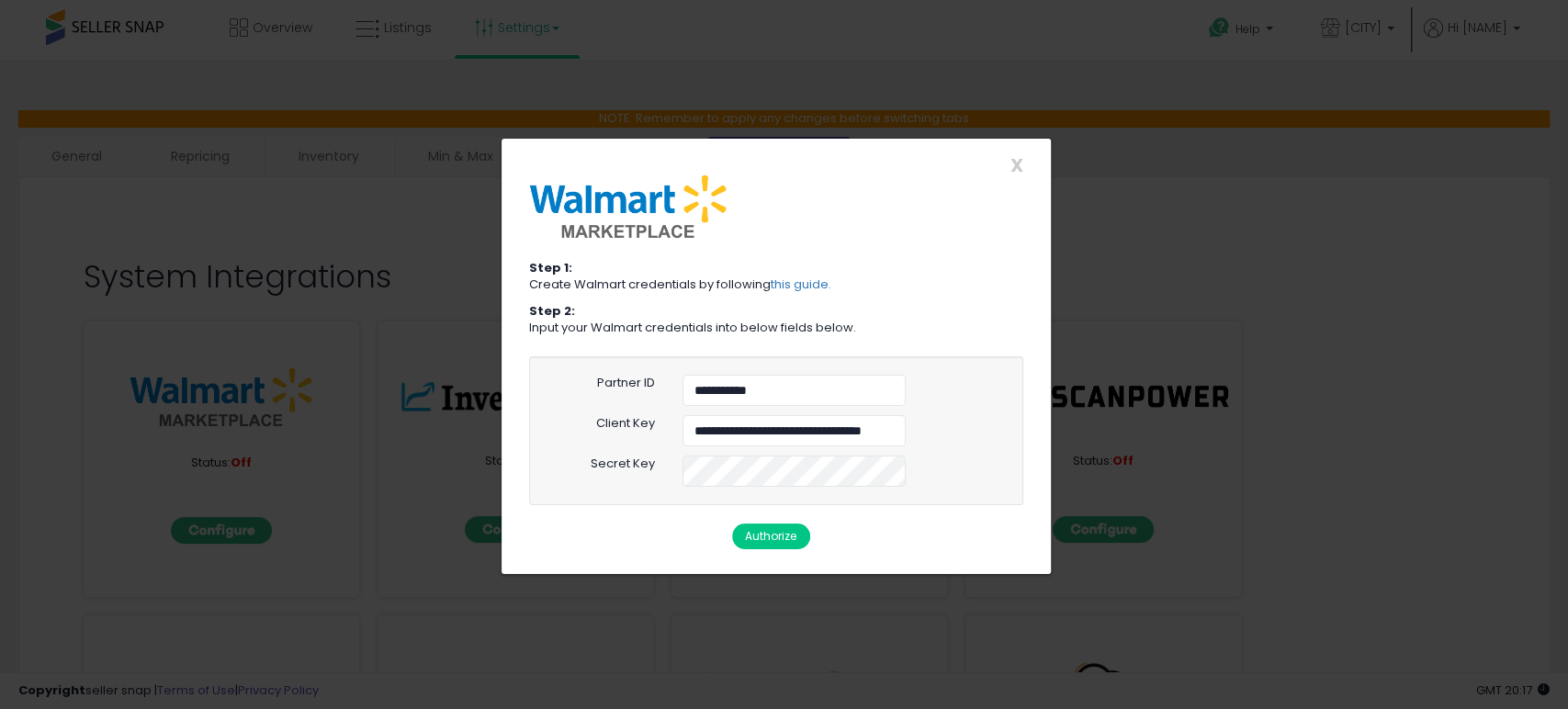 click on "Authorize" at bounding box center (771, 536) 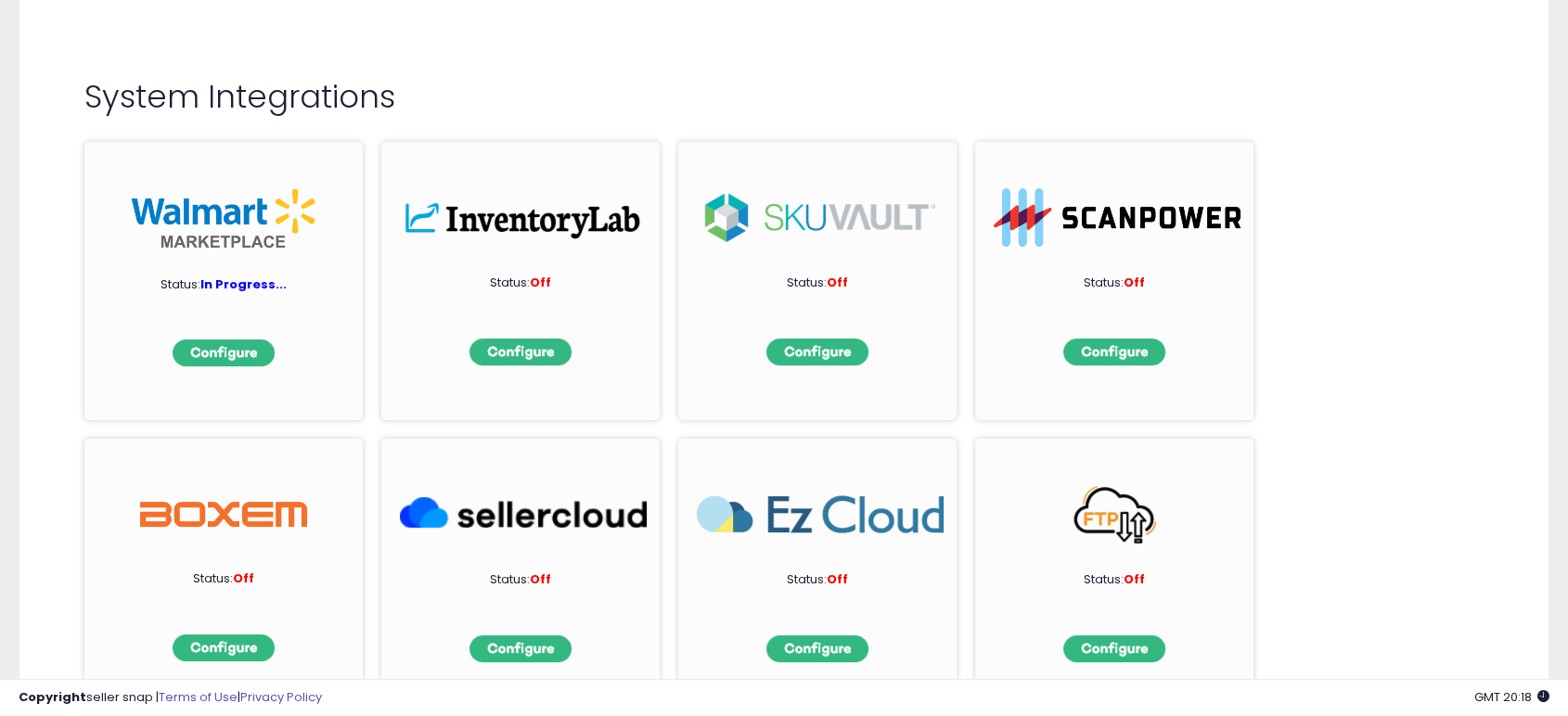 scroll, scrollTop: 0, scrollLeft: 0, axis: both 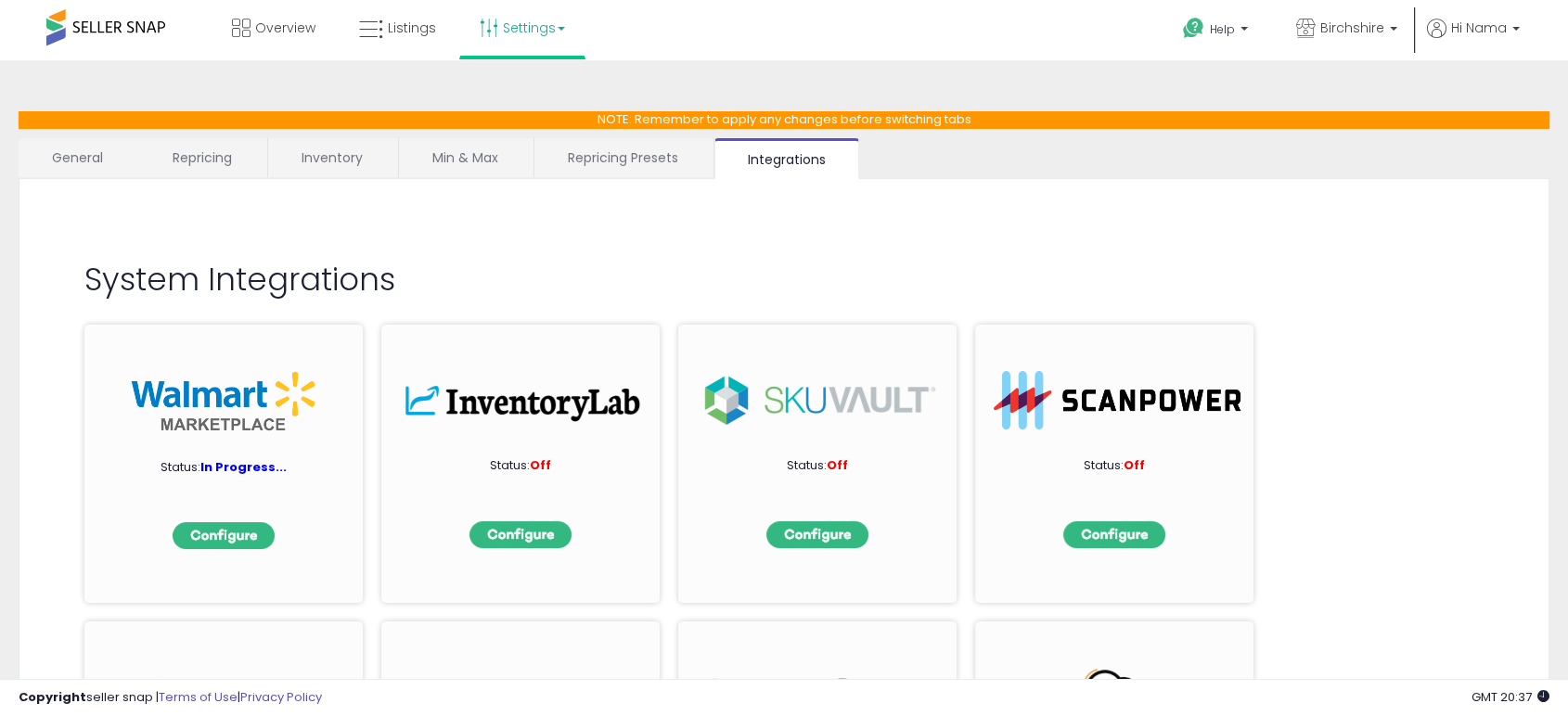 click on "Inventory" at bounding box center [332, 158] 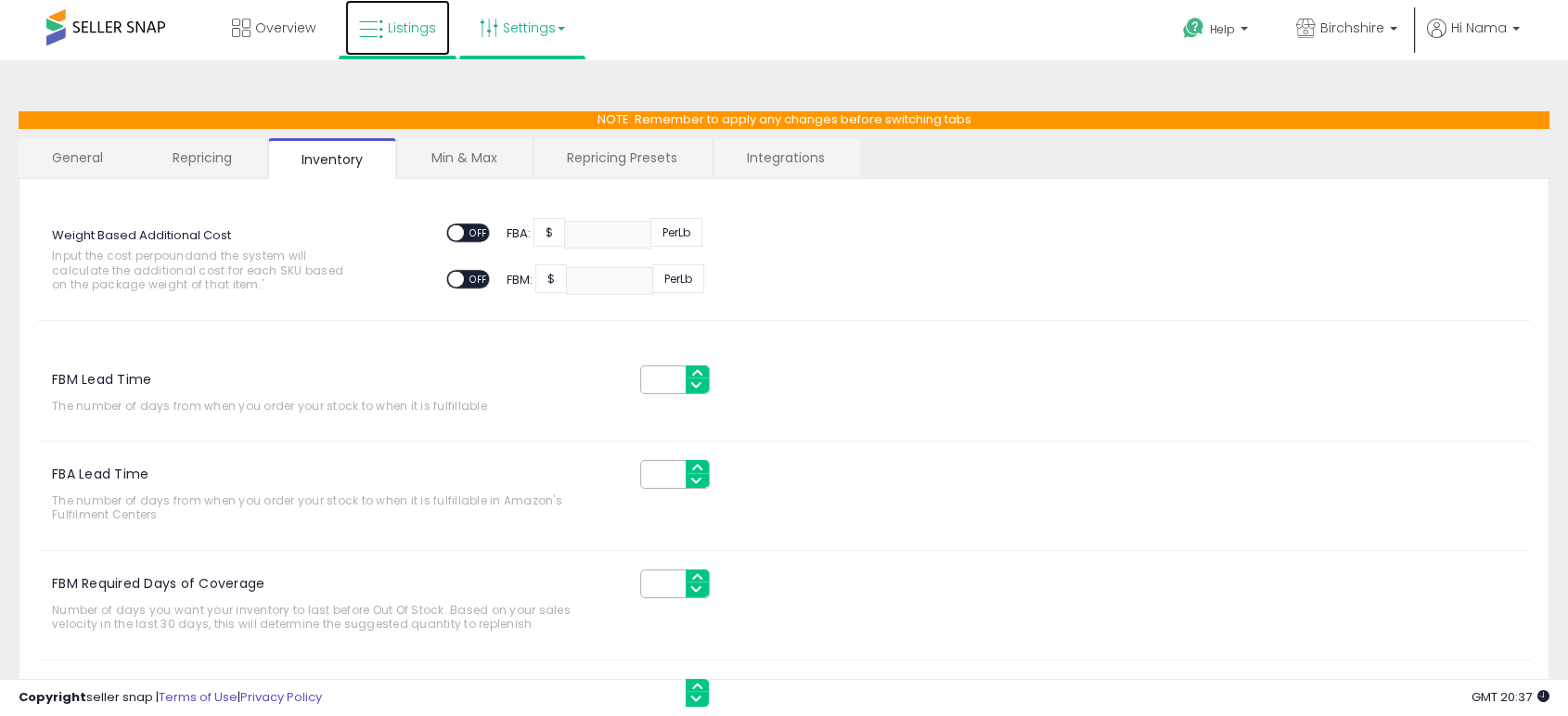 click on "Listings" at bounding box center (412, 28) 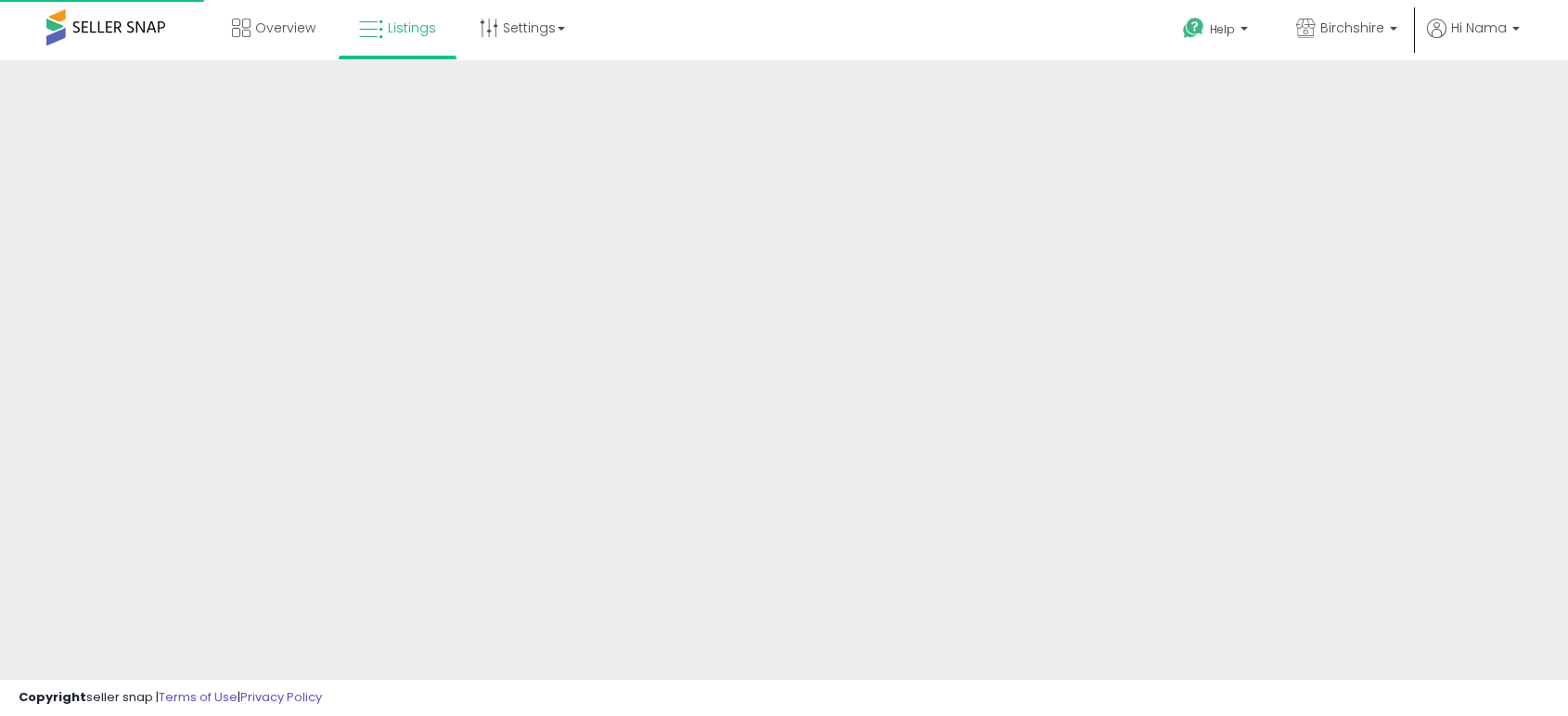 scroll, scrollTop: 0, scrollLeft: 0, axis: both 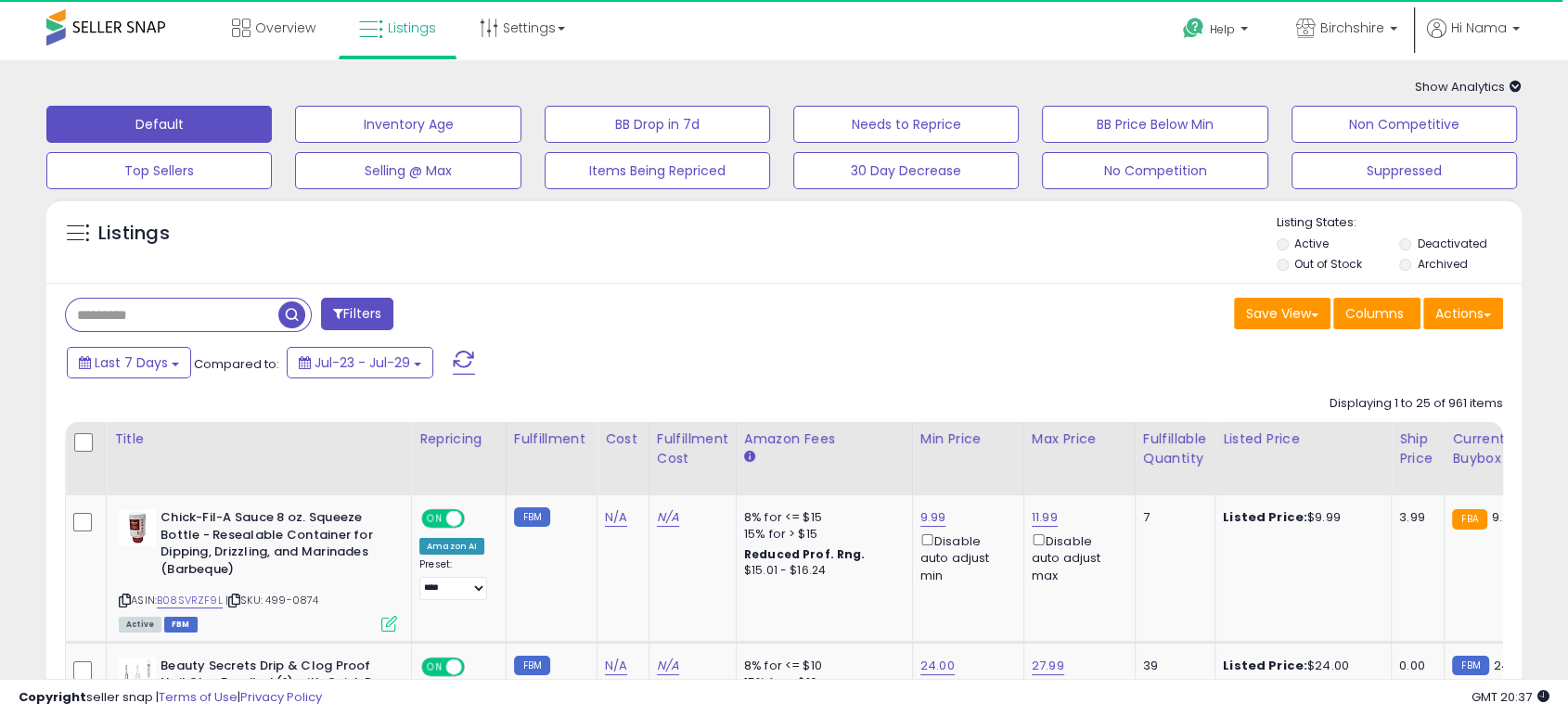 click at bounding box center (172, 314) 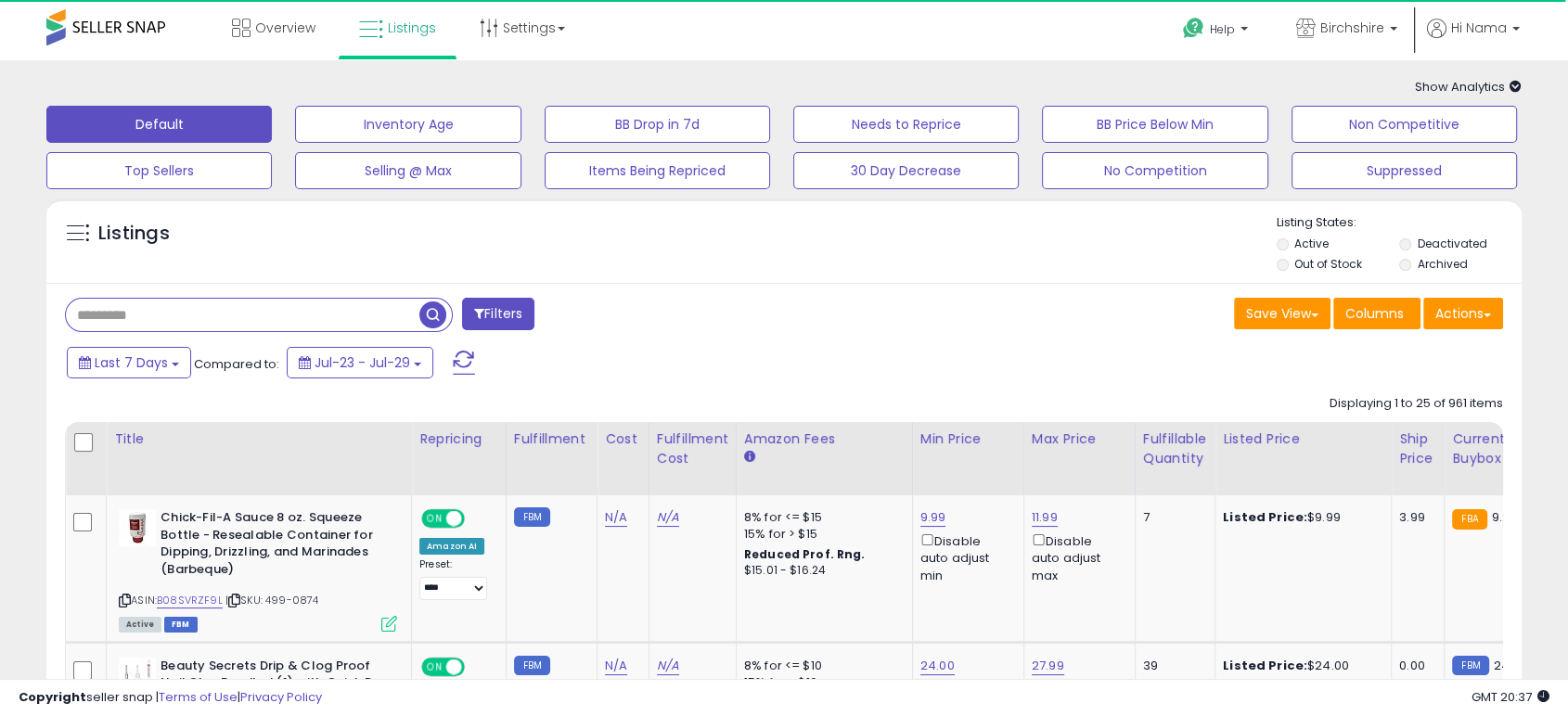 paste on "**********" 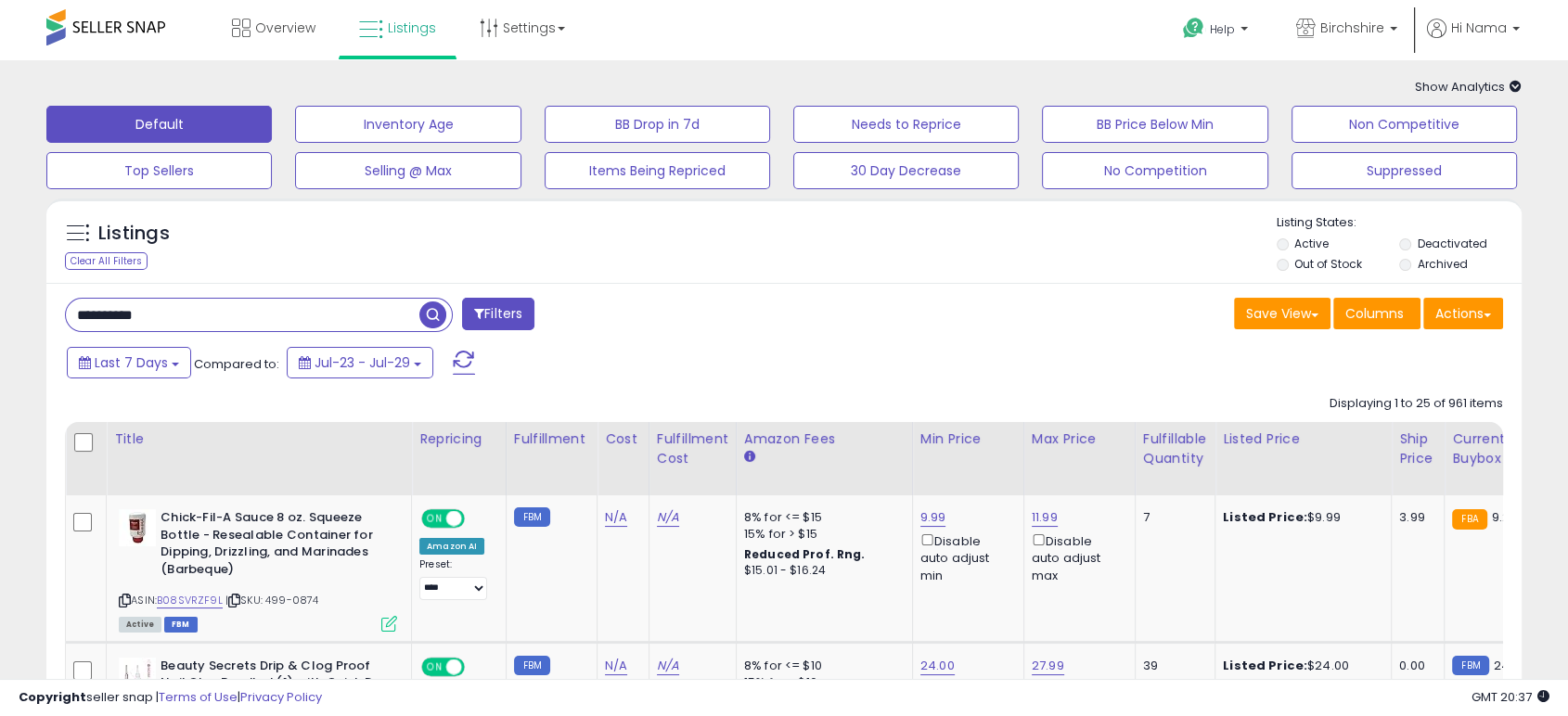 type on "**********" 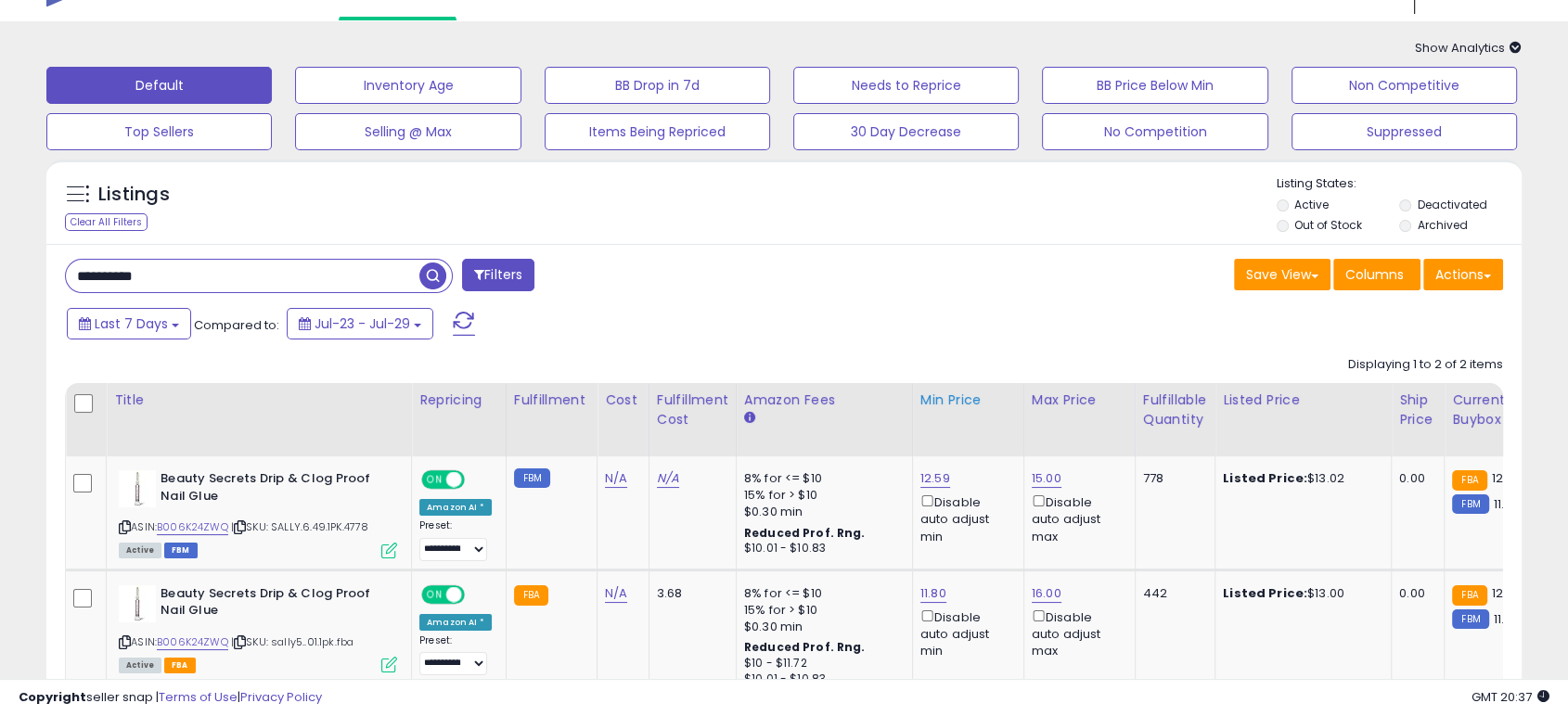 scroll, scrollTop: 103, scrollLeft: 0, axis: vertical 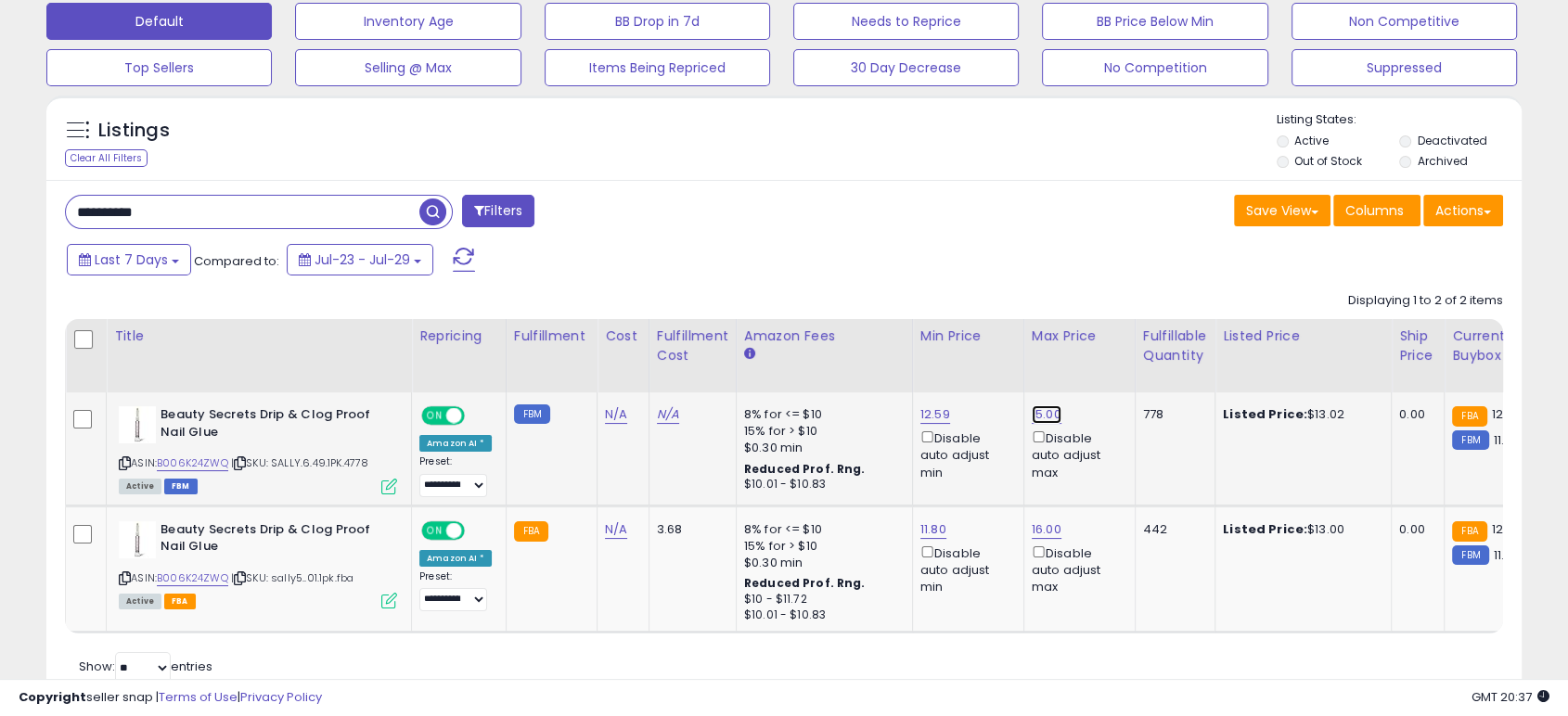click on "15.00" at bounding box center (1047, 415) 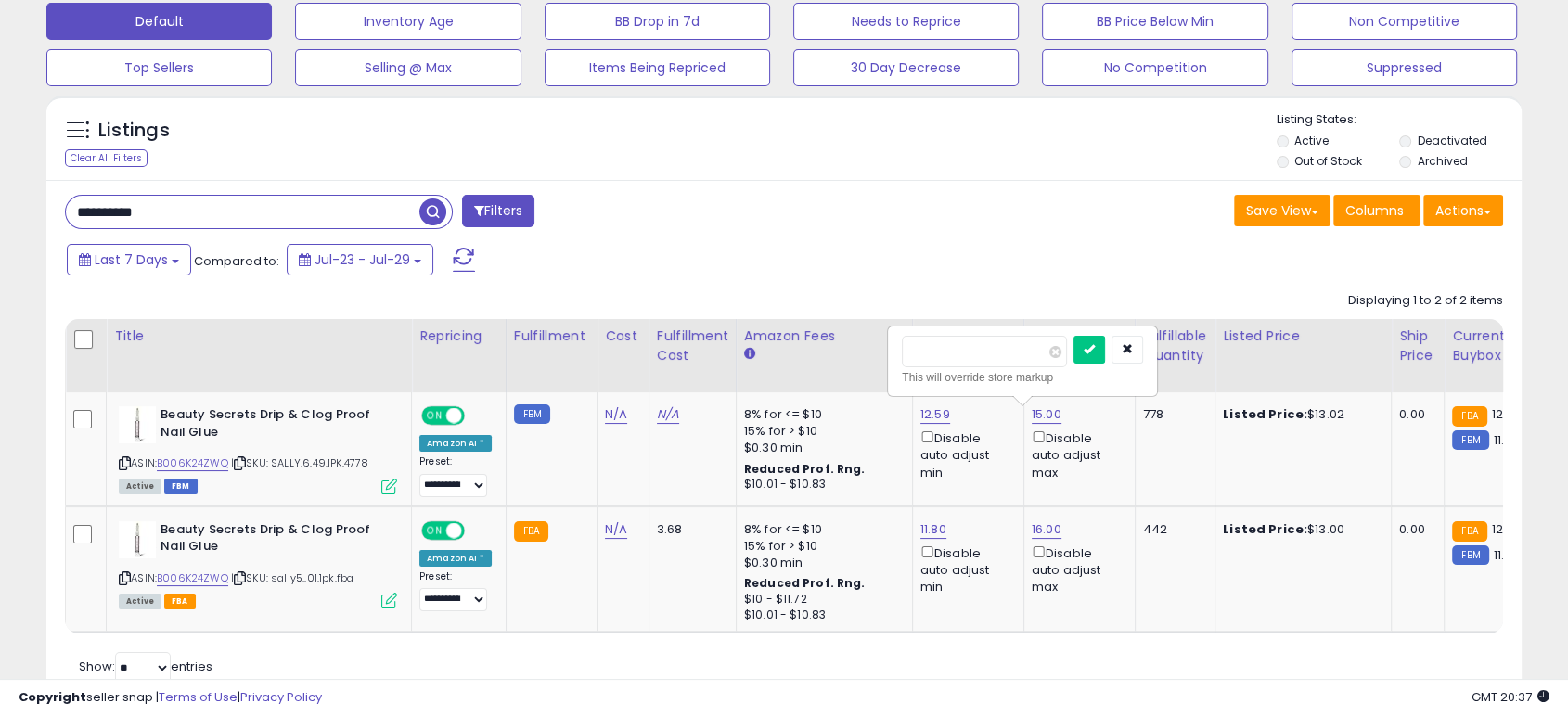 drag, startPoint x: 990, startPoint y: 349, endPoint x: 802, endPoint y: 339, distance: 188.2658 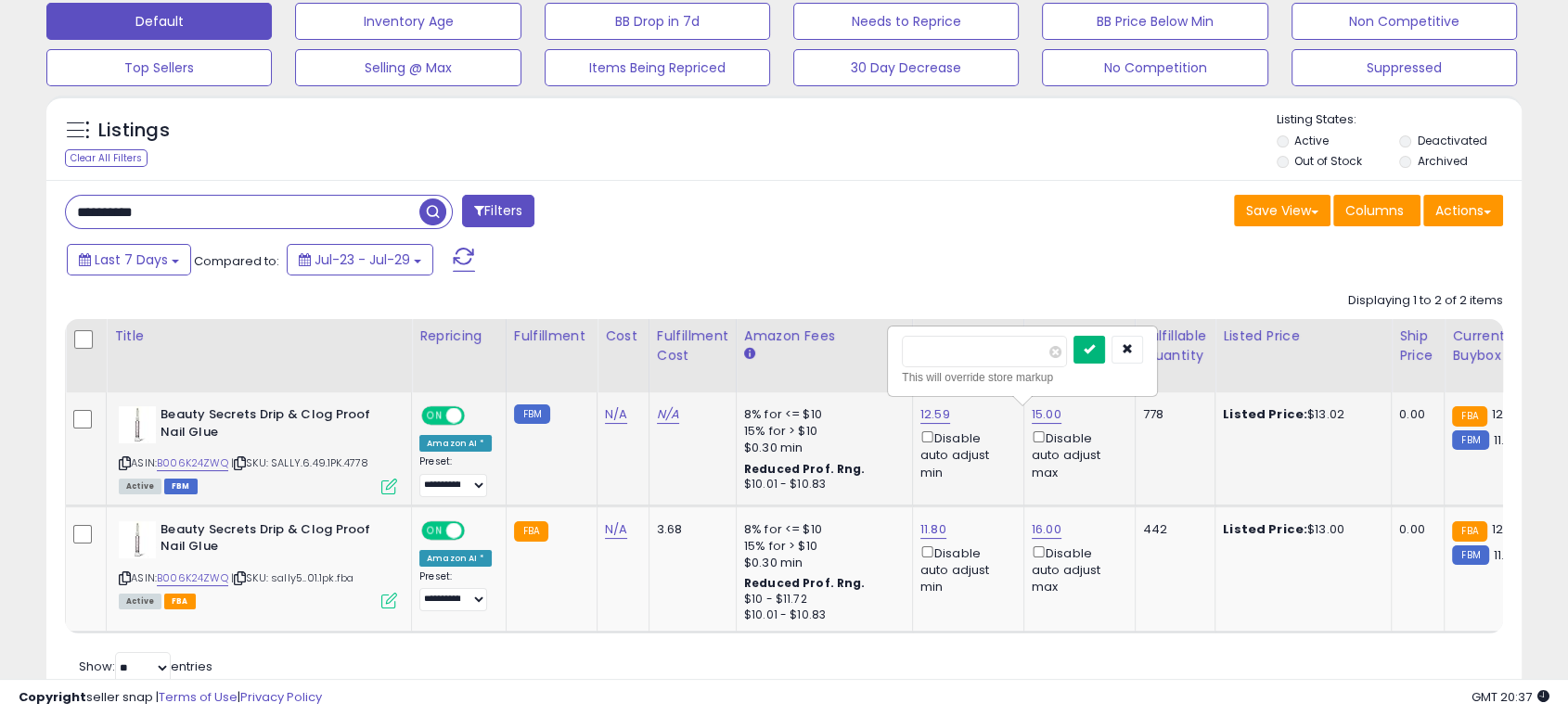 type on "**" 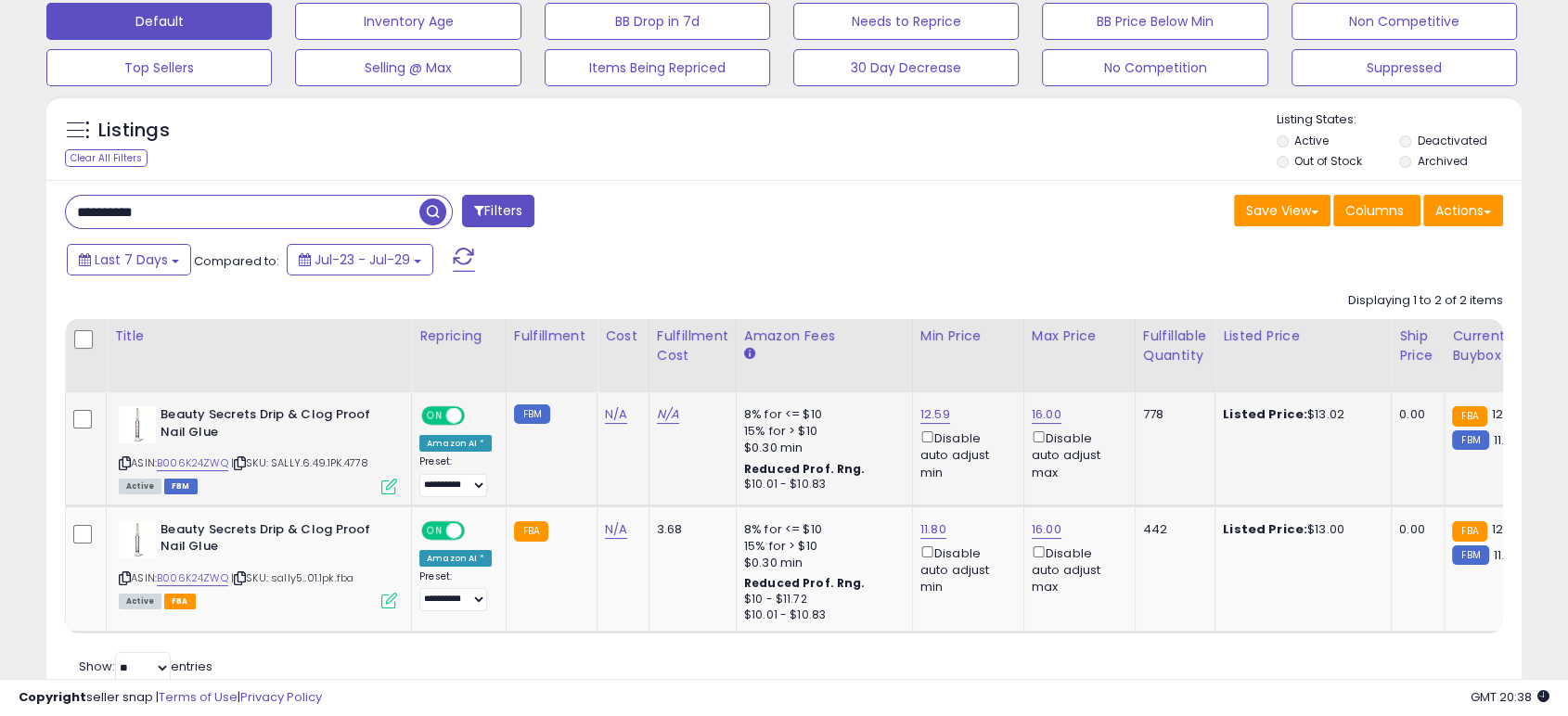 scroll, scrollTop: 0, scrollLeft: 15, axis: horizontal 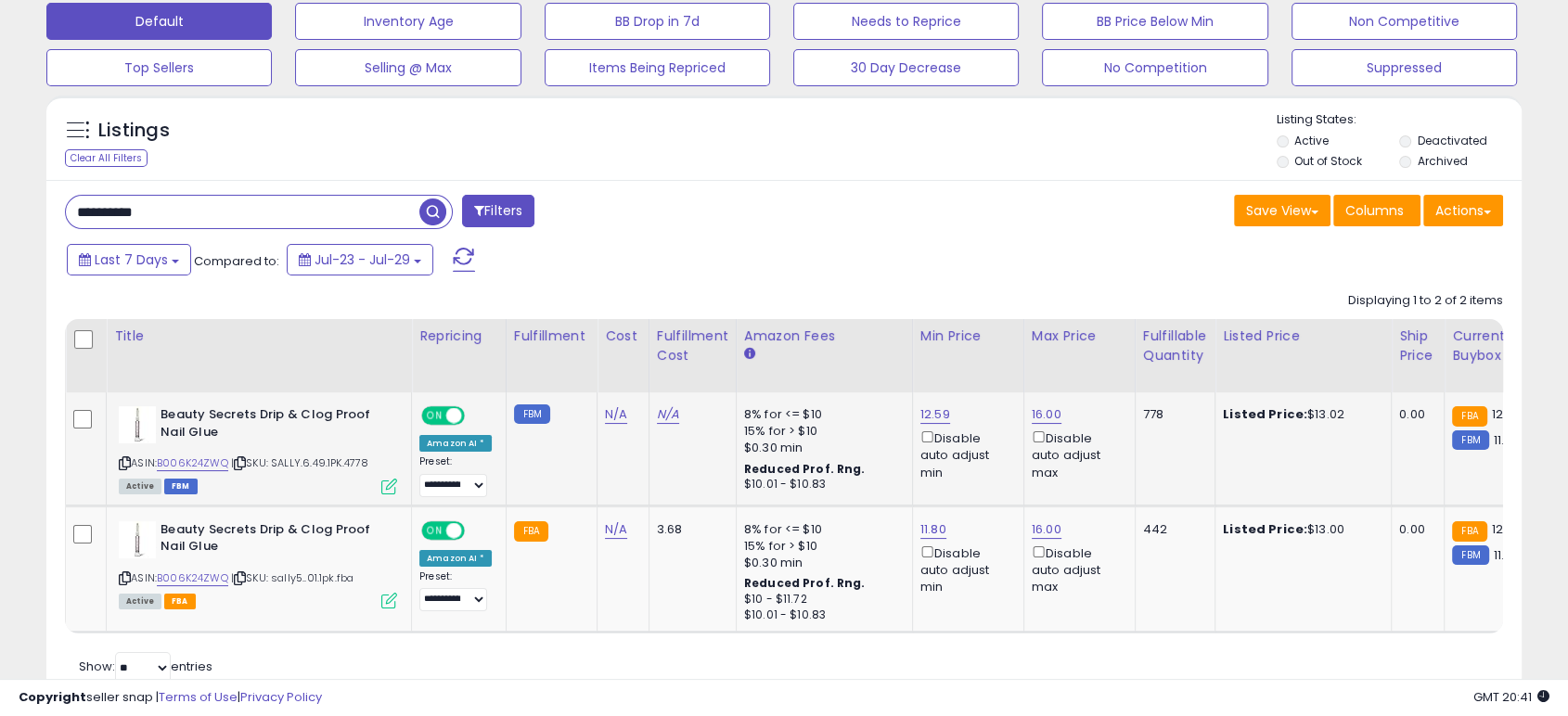 click at bounding box center (432, 211) 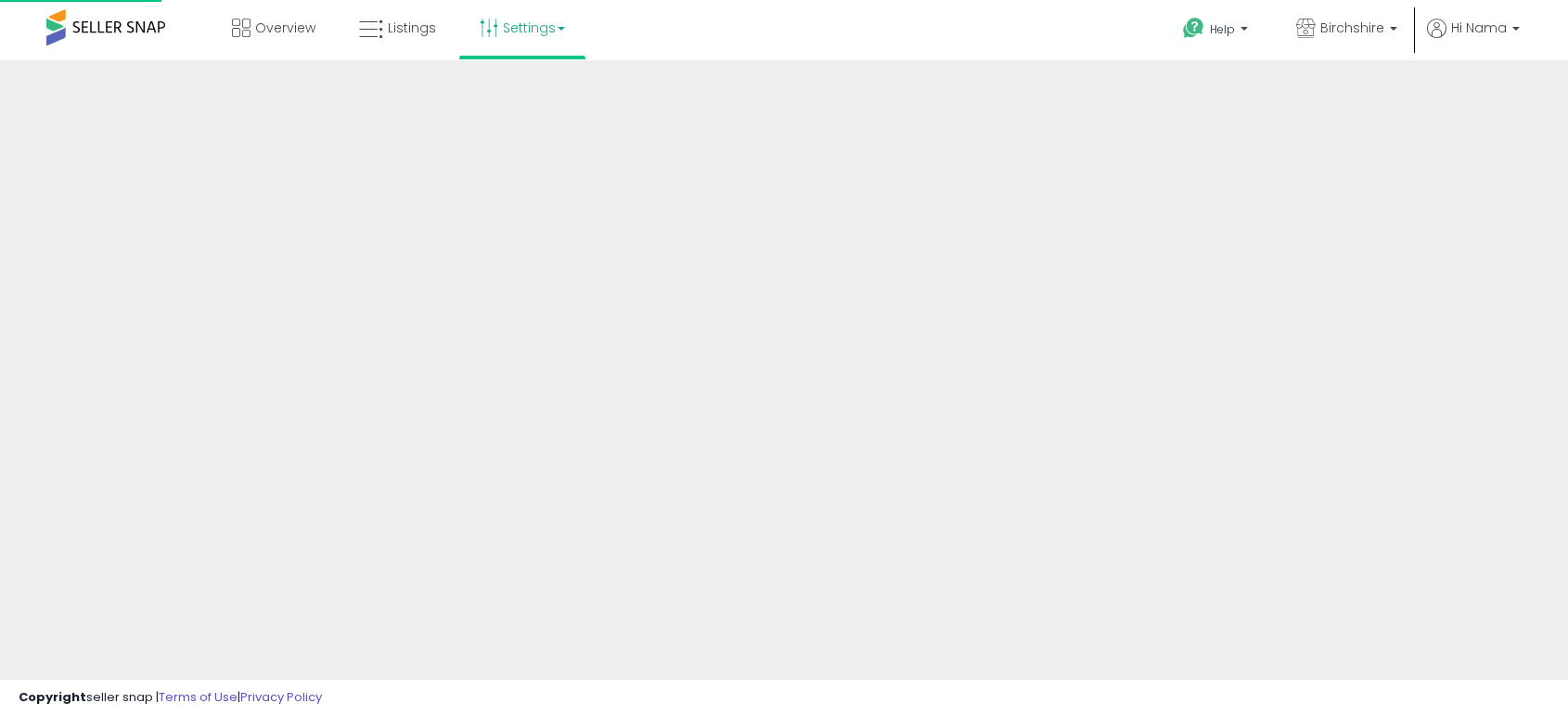 scroll, scrollTop: 0, scrollLeft: 0, axis: both 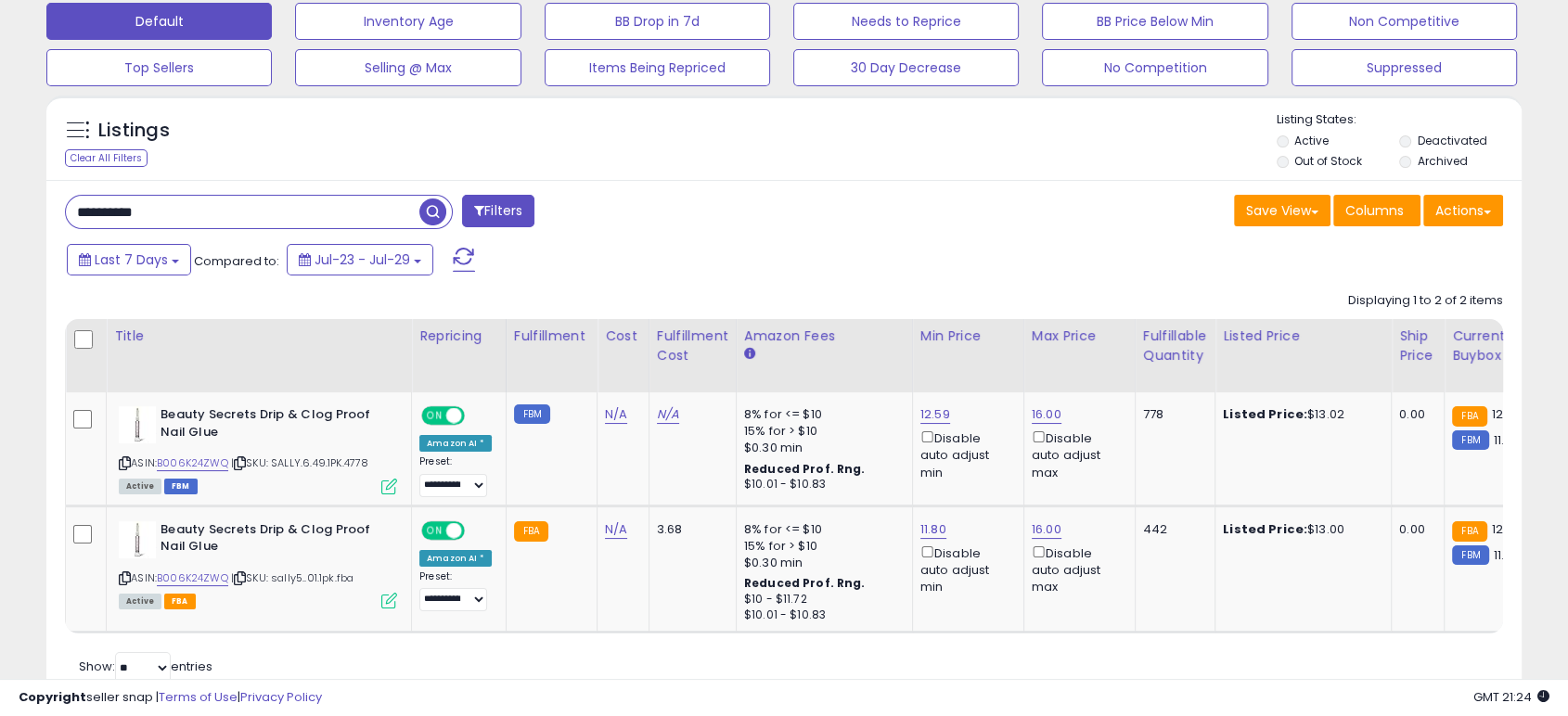 drag, startPoint x: 246, startPoint y: 213, endPoint x: -94, endPoint y: 192, distance: 340.64791 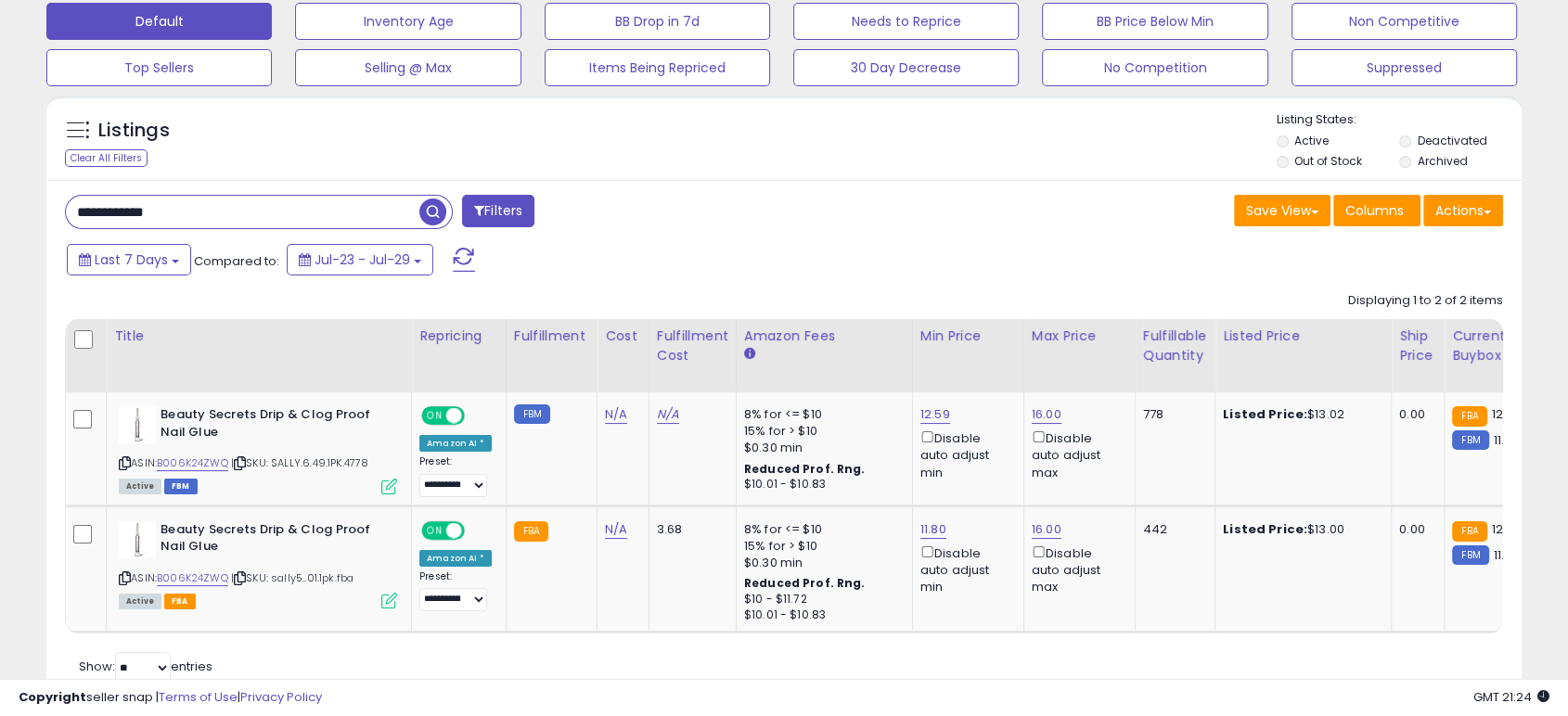 click at bounding box center [432, 211] 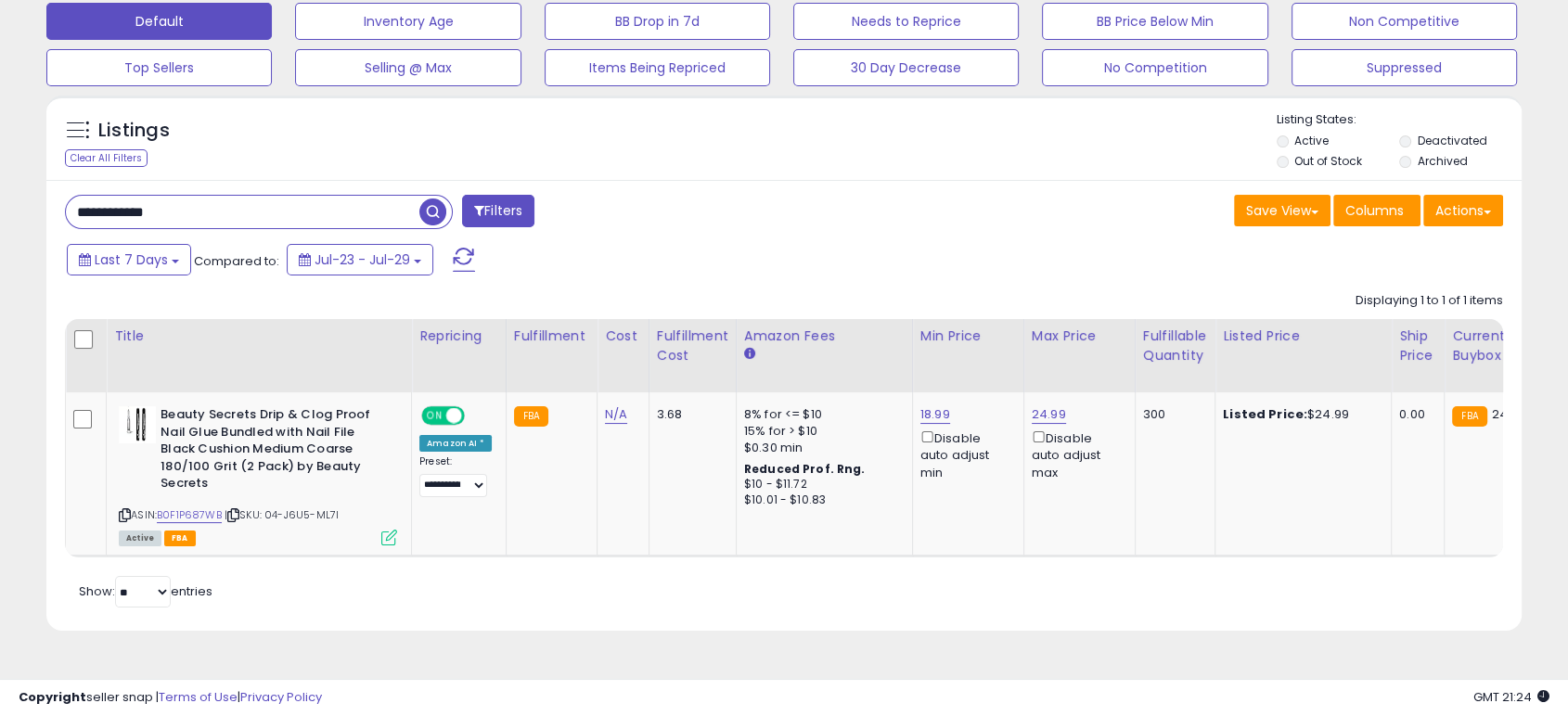 drag, startPoint x: 264, startPoint y: 200, endPoint x: -37, endPoint y: 206, distance: 301.0598 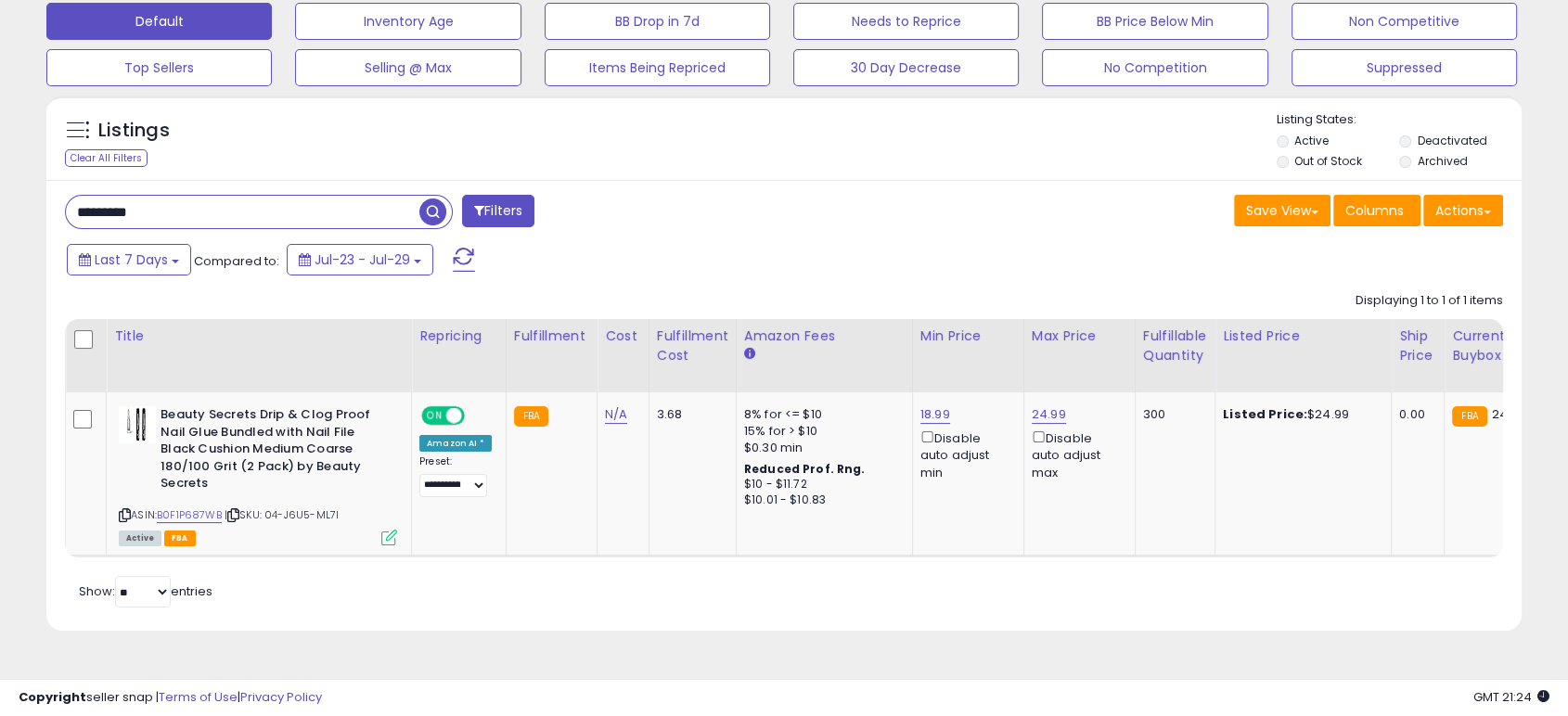 type on "*********" 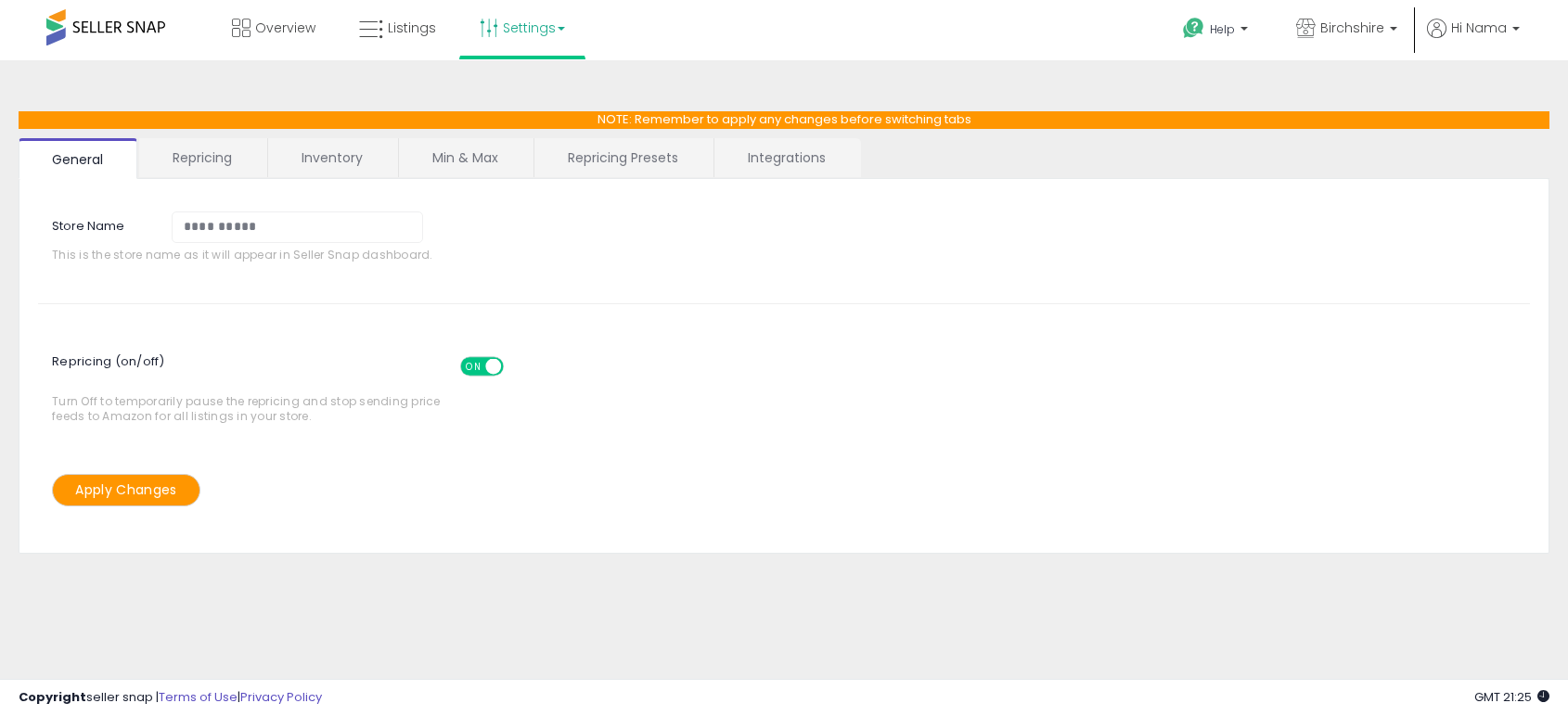 scroll, scrollTop: 0, scrollLeft: 0, axis: both 